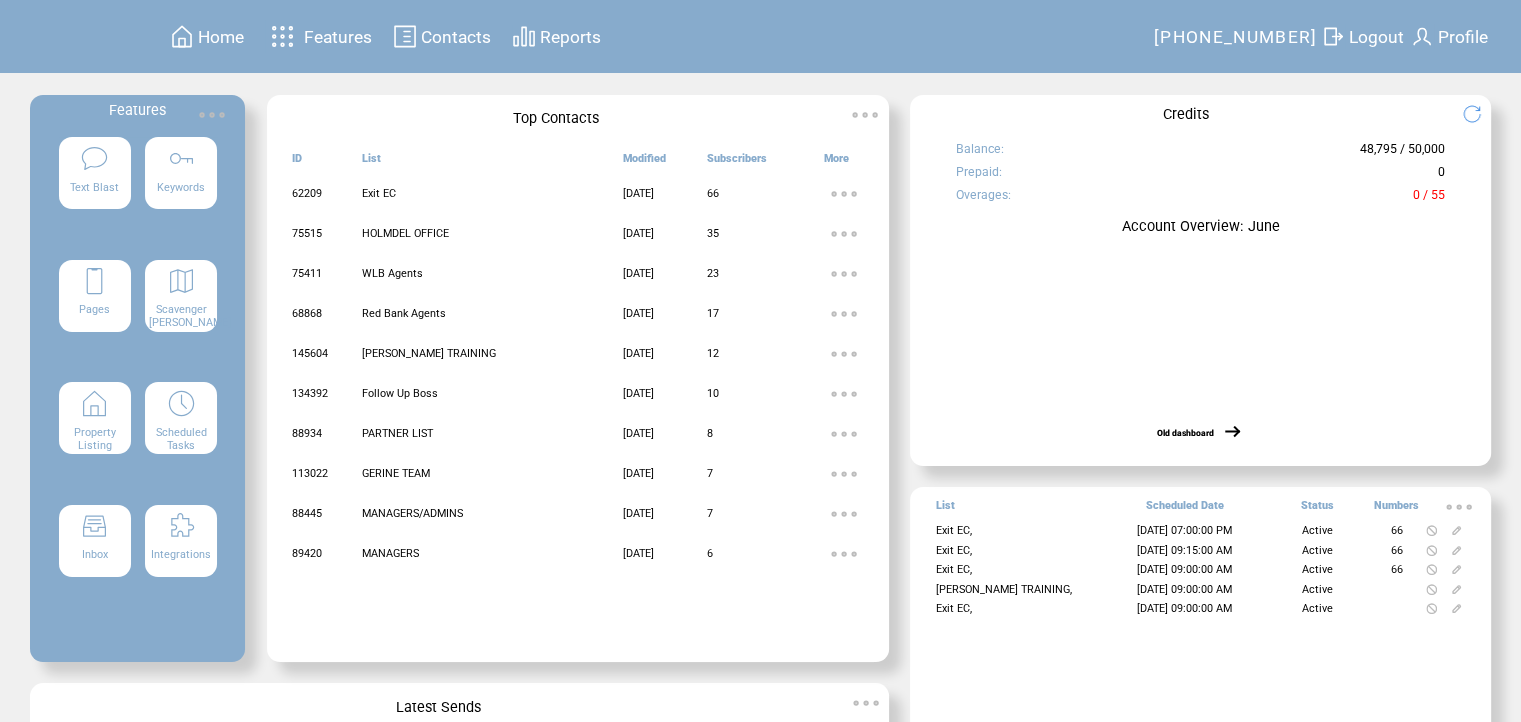 scroll, scrollTop: 0, scrollLeft: 0, axis: both 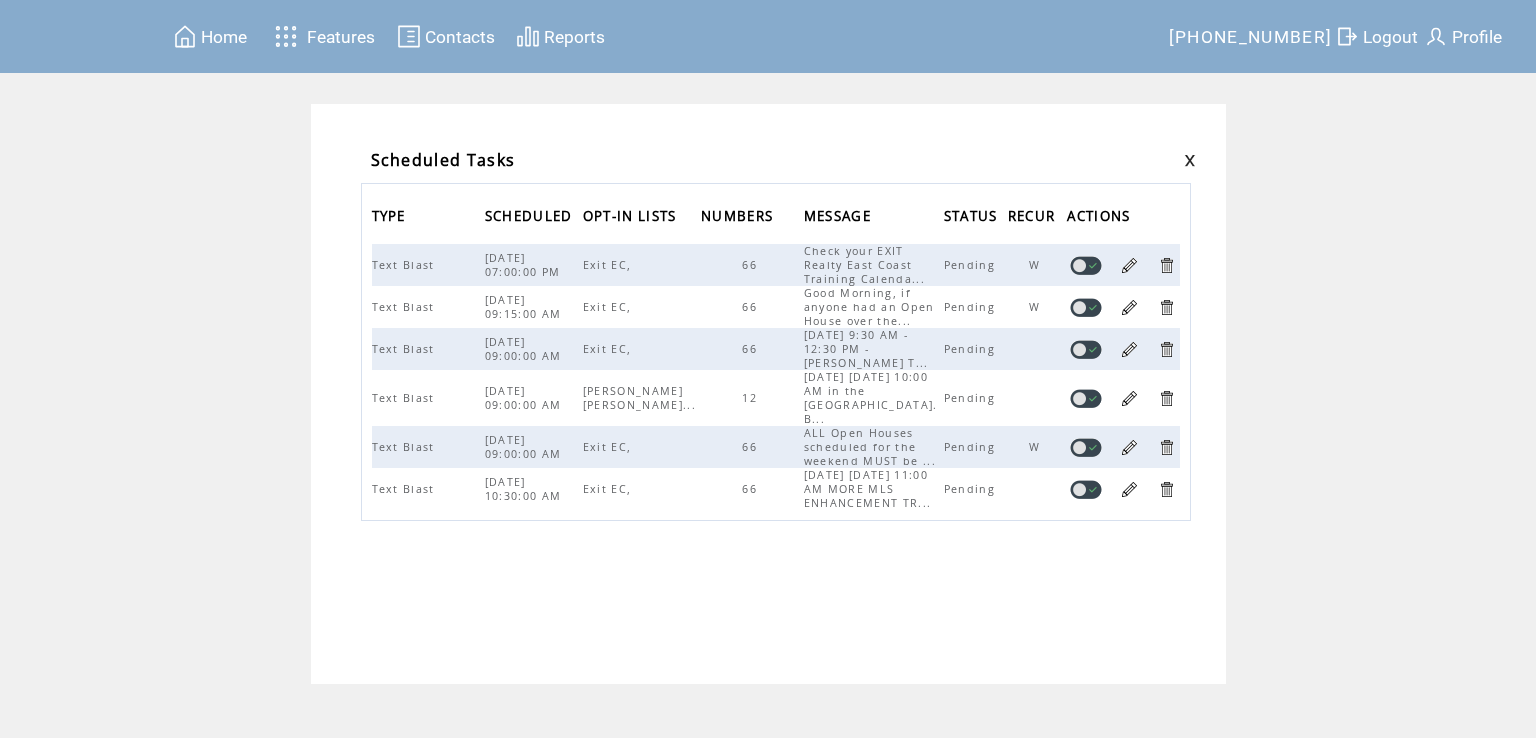 click on "Home" at bounding box center [224, 37] 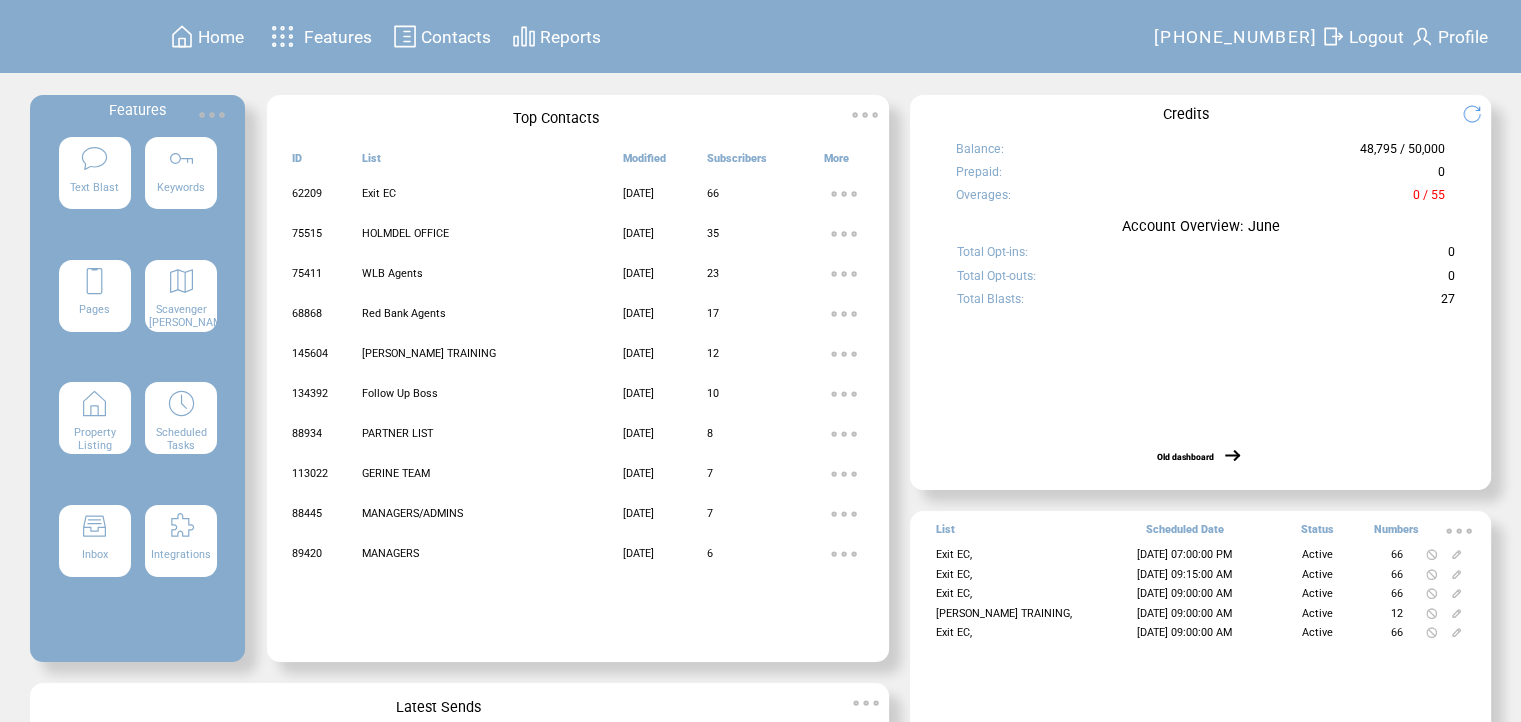 scroll, scrollTop: 0, scrollLeft: 0, axis: both 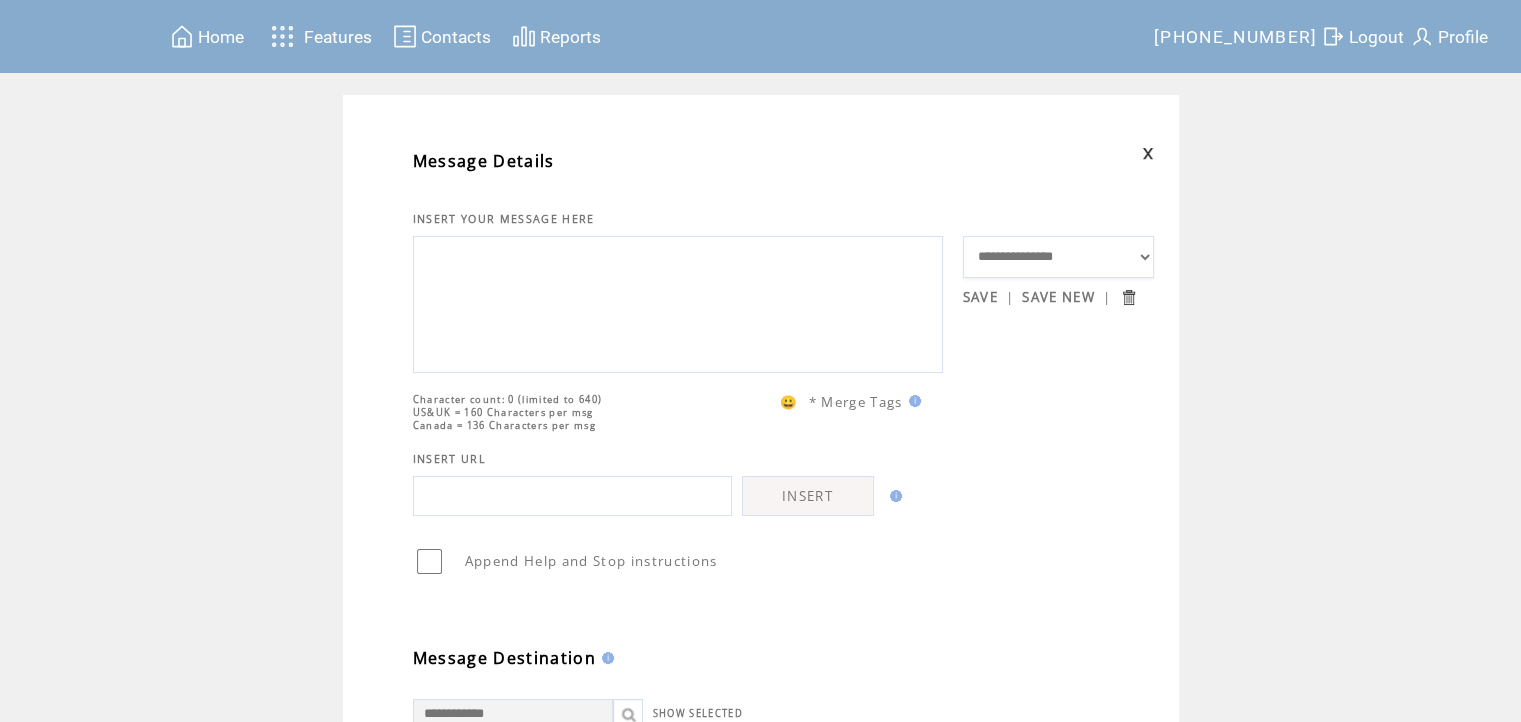 click on "**********" at bounding box center (1059, 257) 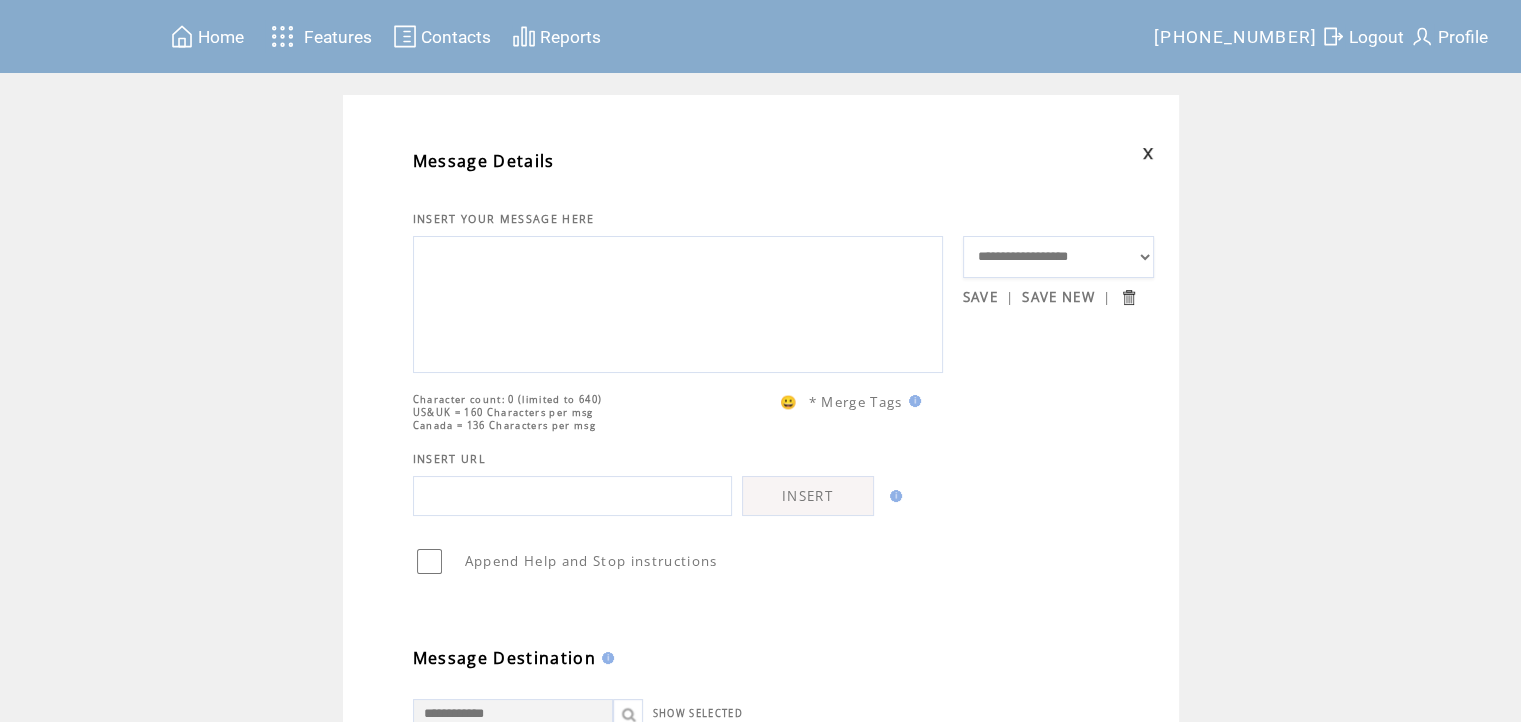 click on "**********" at bounding box center (1059, 257) 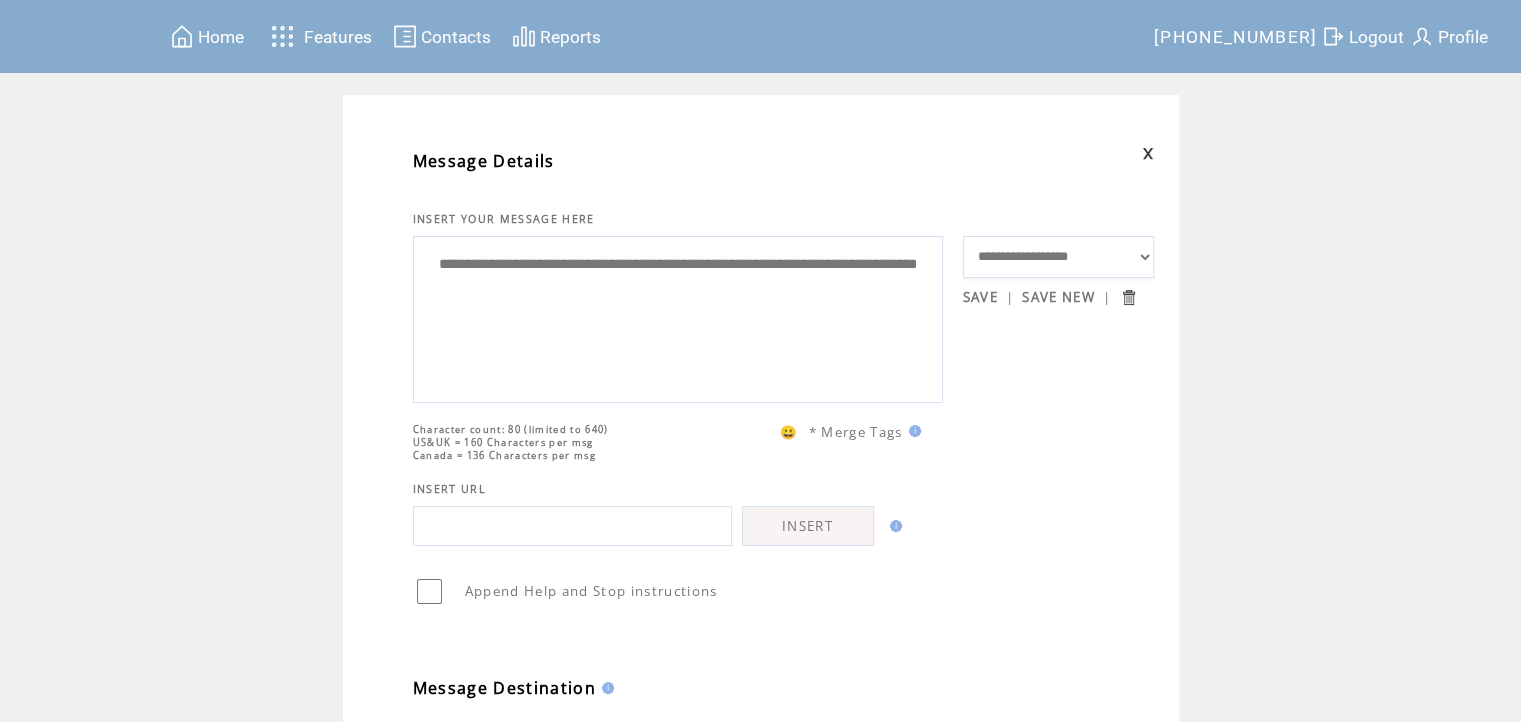 drag, startPoint x: 530, startPoint y: 265, endPoint x: 560, endPoint y: 313, distance: 56.603886 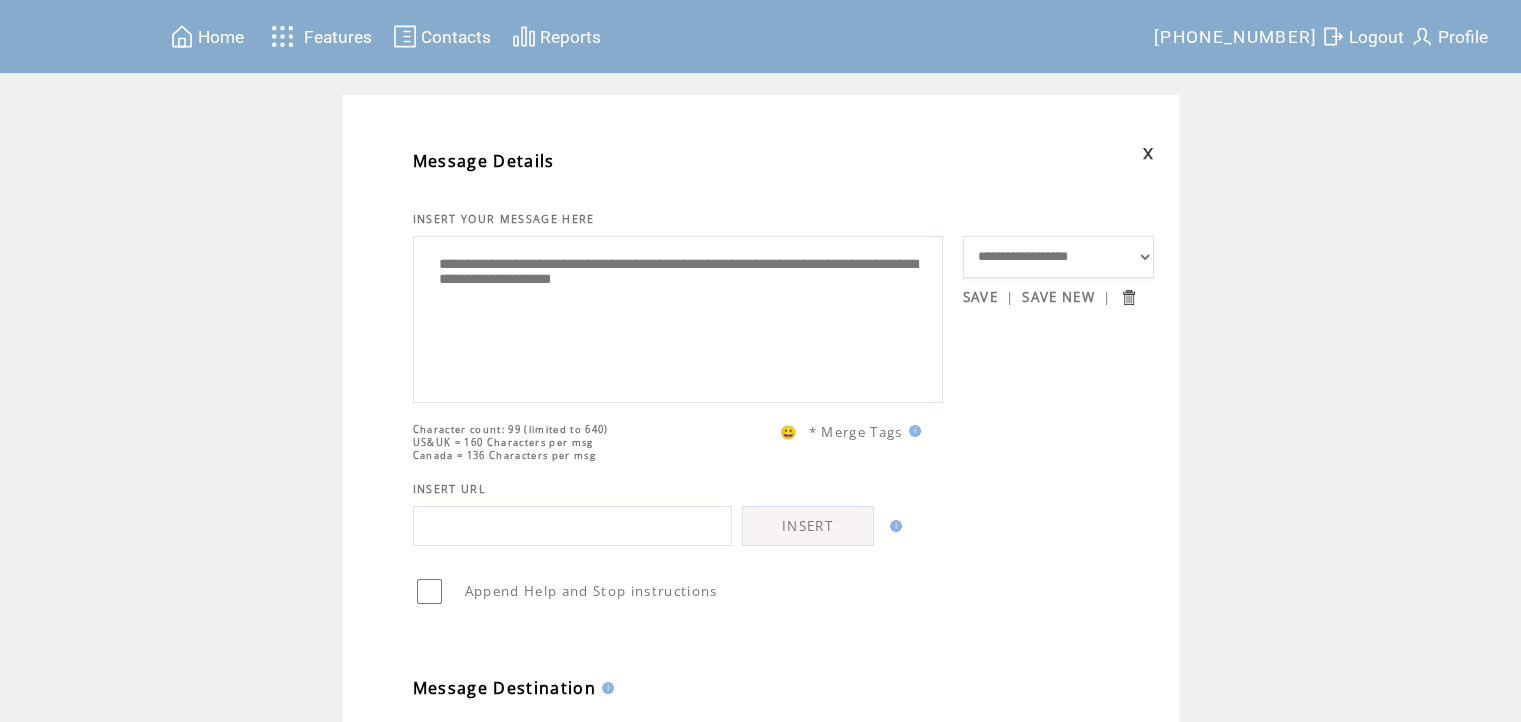 type on "**********" 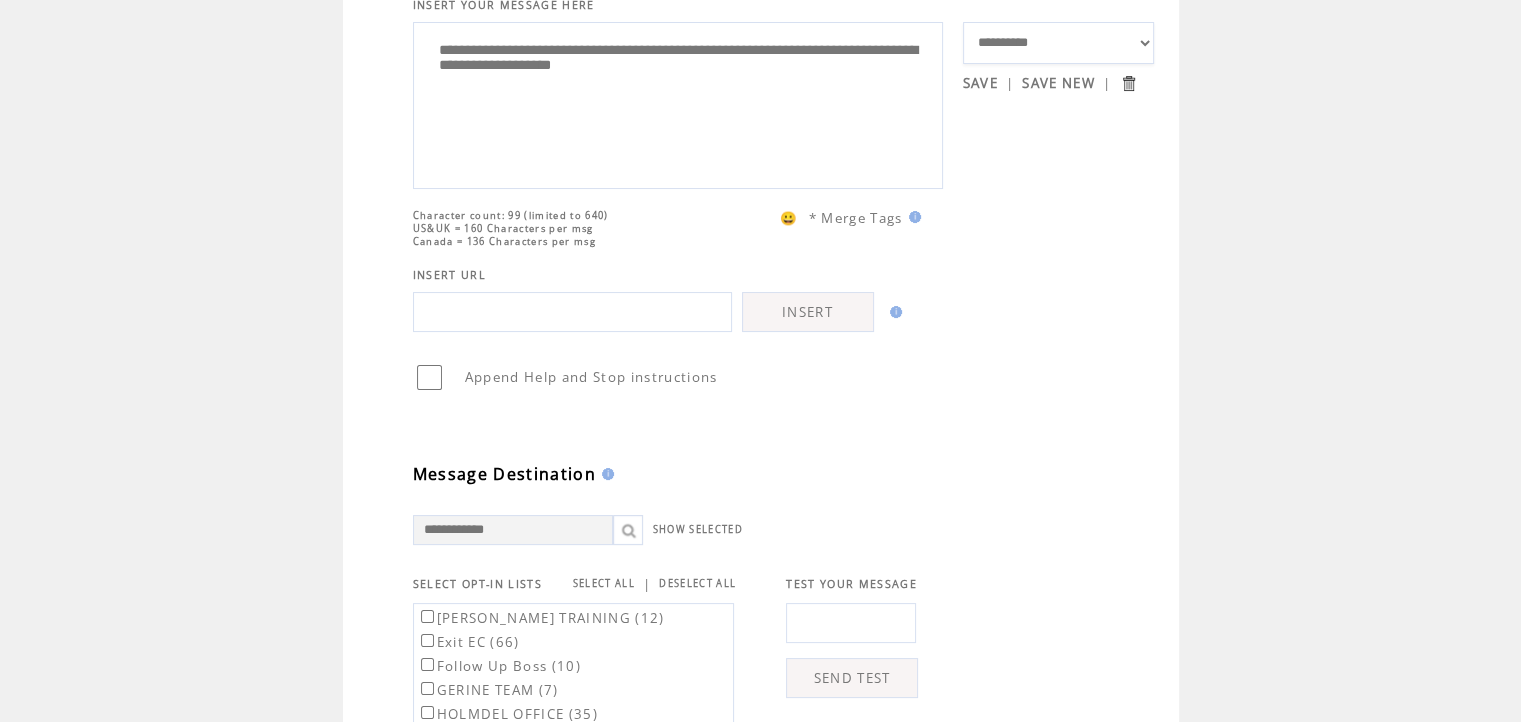 scroll, scrollTop: 300, scrollLeft: 0, axis: vertical 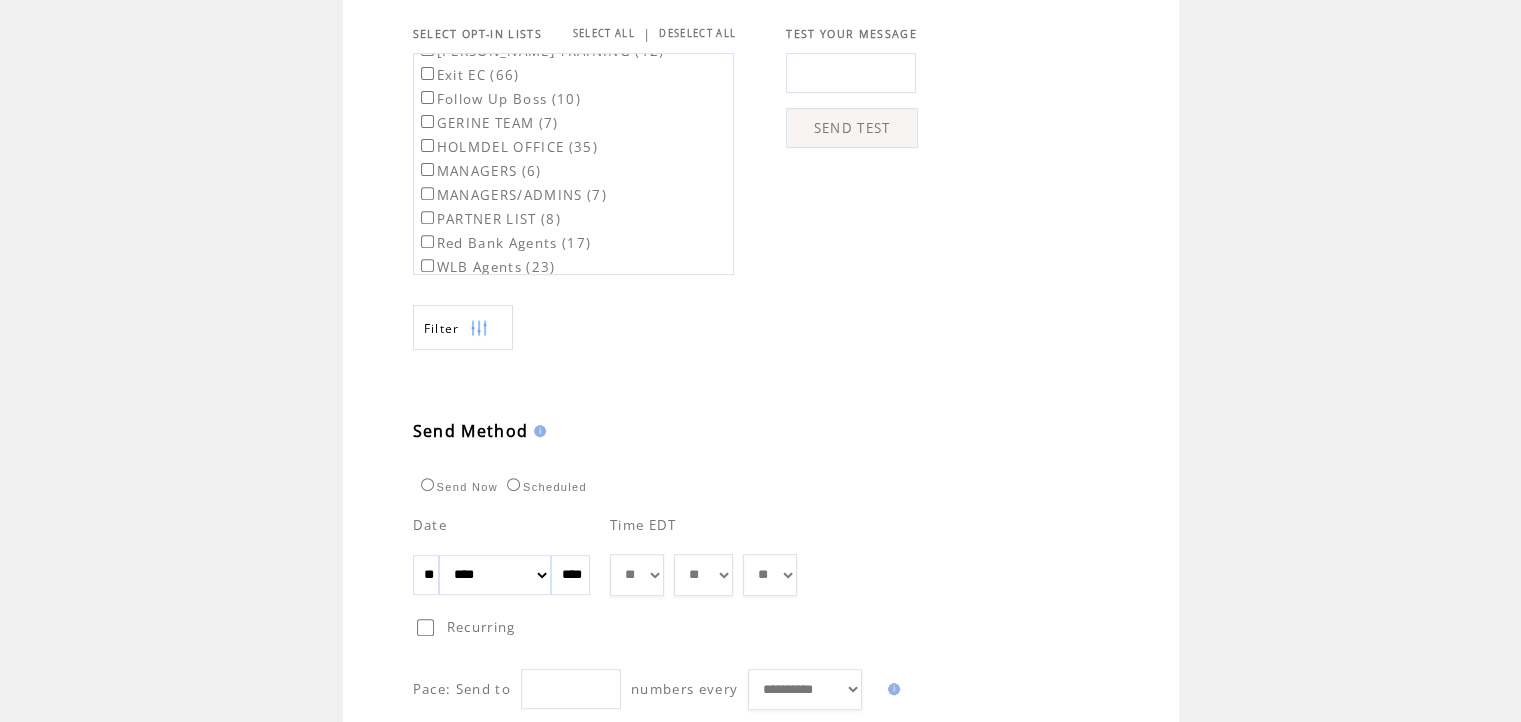 click on "**" at bounding box center (426, 575) 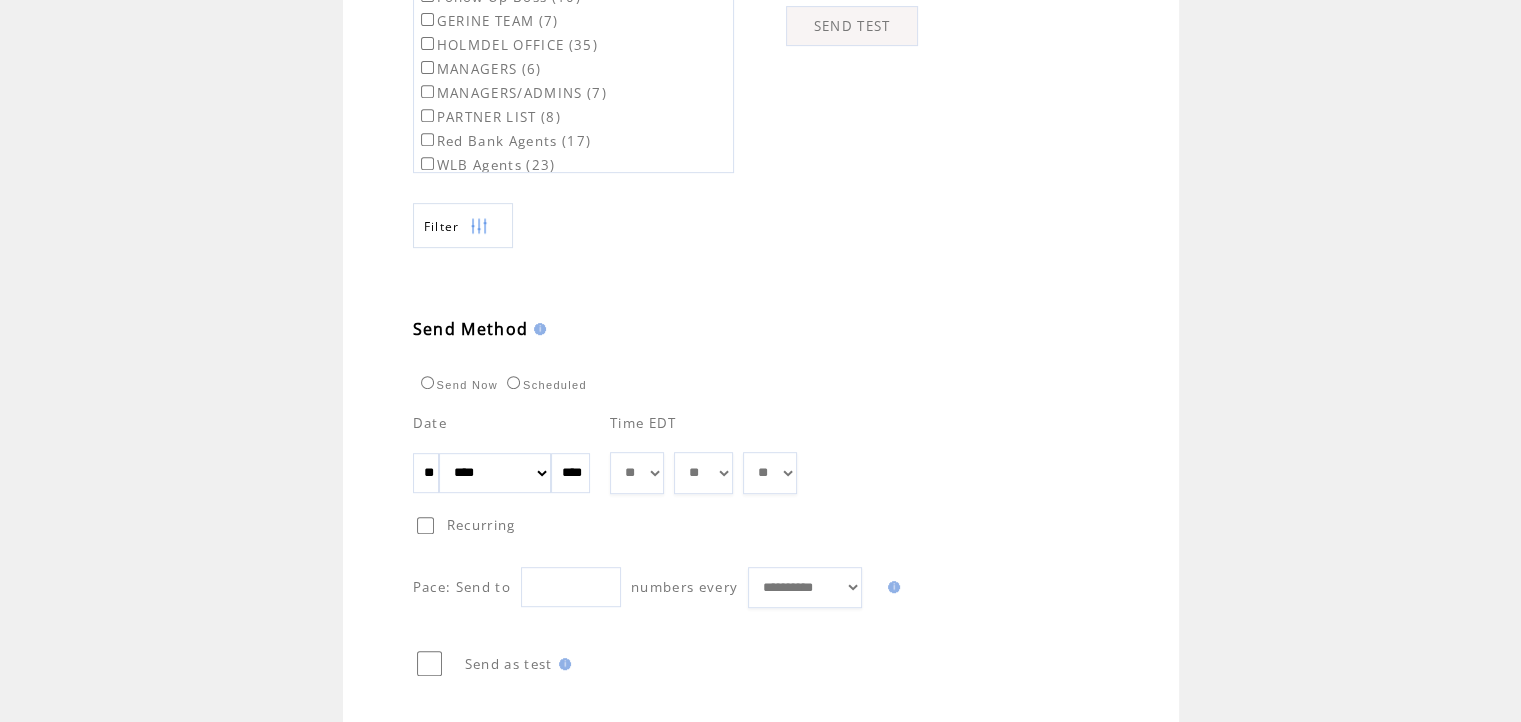 scroll, scrollTop: 979, scrollLeft: 0, axis: vertical 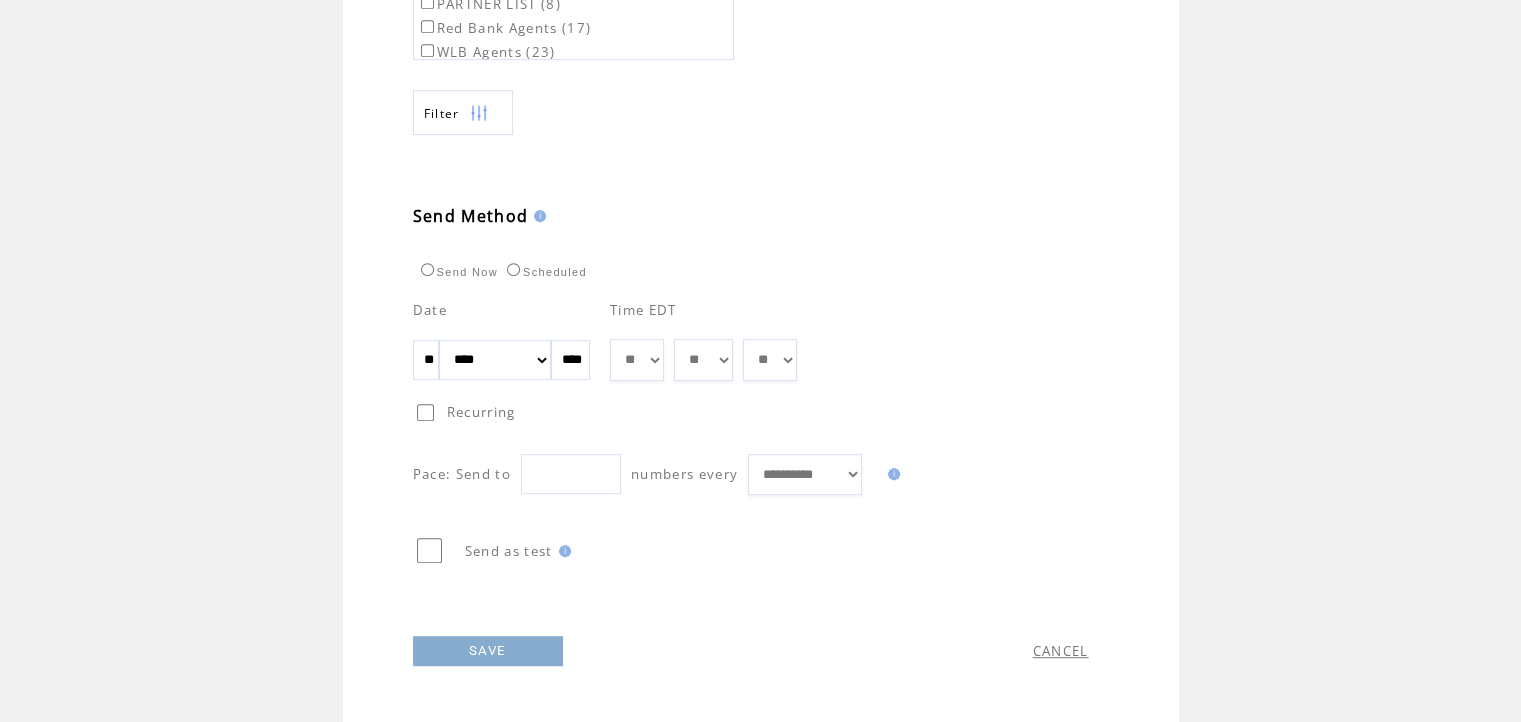 click on "SAVE" at bounding box center (488, 651) 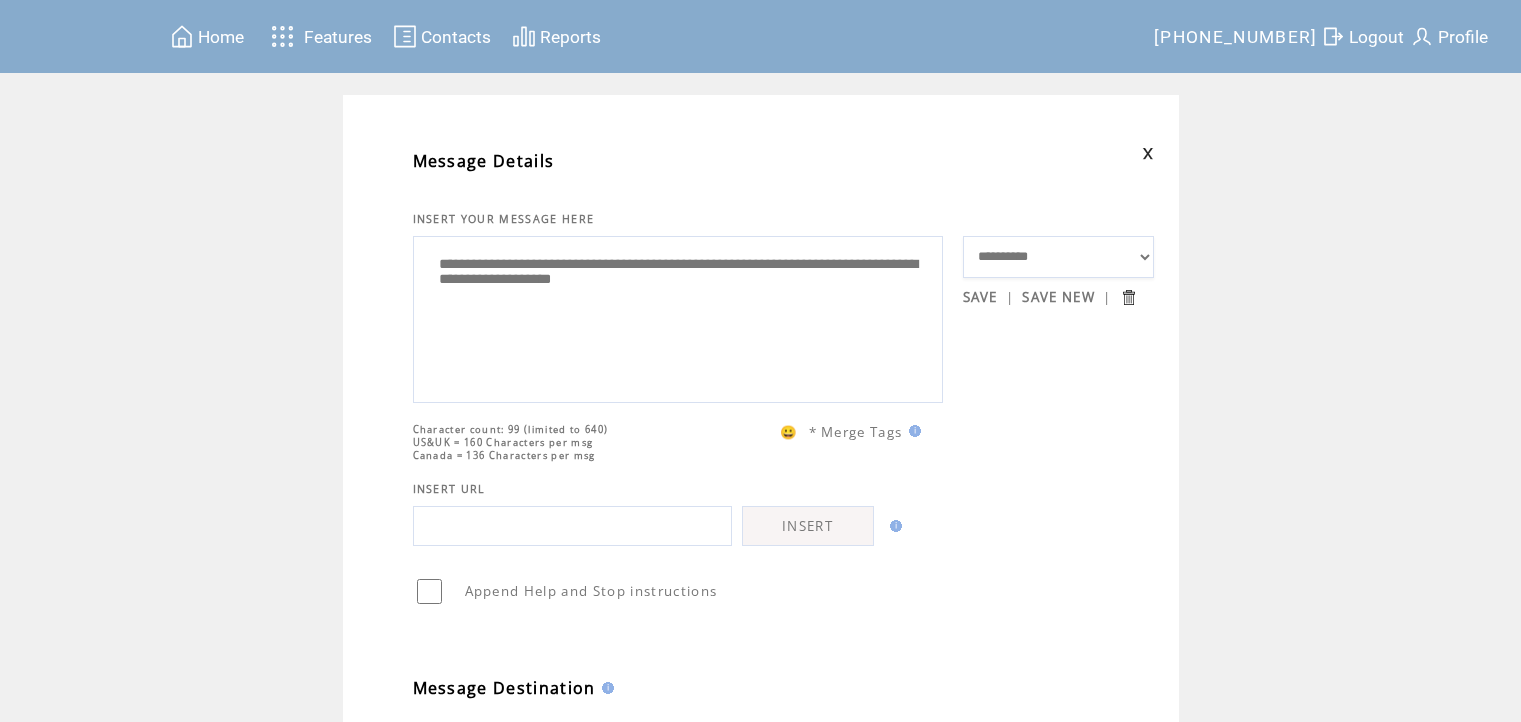 scroll, scrollTop: 0, scrollLeft: 0, axis: both 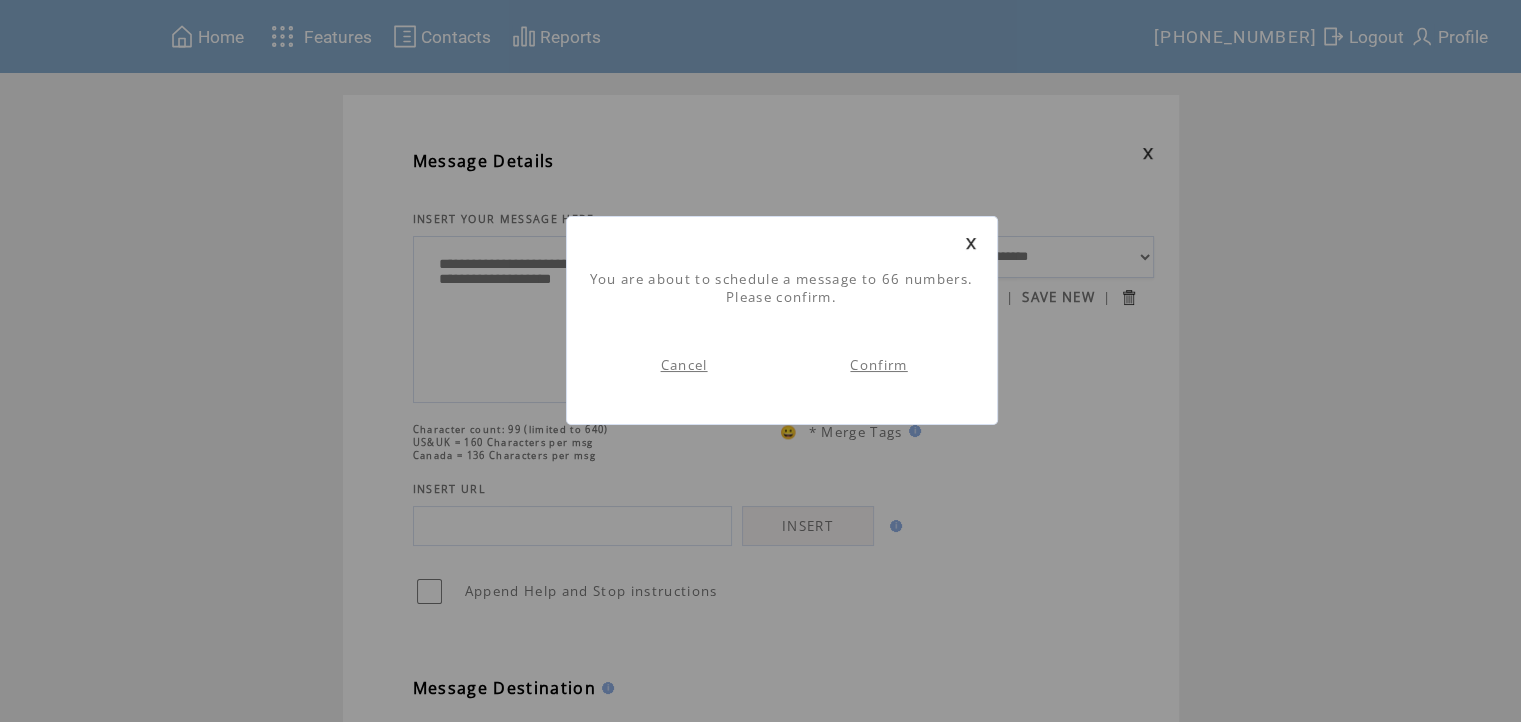 click on "Confirm" at bounding box center [878, 365] 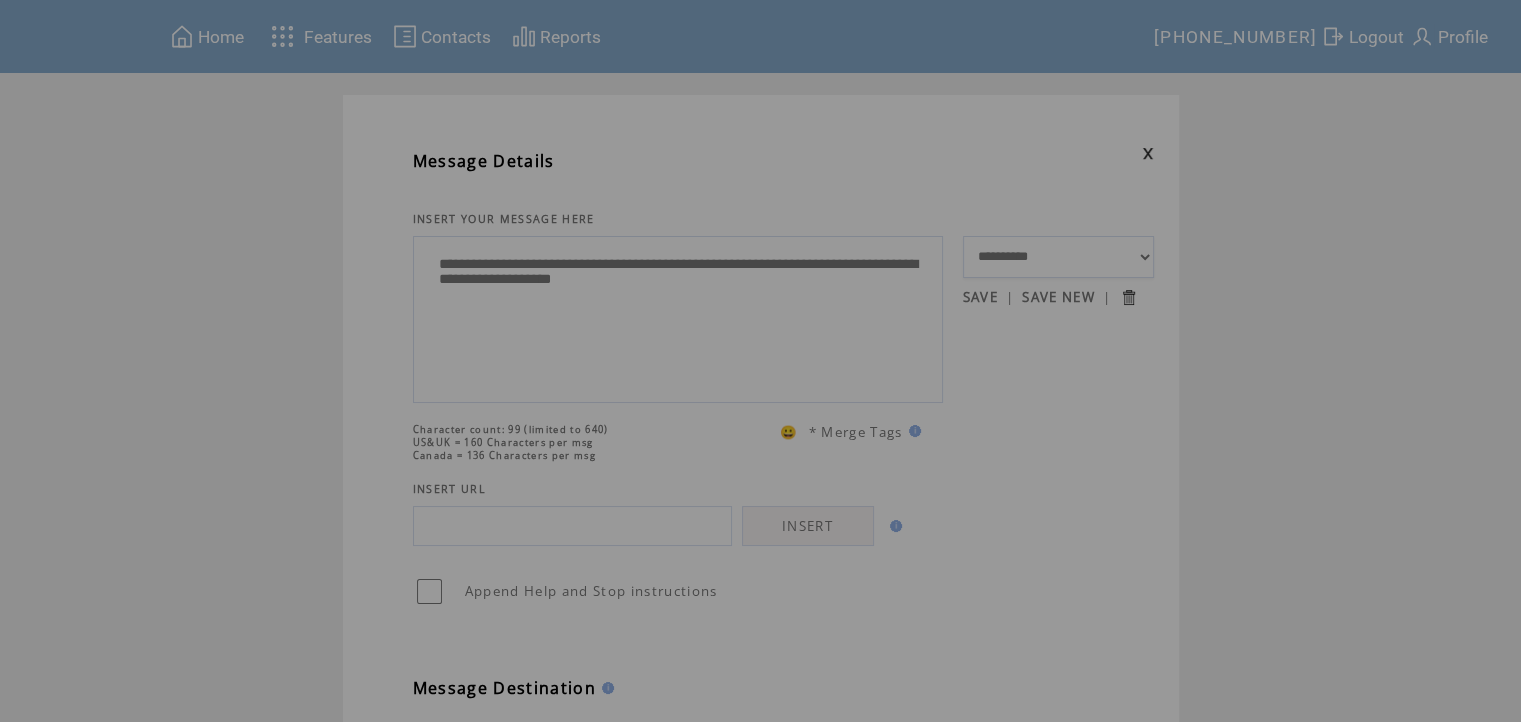 scroll, scrollTop: 0, scrollLeft: 0, axis: both 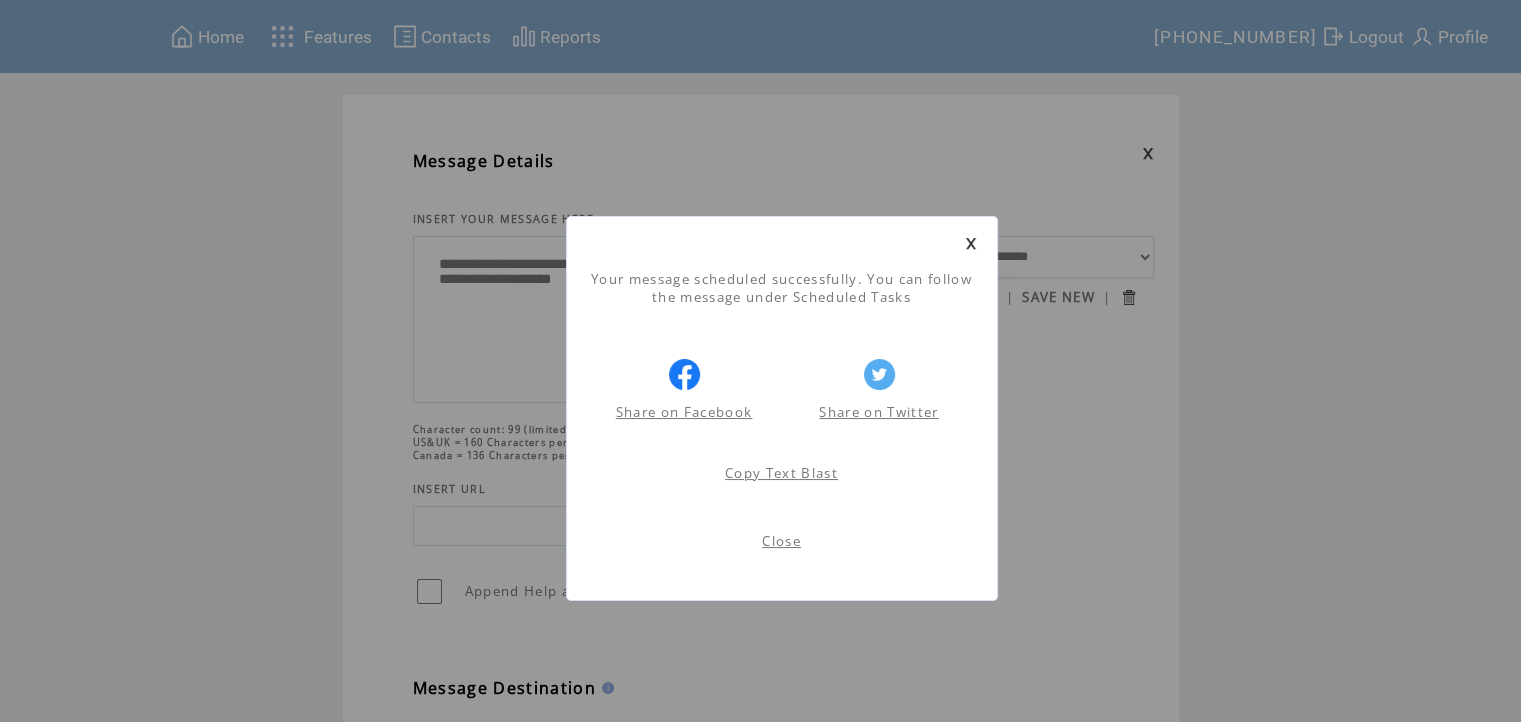 click on "Close" at bounding box center (781, 541) 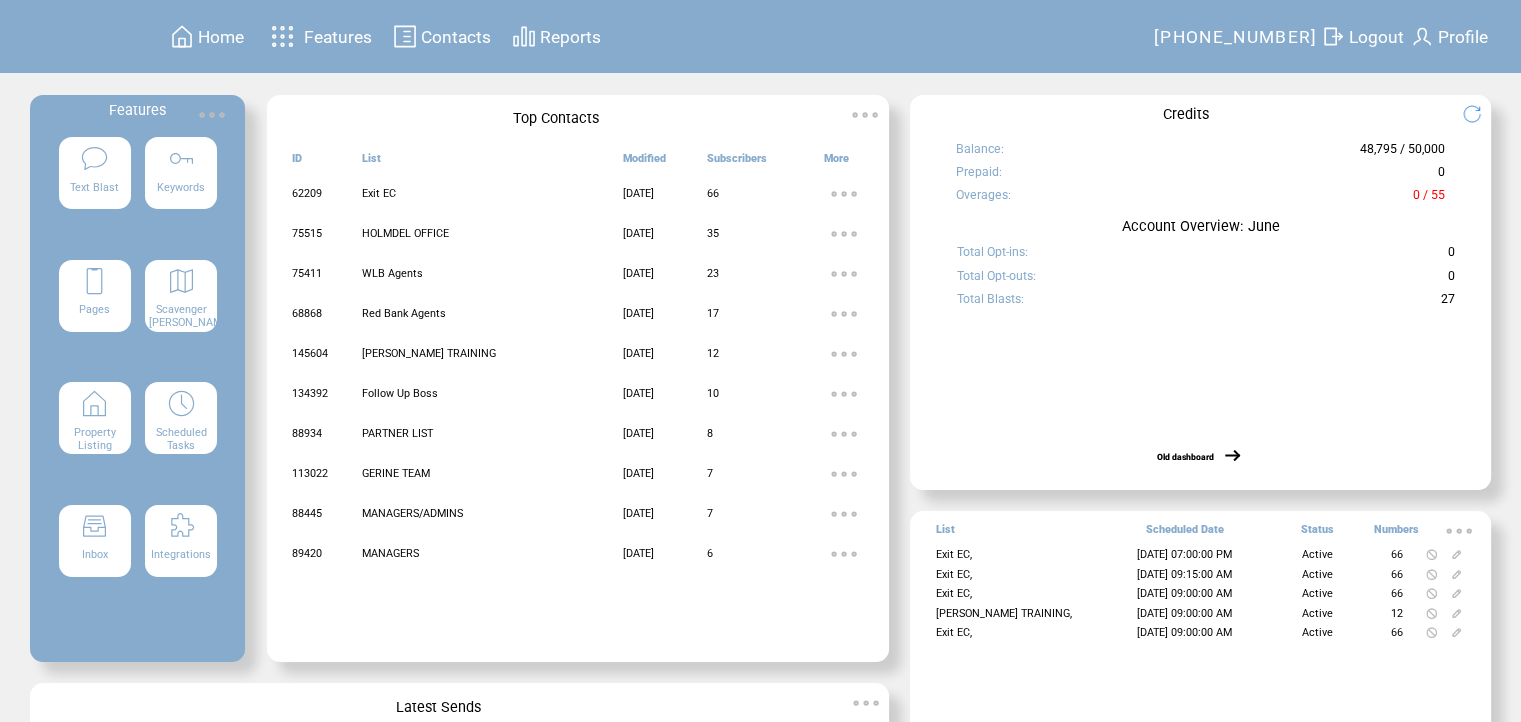 scroll, scrollTop: 0, scrollLeft: 0, axis: both 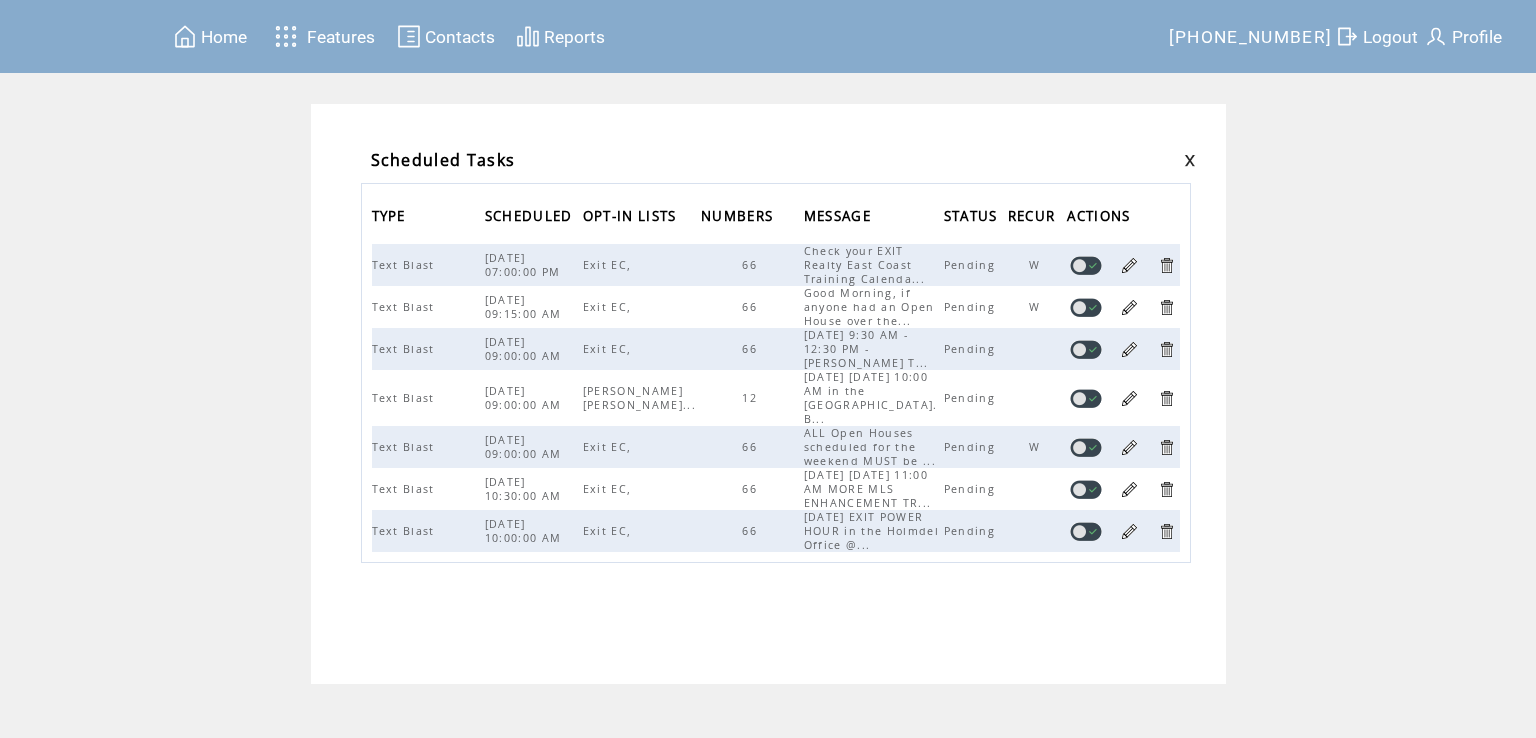 click on "Home" at bounding box center [224, 37] 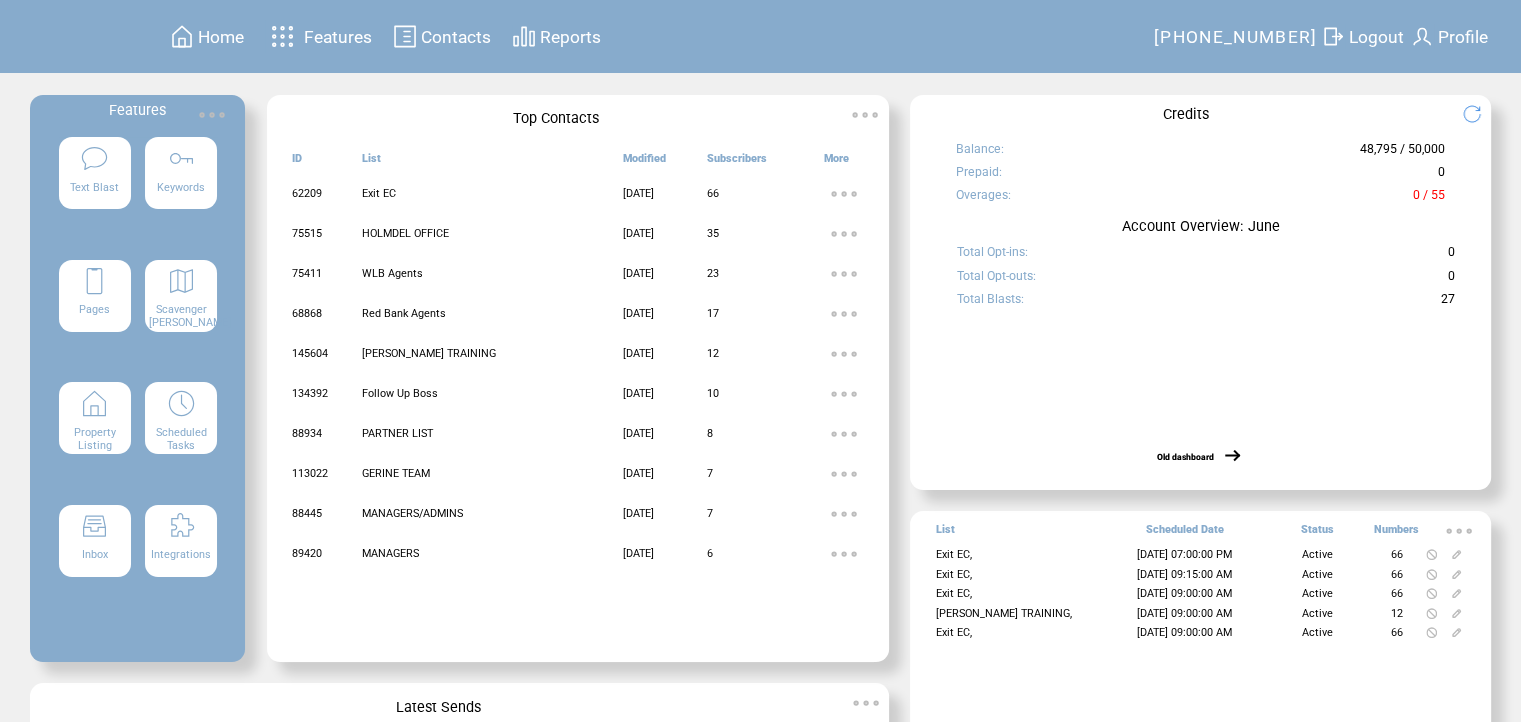 scroll, scrollTop: 0, scrollLeft: 0, axis: both 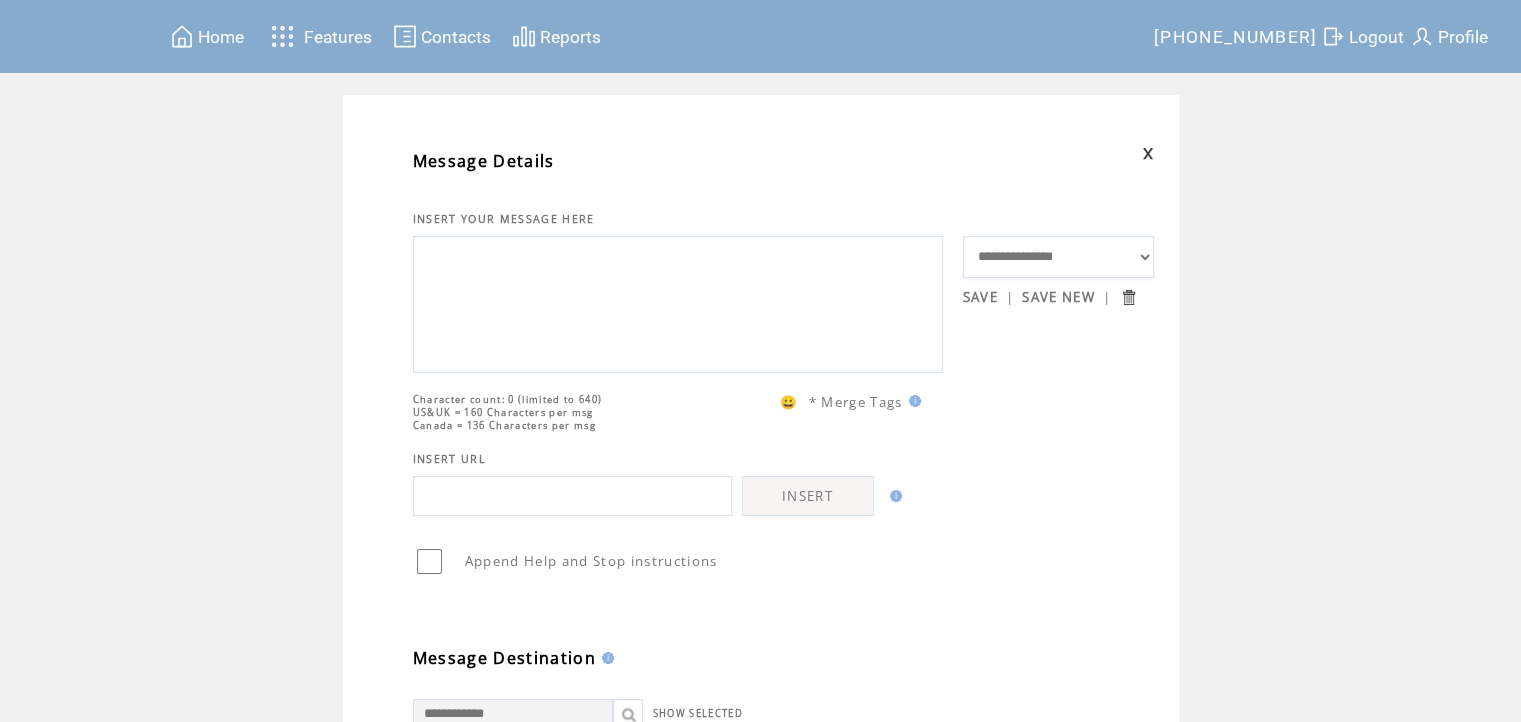 click at bounding box center [678, 302] 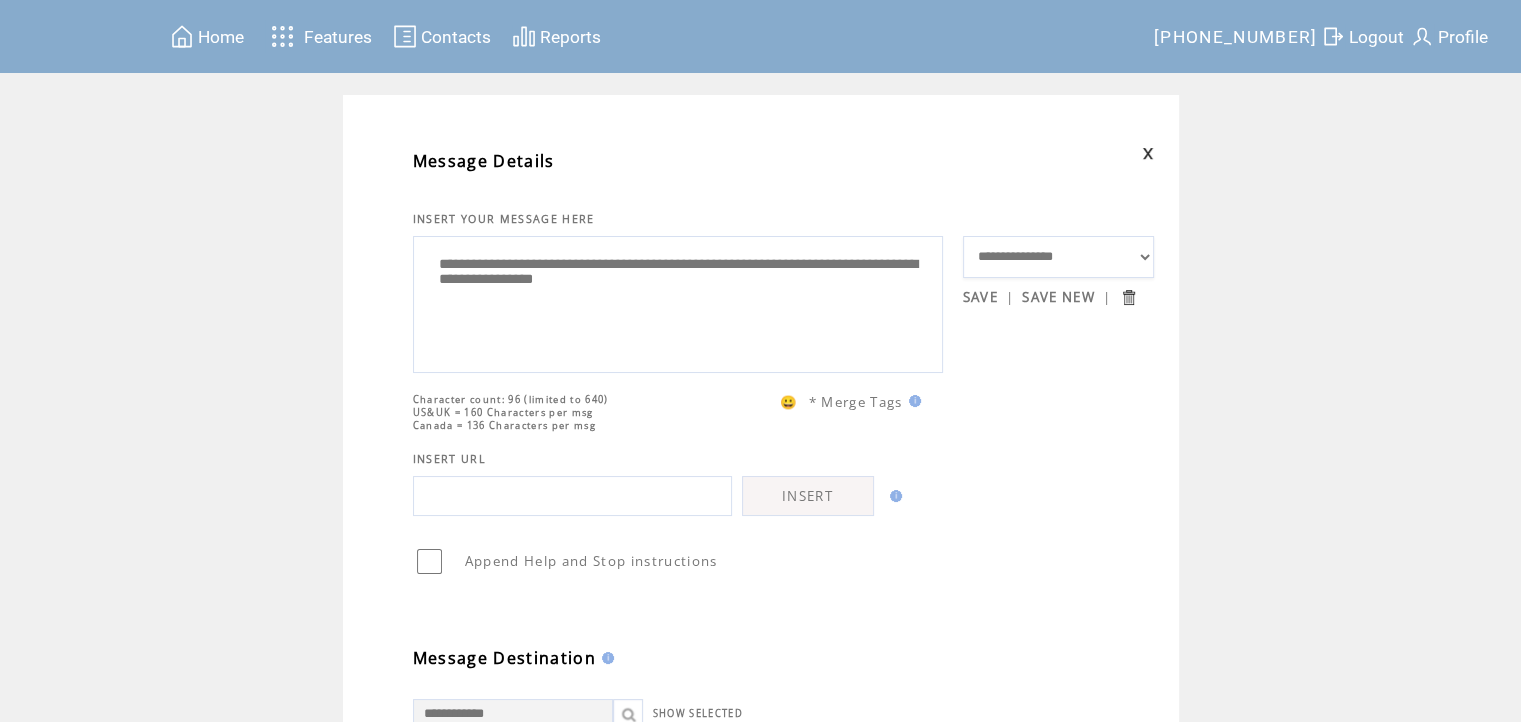 click on "**********" at bounding box center [678, 302] 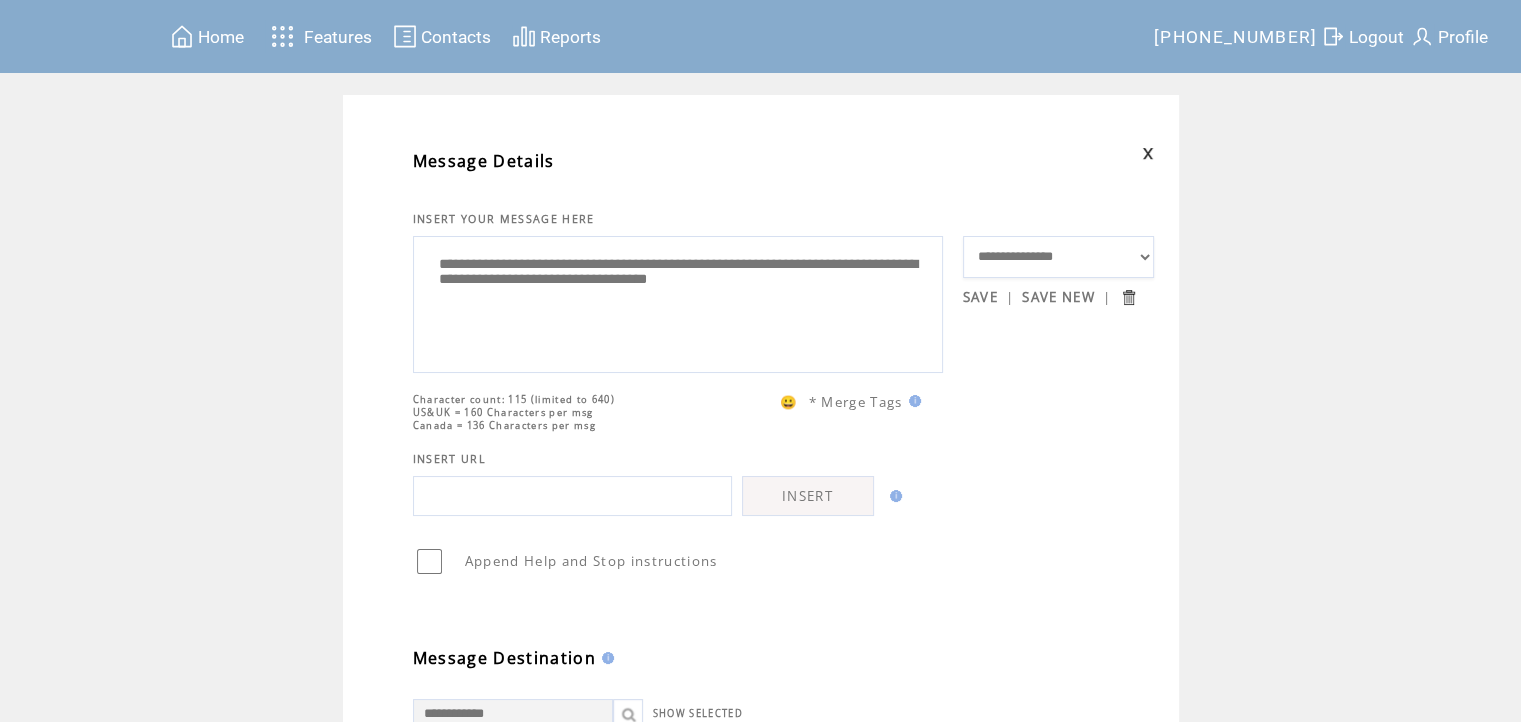 drag, startPoint x: 540, startPoint y: 287, endPoint x: 558, endPoint y: 324, distance: 41.14608 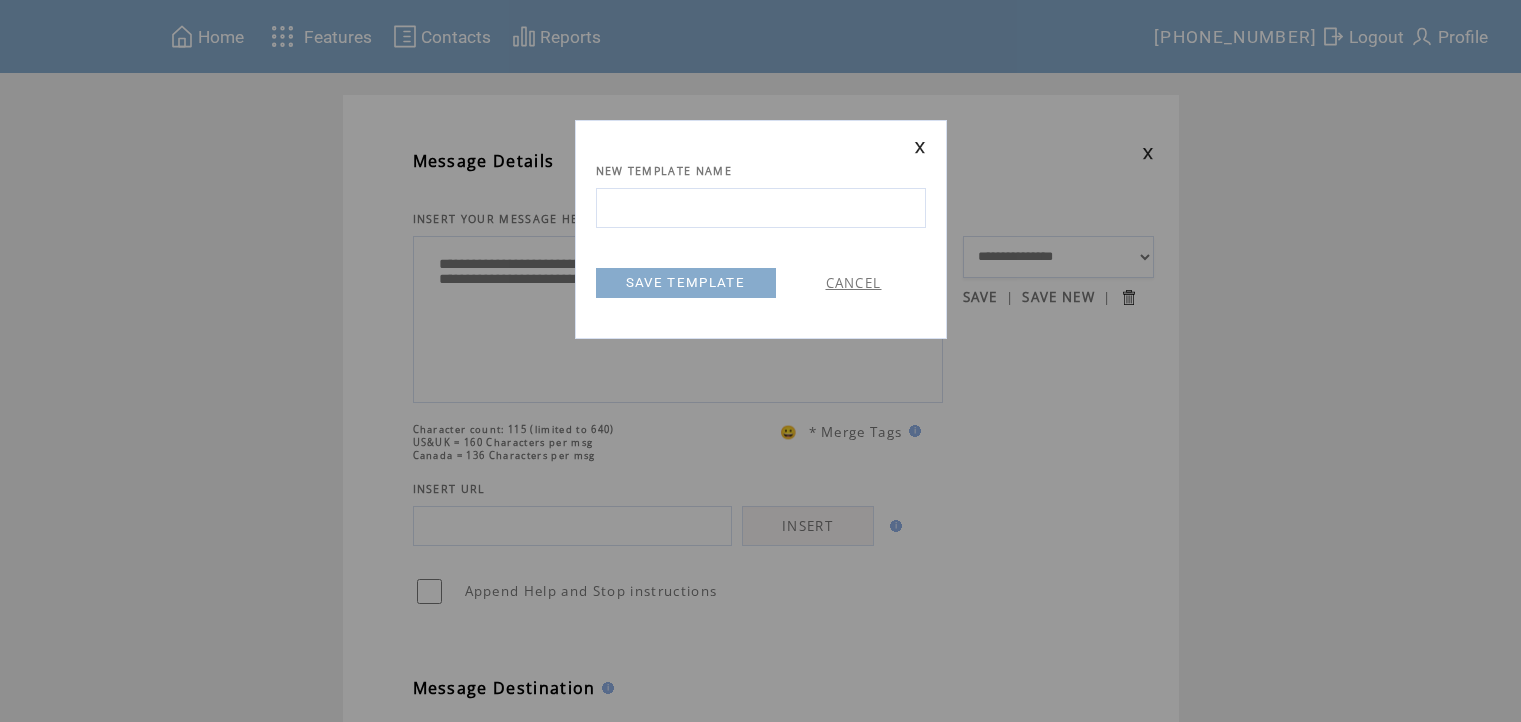 scroll, scrollTop: 0, scrollLeft: 0, axis: both 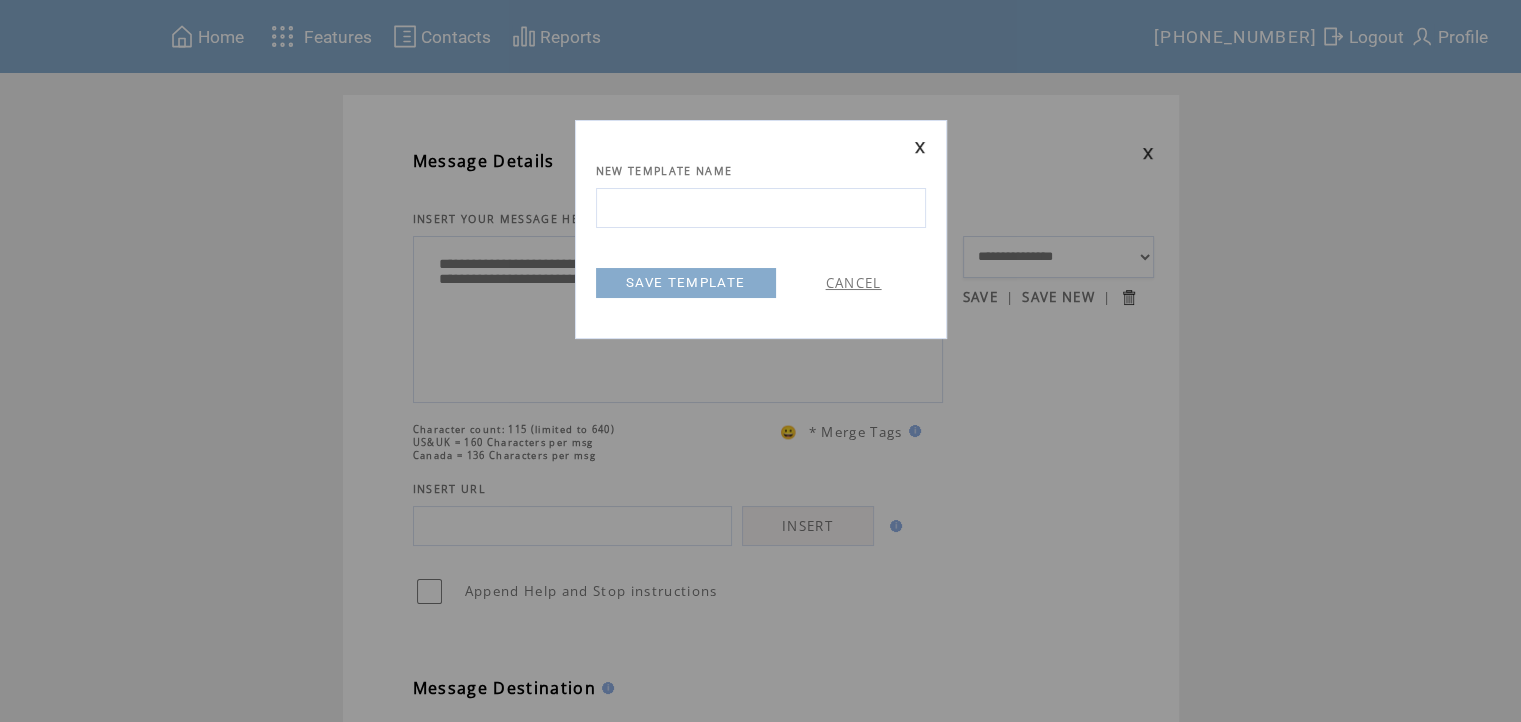 click at bounding box center [761, 208] 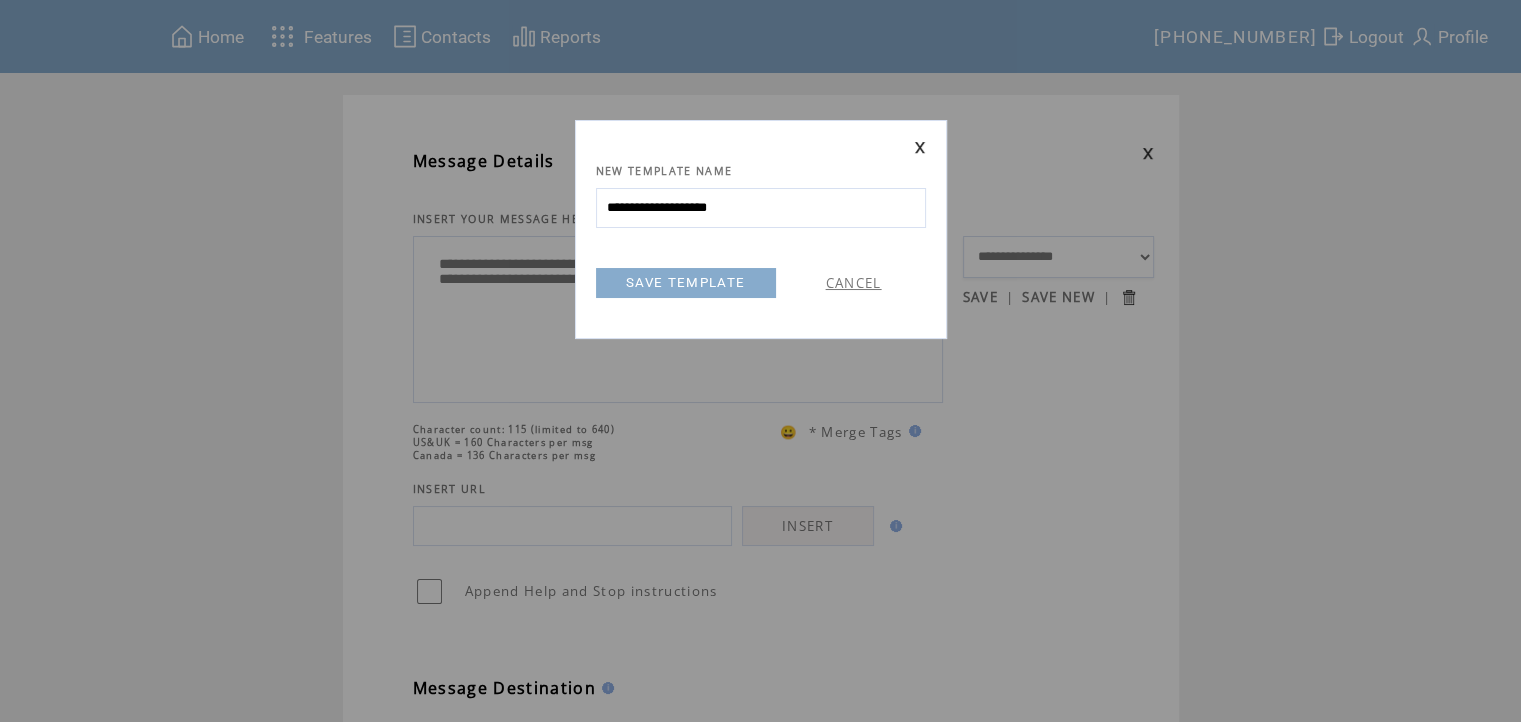 type on "**********" 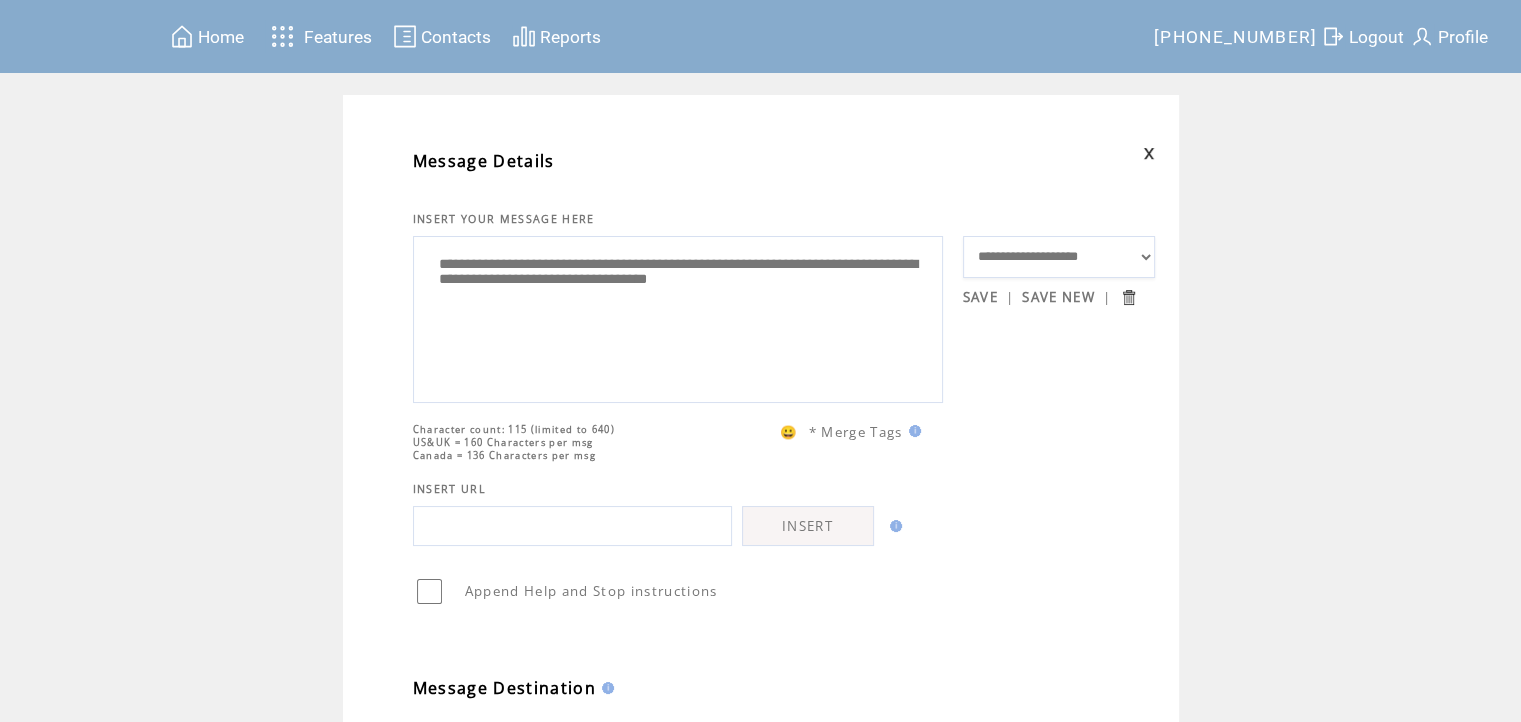 click on "SAVE" at bounding box center [980, 297] 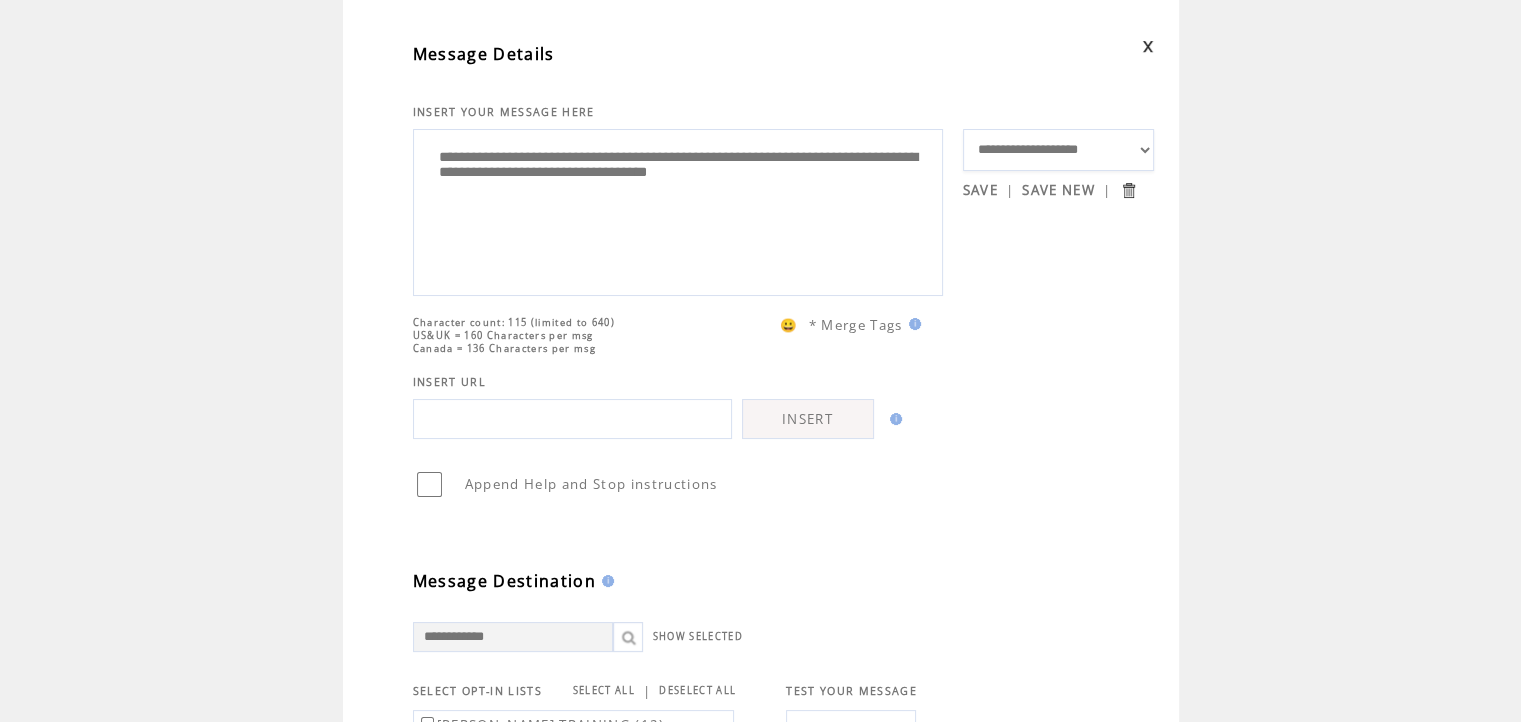 scroll, scrollTop: 300, scrollLeft: 0, axis: vertical 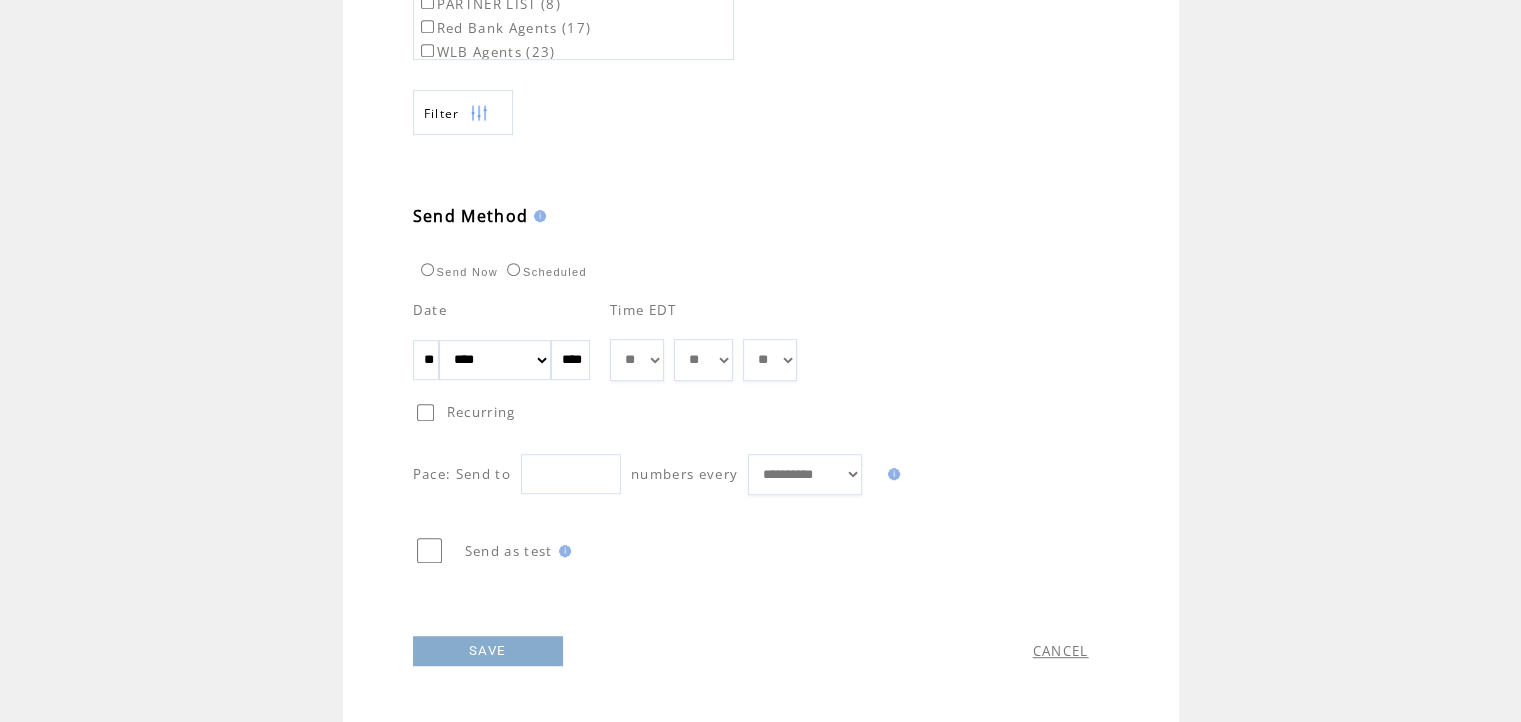 drag, startPoint x: 450, startPoint y: 354, endPoint x: 462, endPoint y: 364, distance: 15.6205 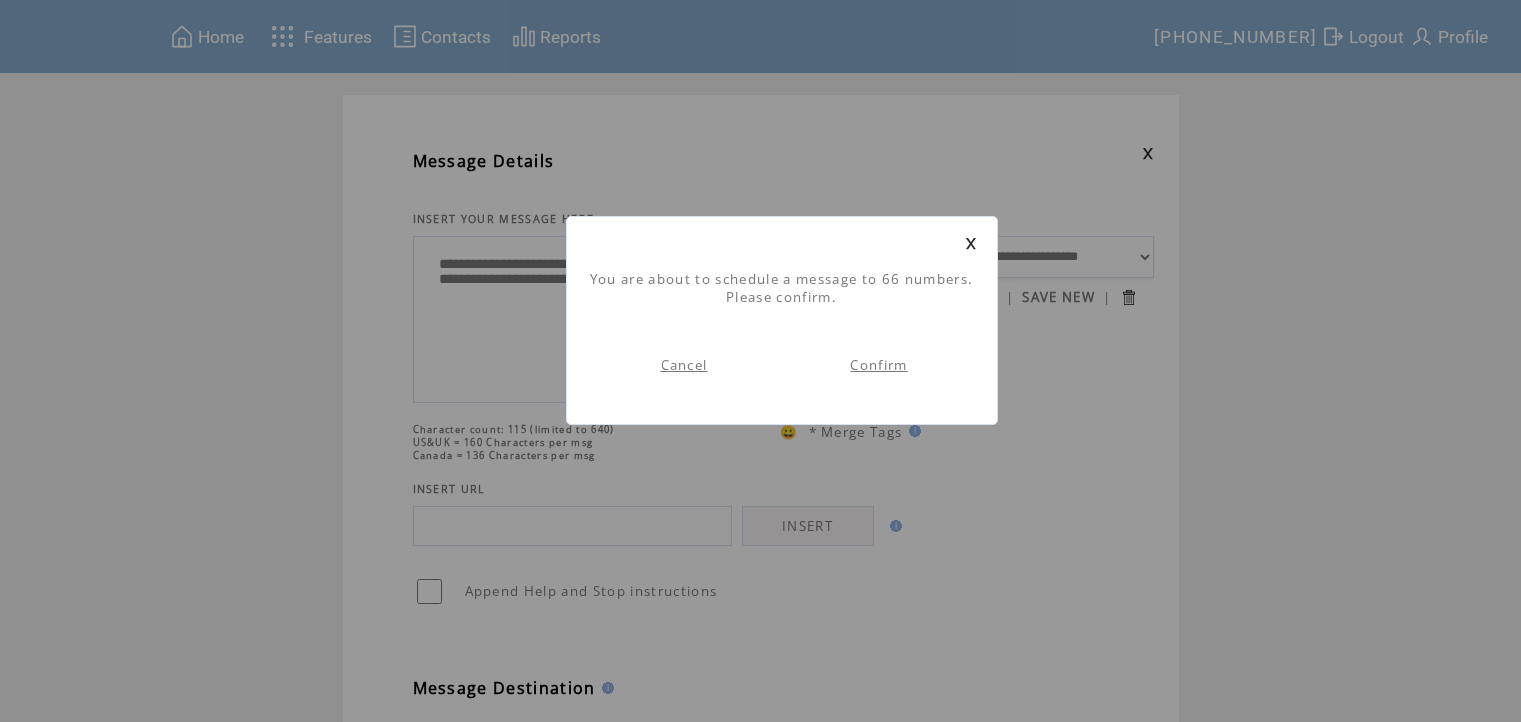 scroll, scrollTop: 0, scrollLeft: 0, axis: both 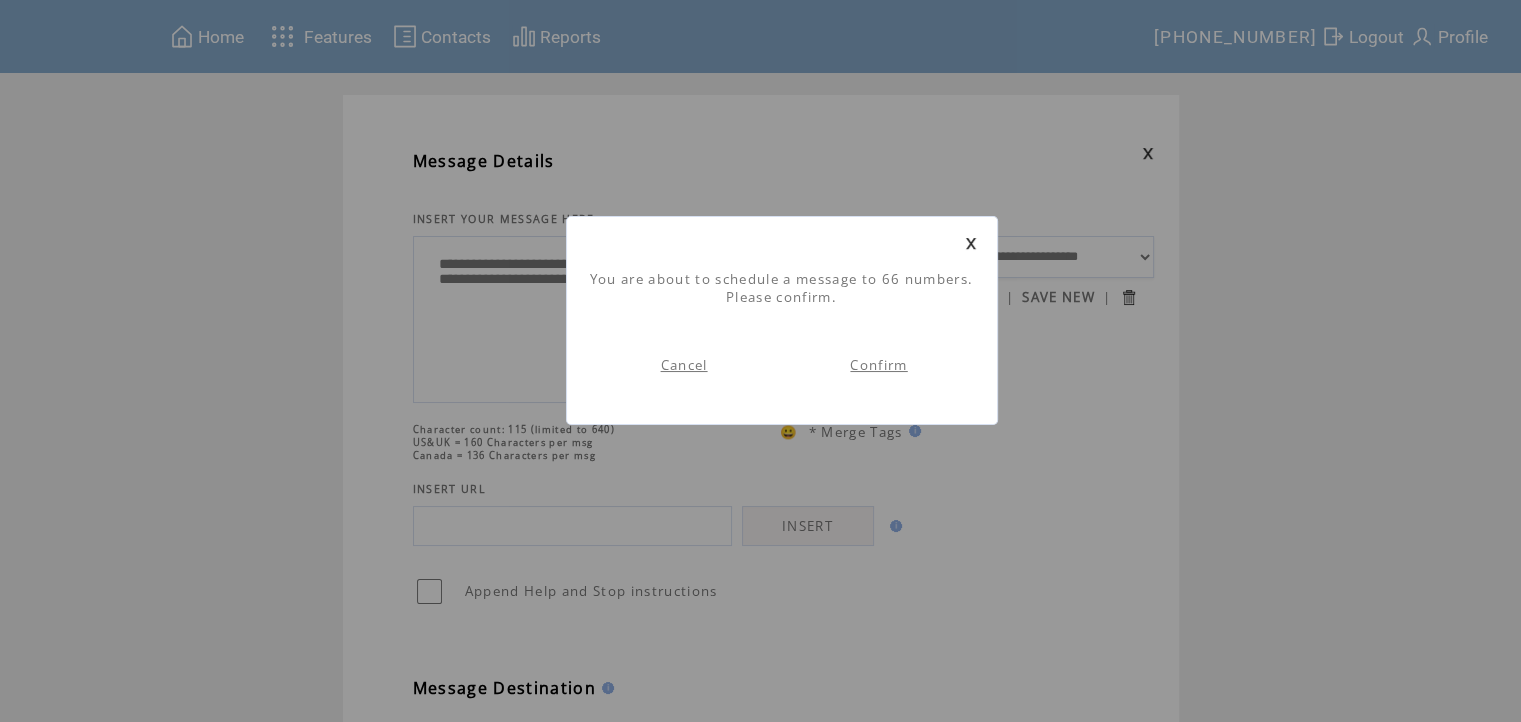 drag, startPoint x: 888, startPoint y: 365, endPoint x: 873, endPoint y: 371, distance: 16.155495 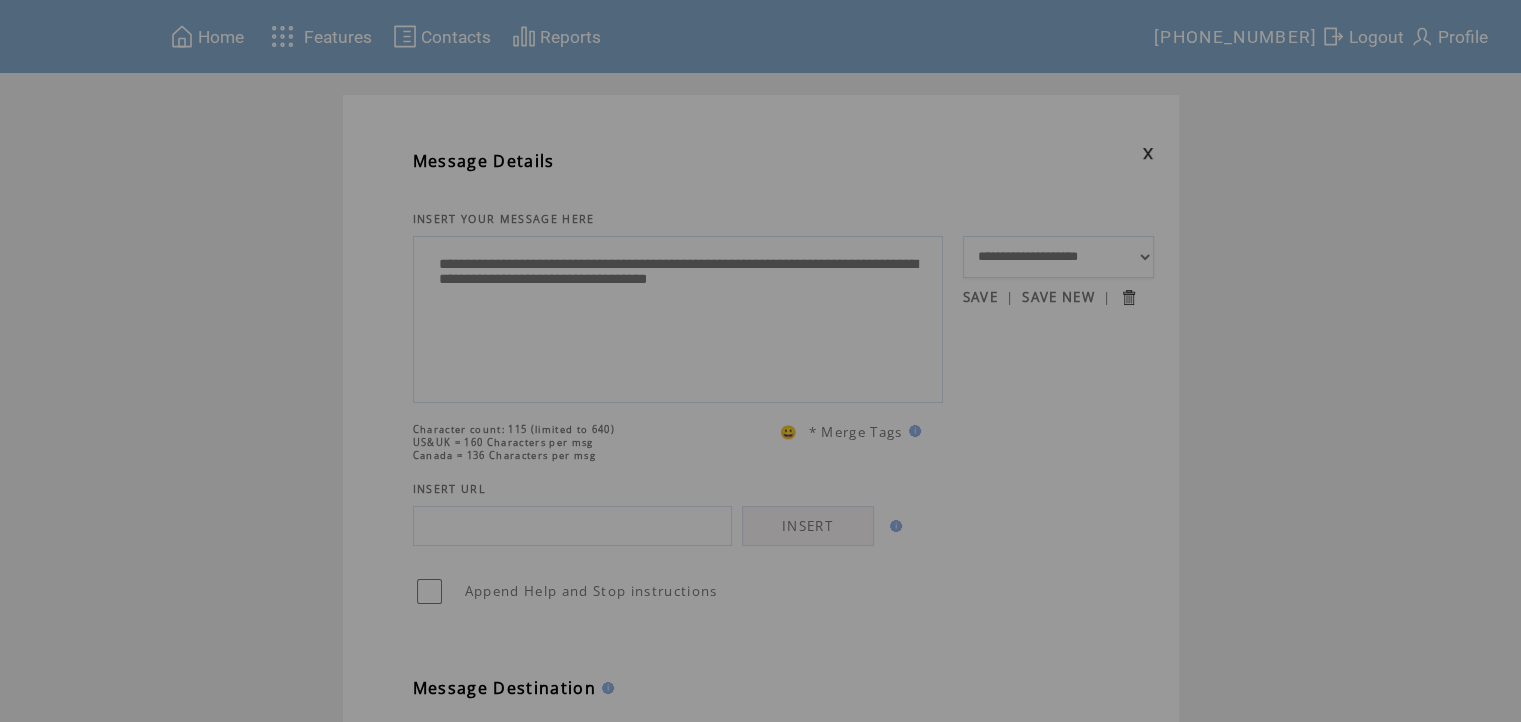 scroll, scrollTop: 0, scrollLeft: 0, axis: both 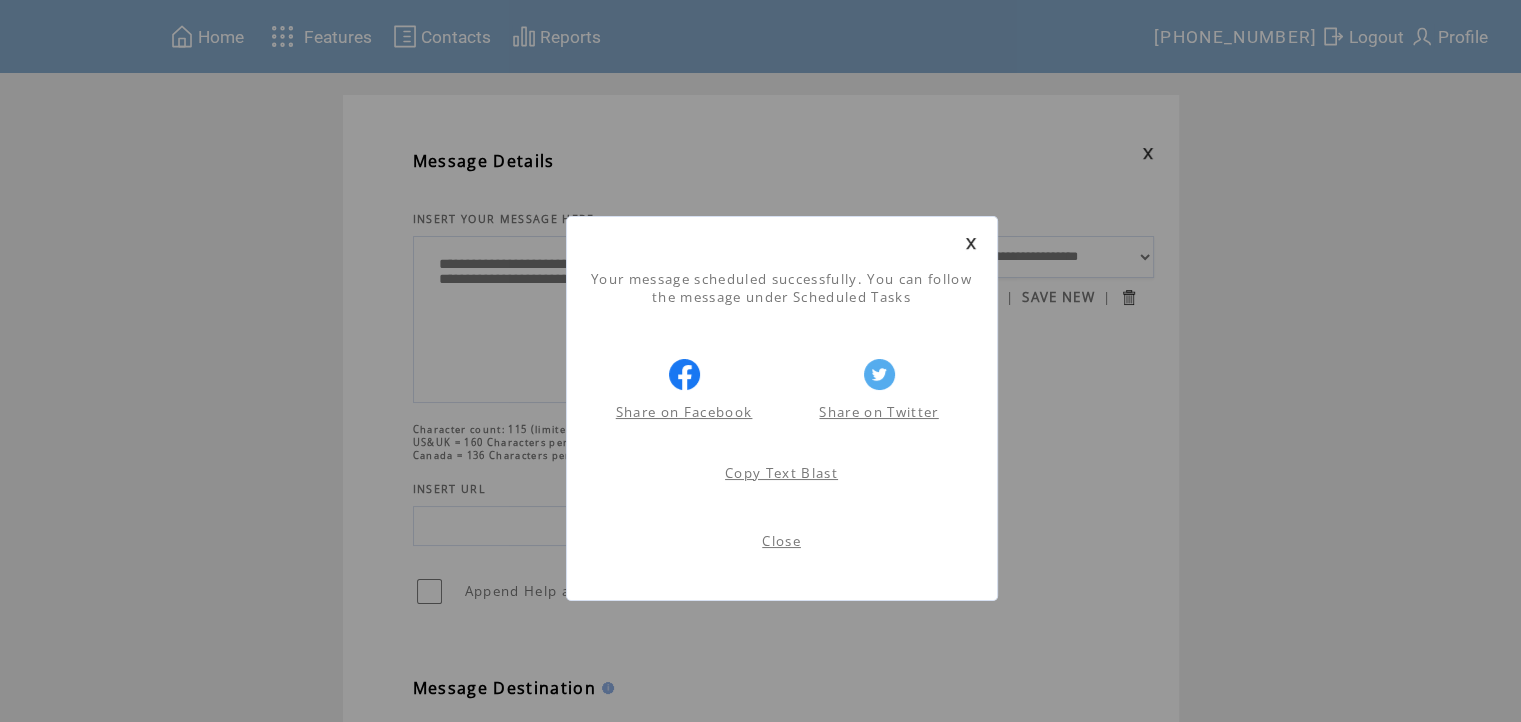 click on "Close" 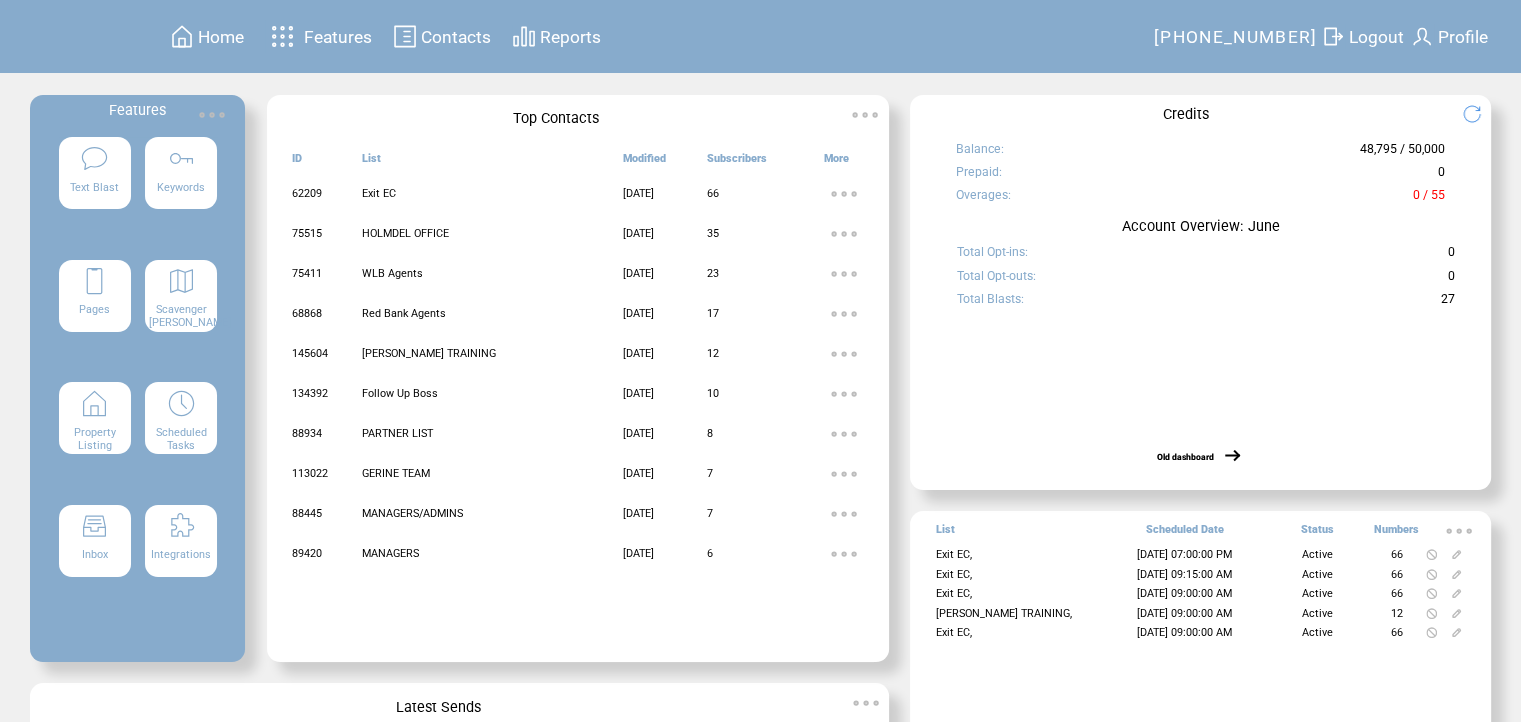 scroll, scrollTop: 0, scrollLeft: 0, axis: both 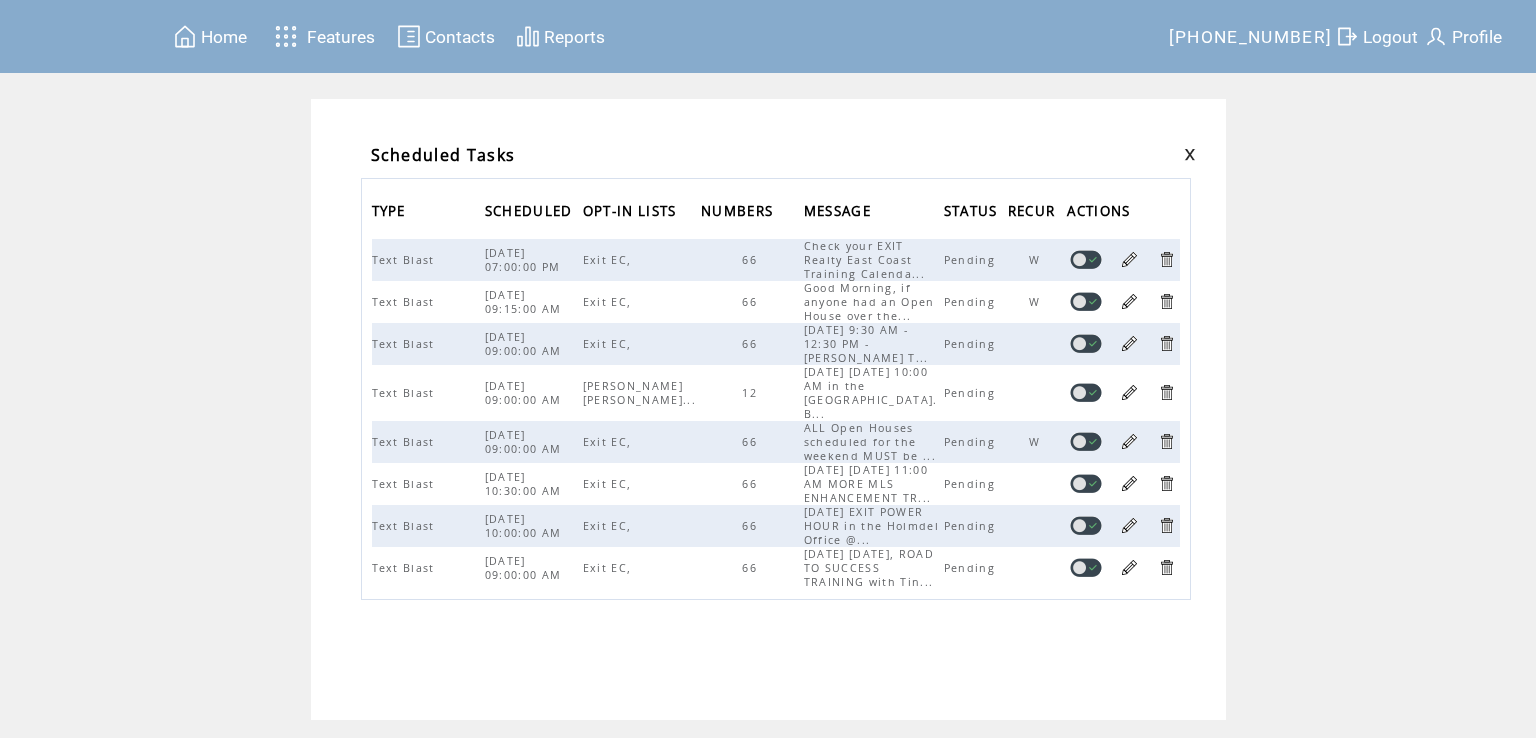 click on "Home" at bounding box center [224, 37] 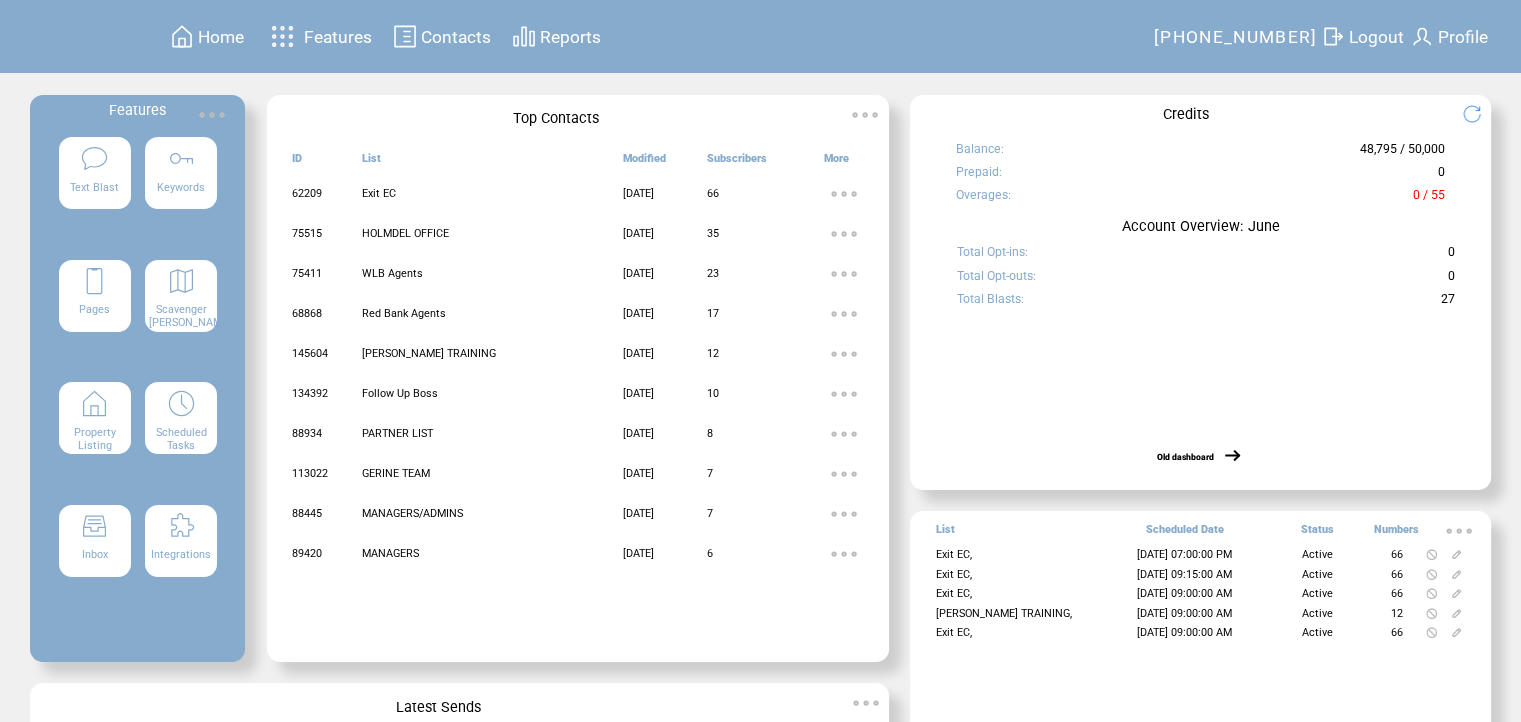 scroll, scrollTop: 0, scrollLeft: 0, axis: both 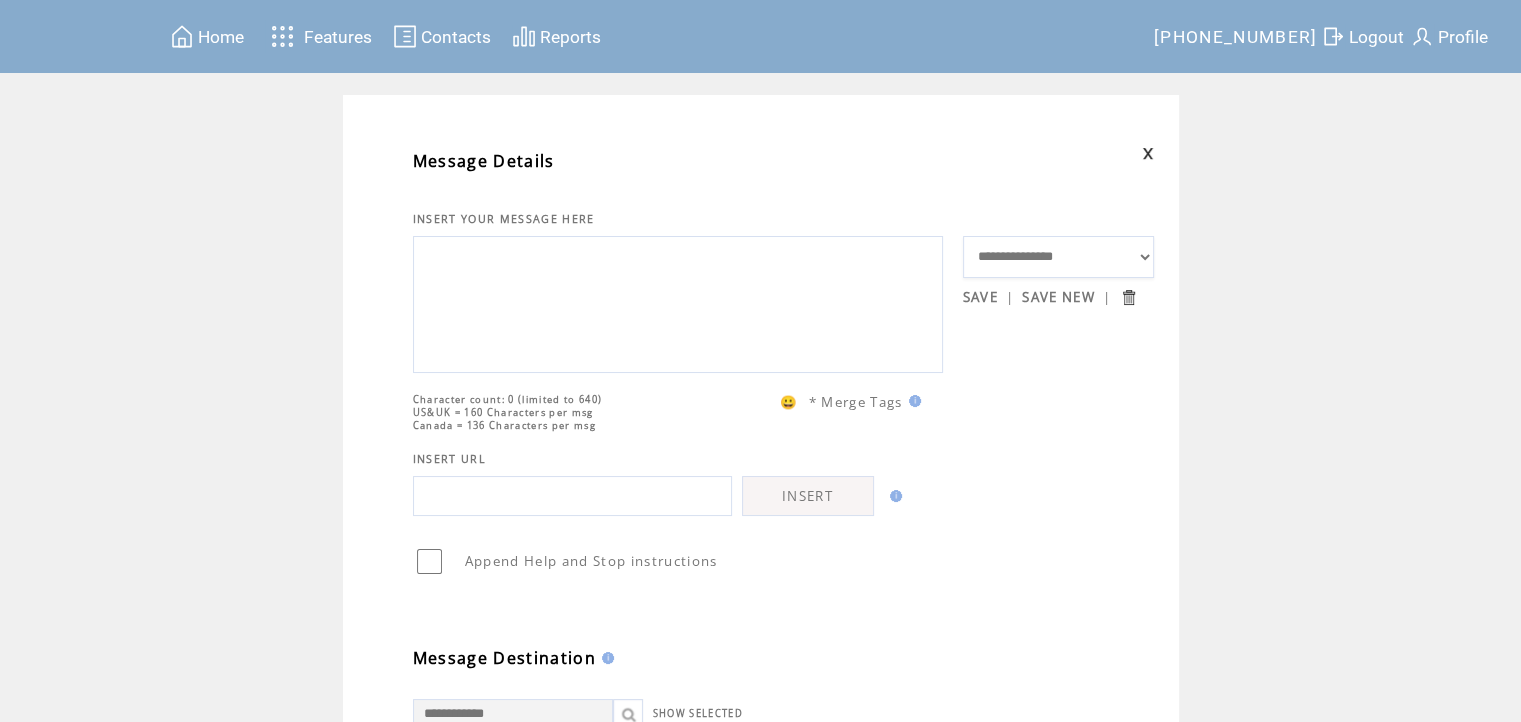 click on "**********" at bounding box center [1059, 257] 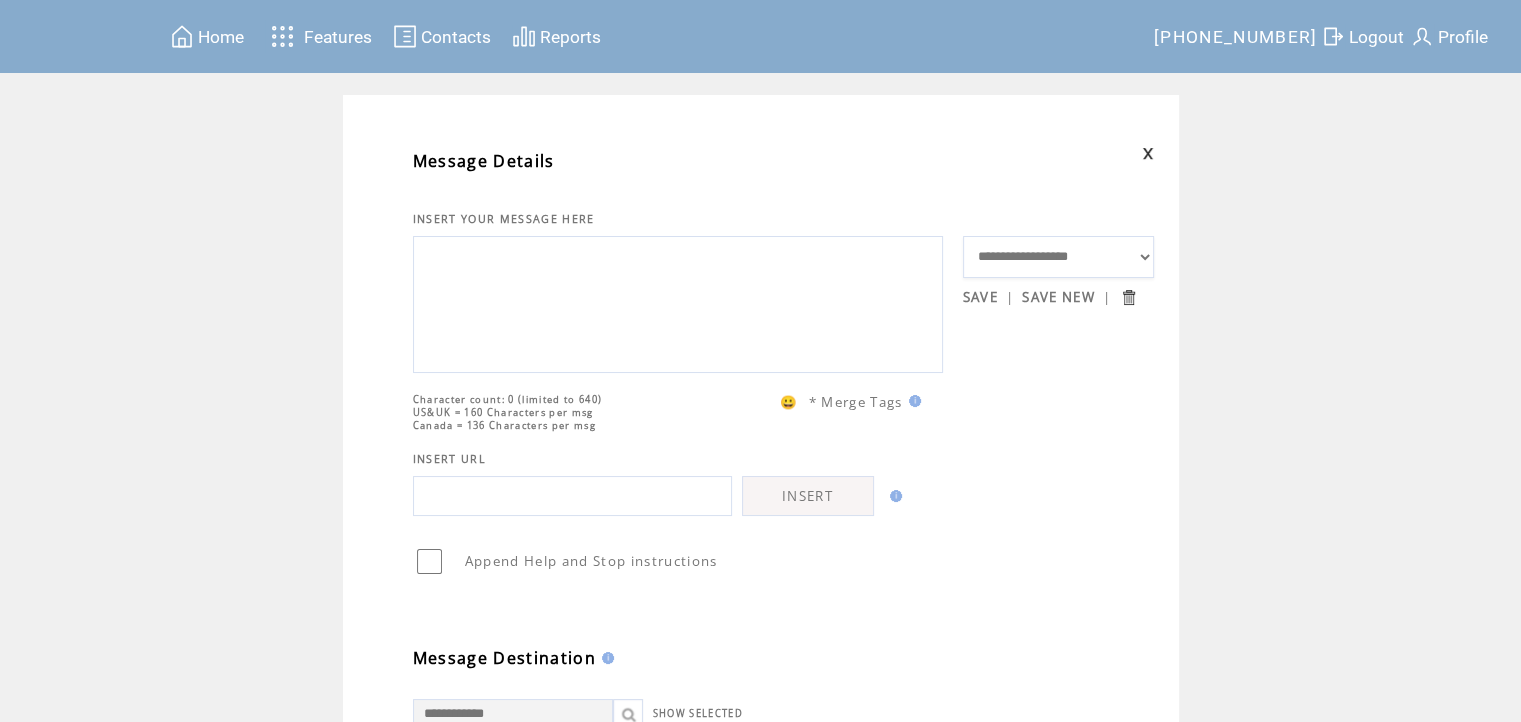 click on "**********" at bounding box center (1059, 257) 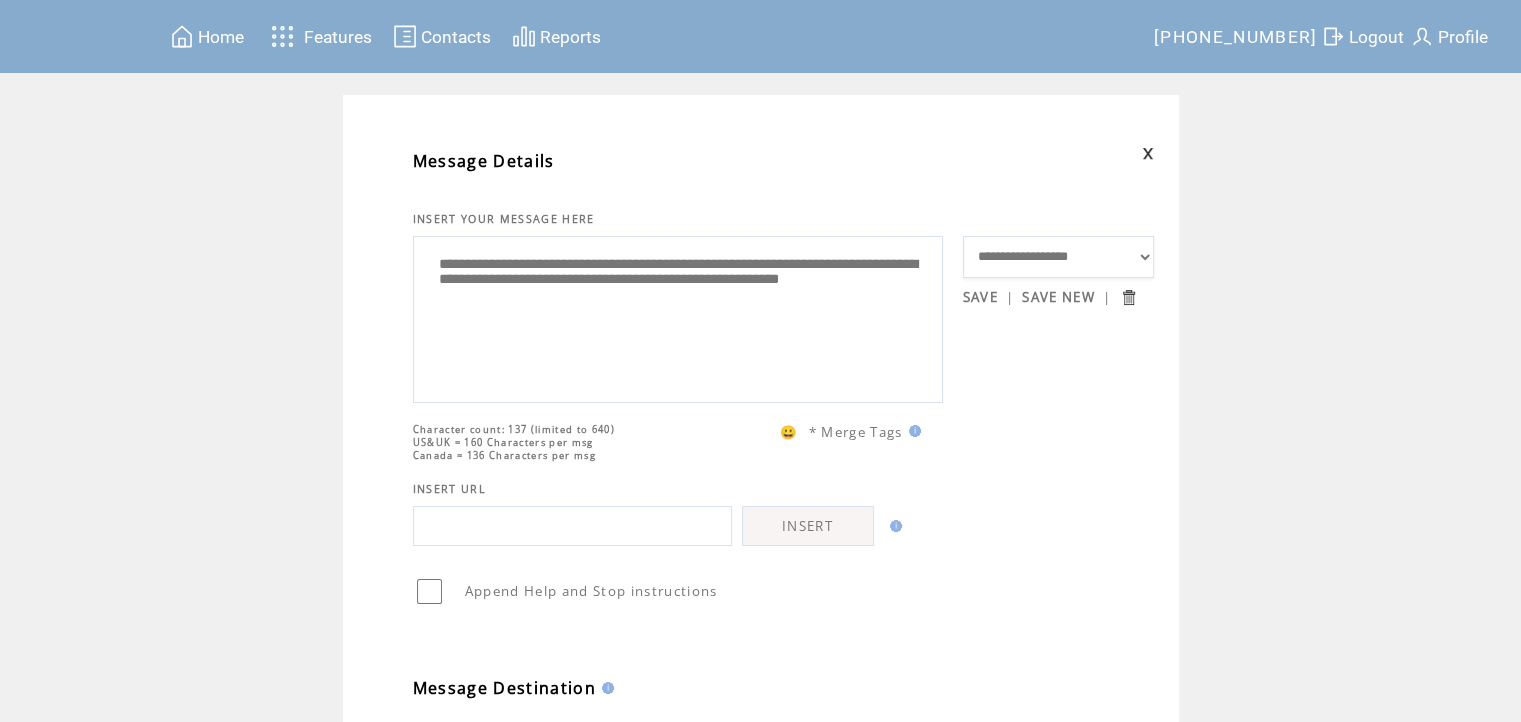 click on "**********" at bounding box center [678, 317] 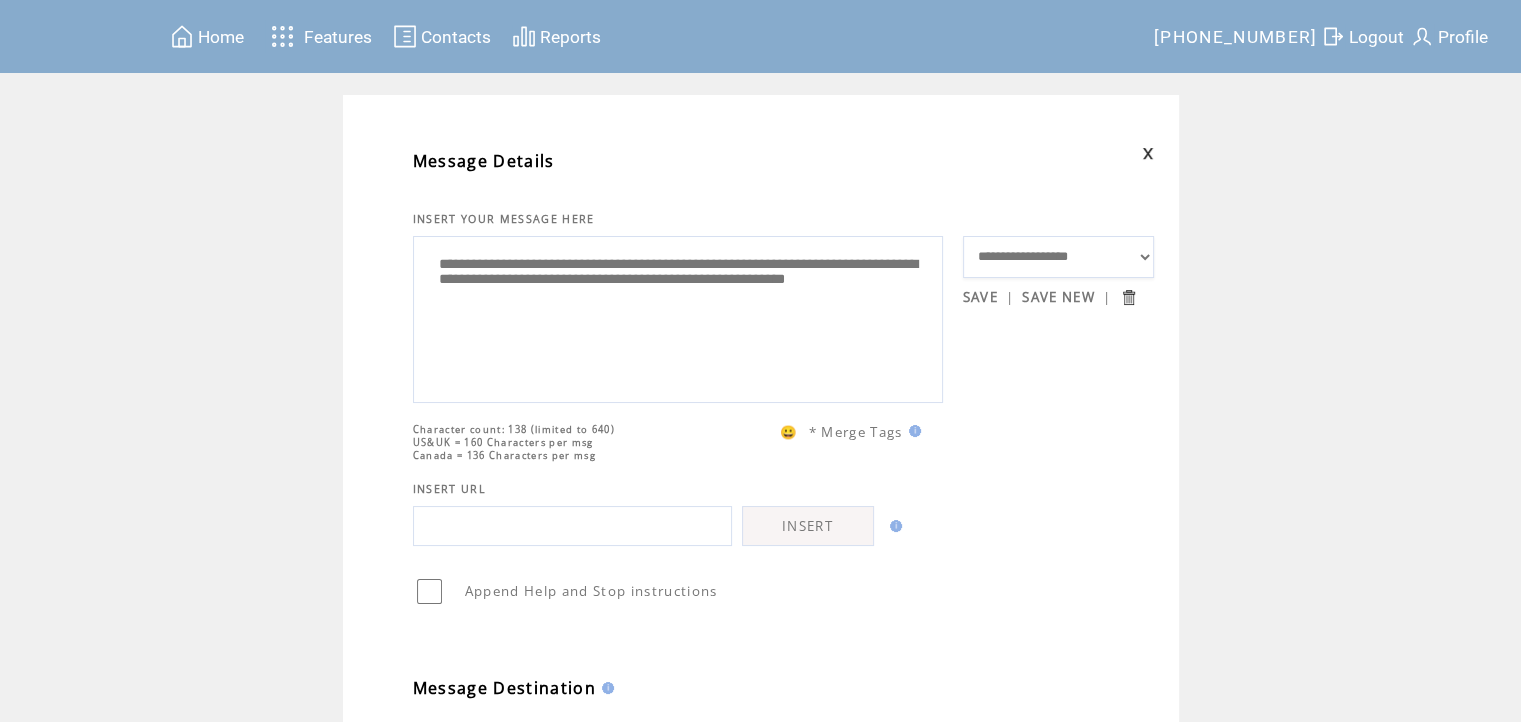 drag, startPoint x: 568, startPoint y: 289, endPoint x: 584, endPoint y: 331, distance: 44.94441 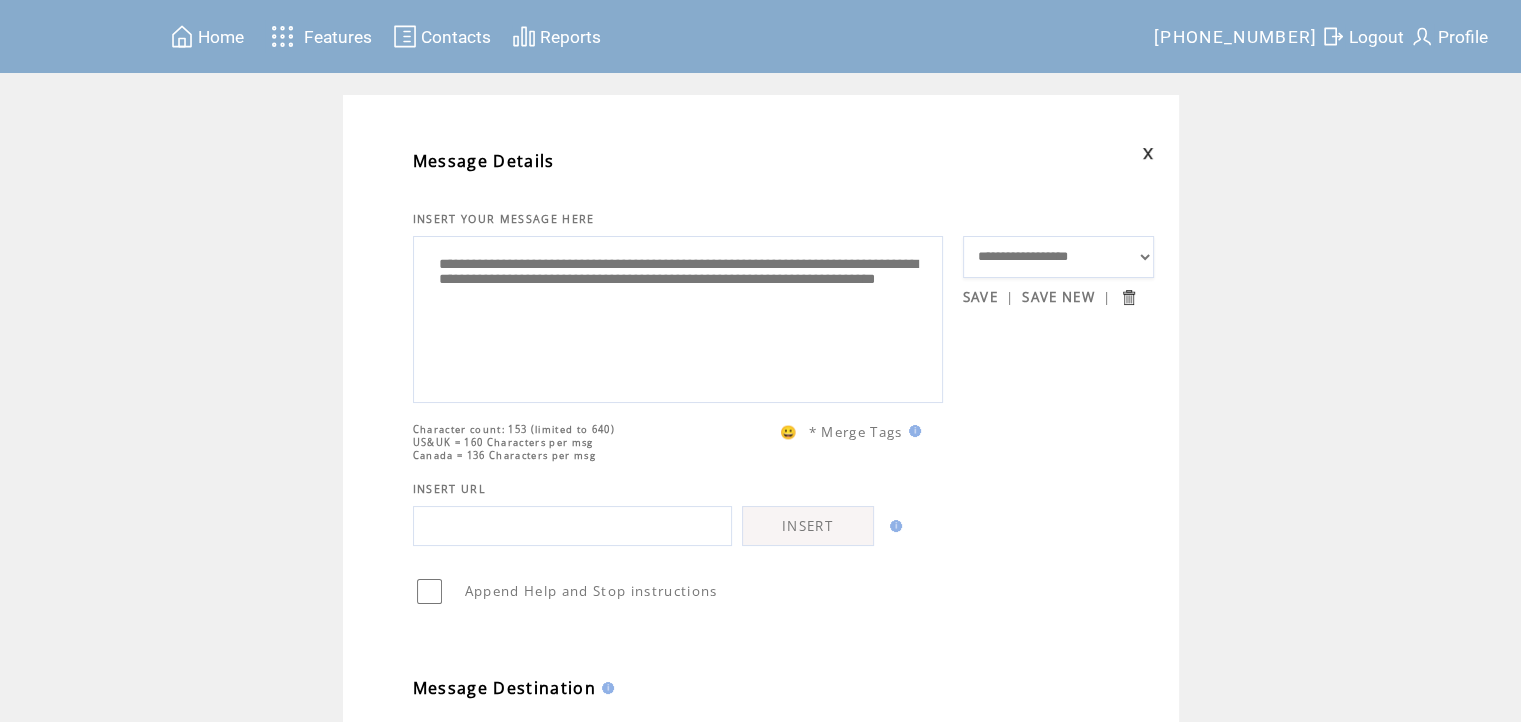 type on "**********" 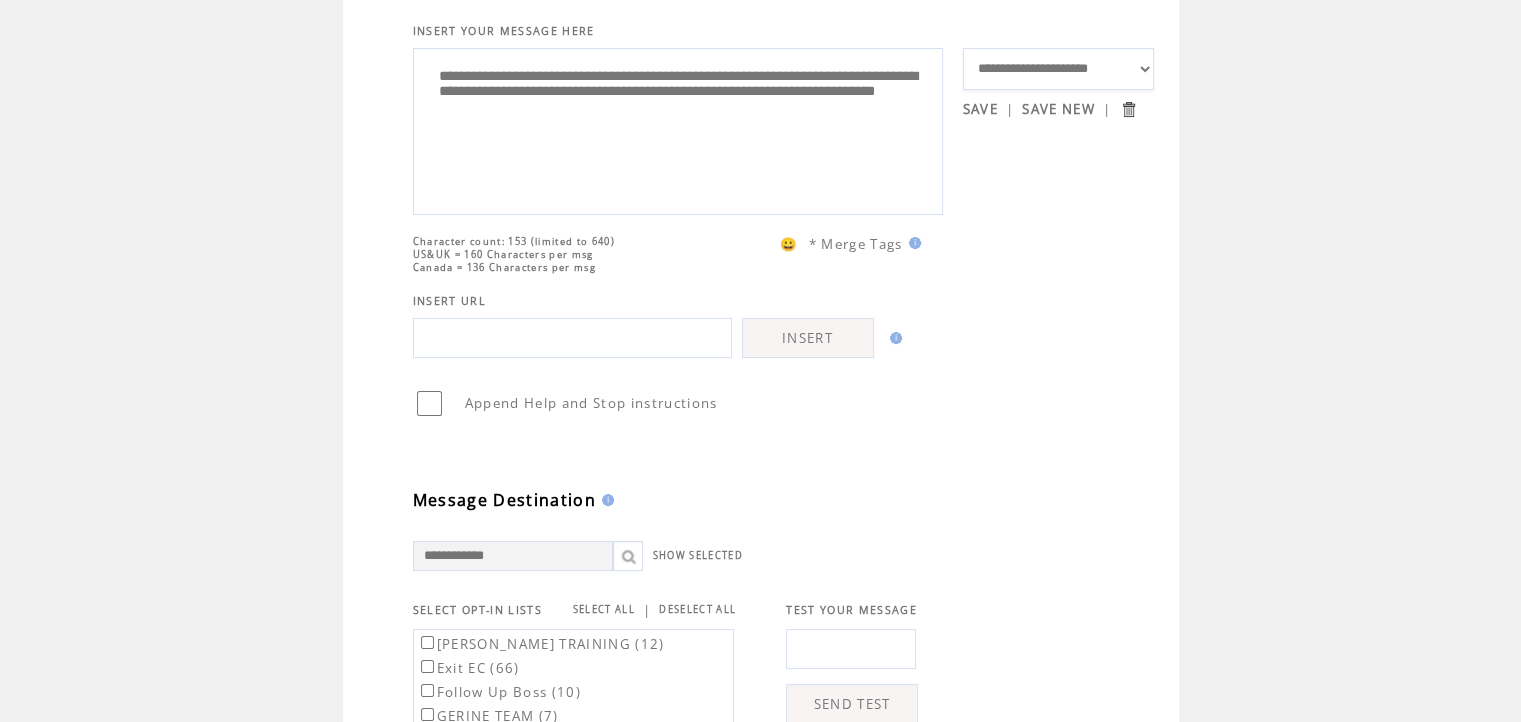 scroll, scrollTop: 200, scrollLeft: 0, axis: vertical 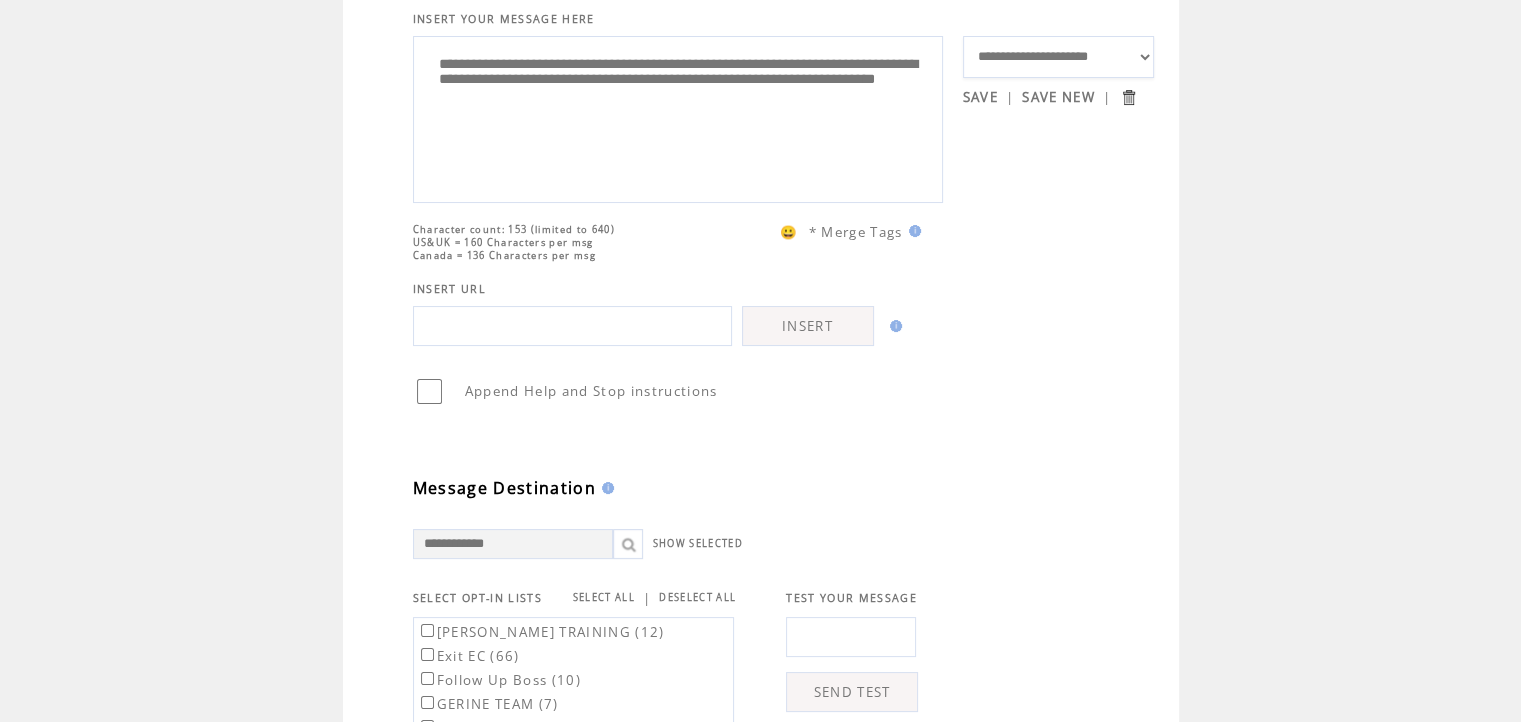 click on "SAVE" at bounding box center [980, 97] 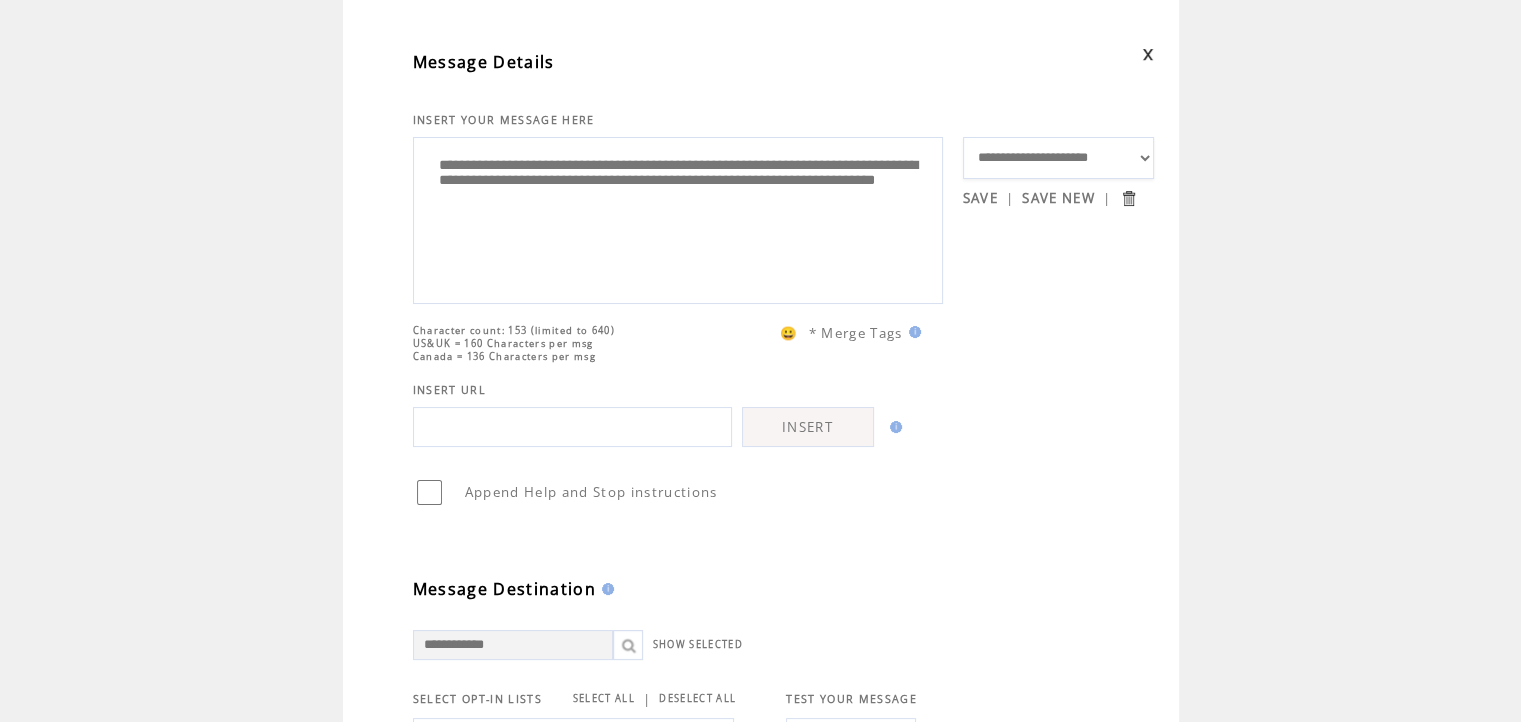 scroll, scrollTop: 300, scrollLeft: 0, axis: vertical 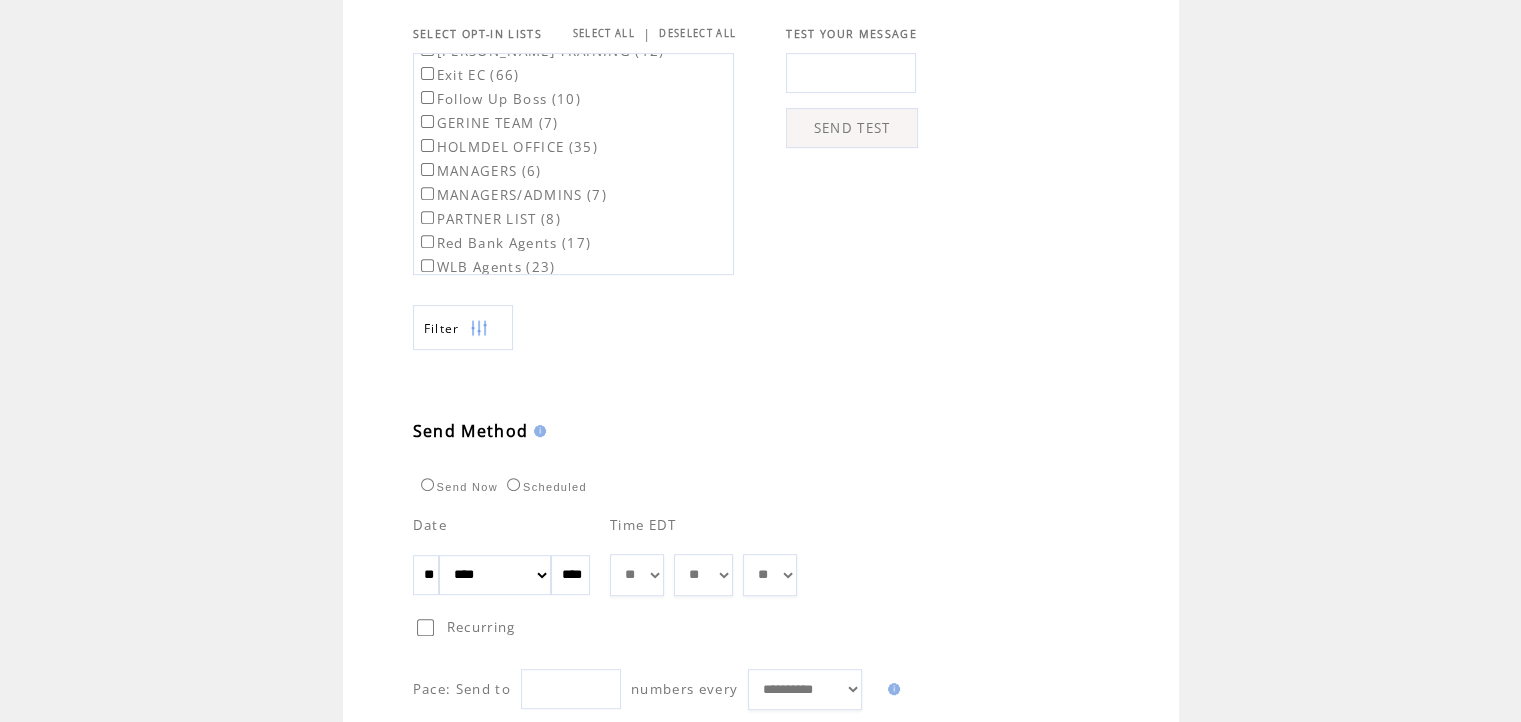 drag, startPoint x: 449, startPoint y: 566, endPoint x: 458, endPoint y: 571, distance: 10.29563 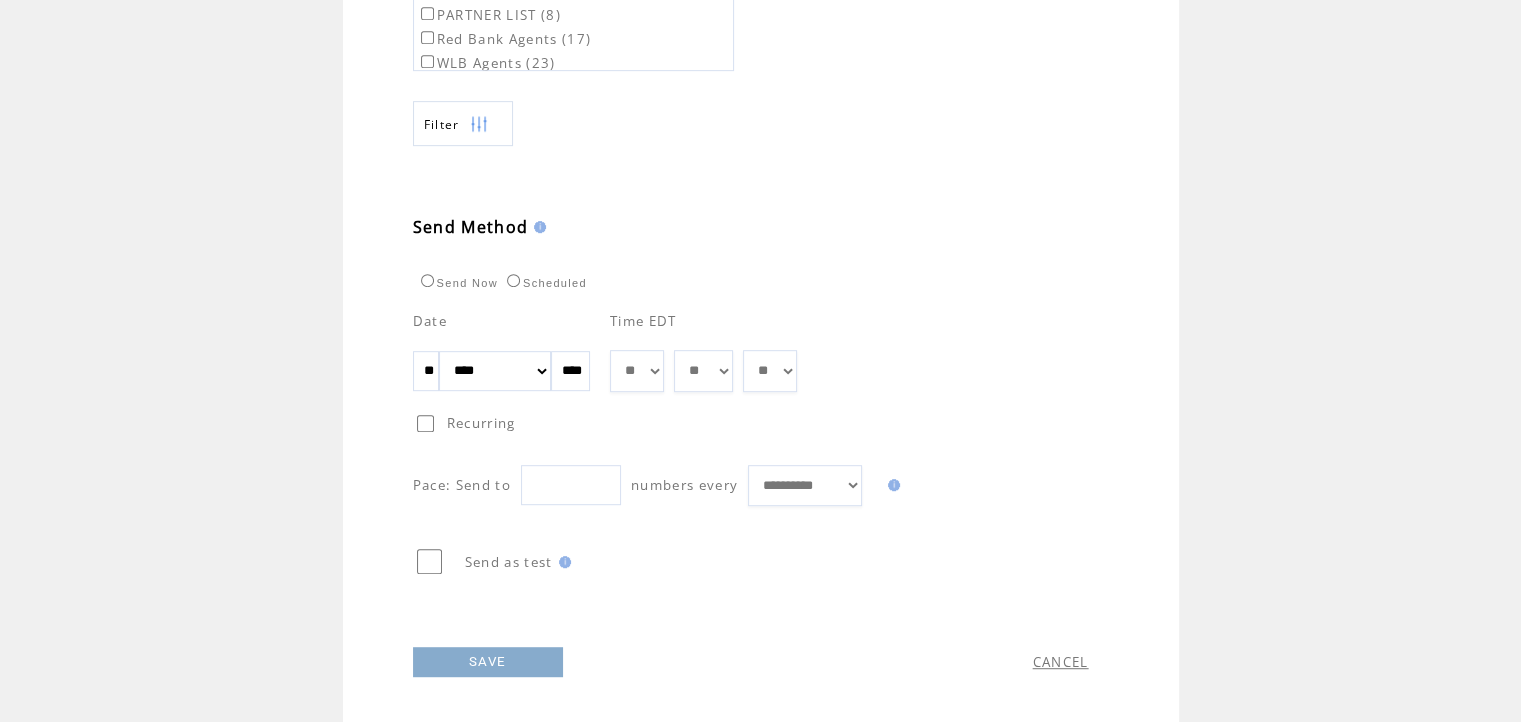scroll, scrollTop: 979, scrollLeft: 0, axis: vertical 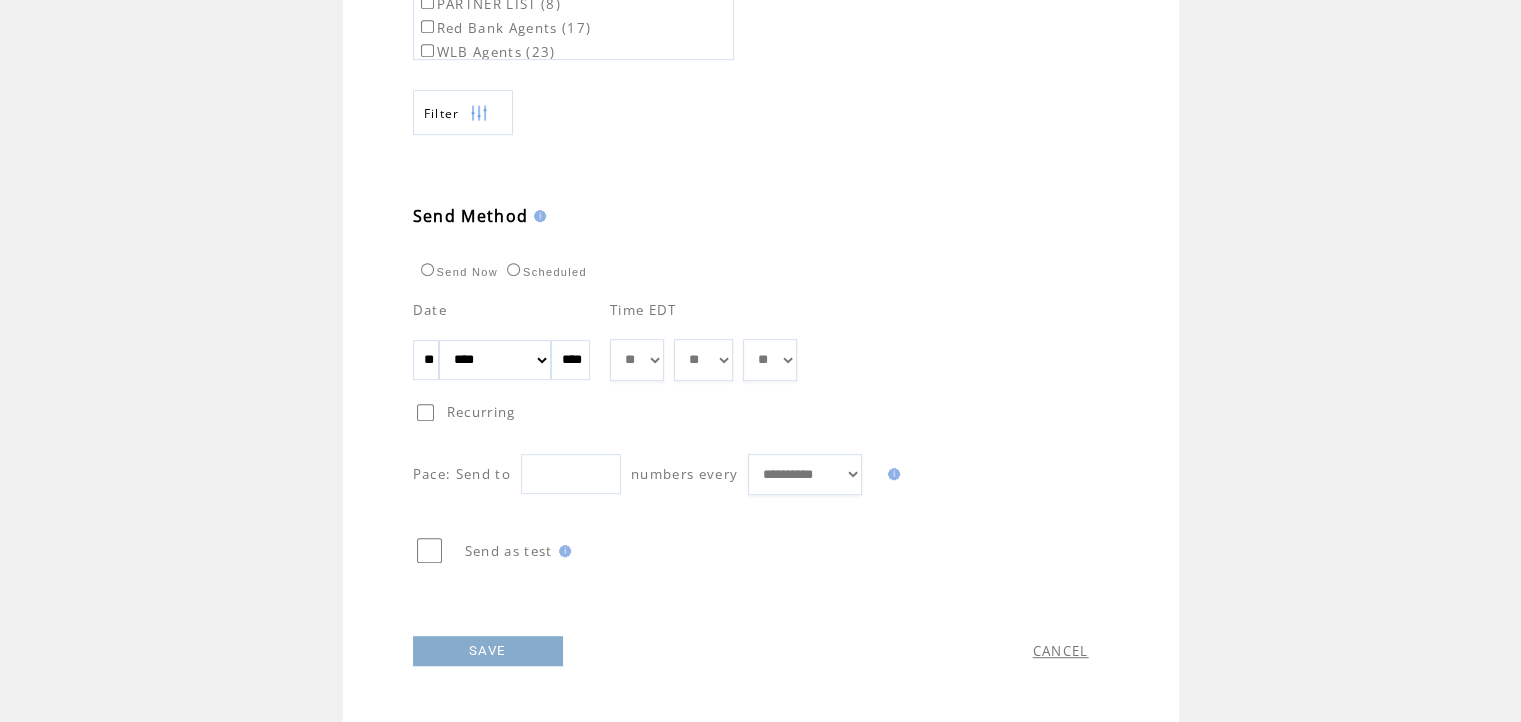 click on "SAVE" at bounding box center [488, 651] 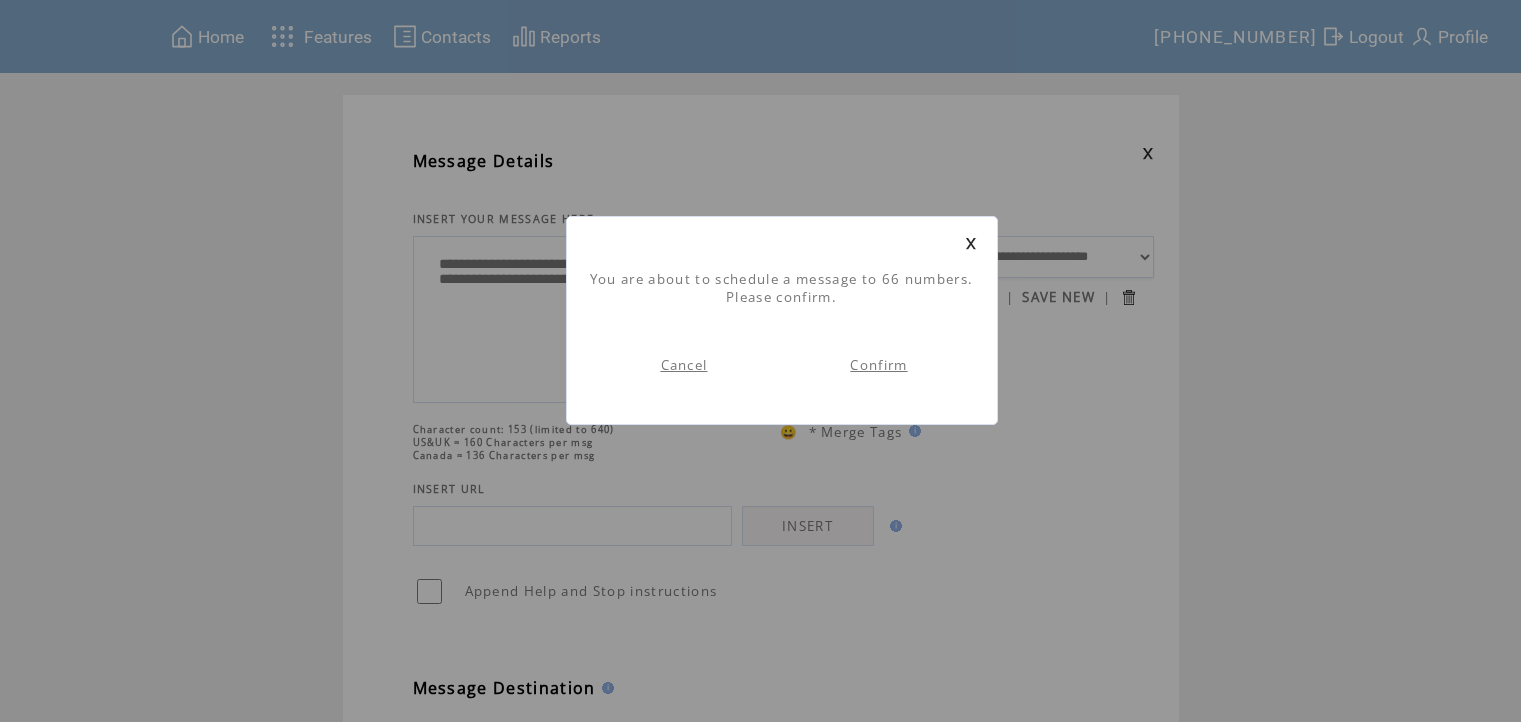 scroll, scrollTop: 0, scrollLeft: 0, axis: both 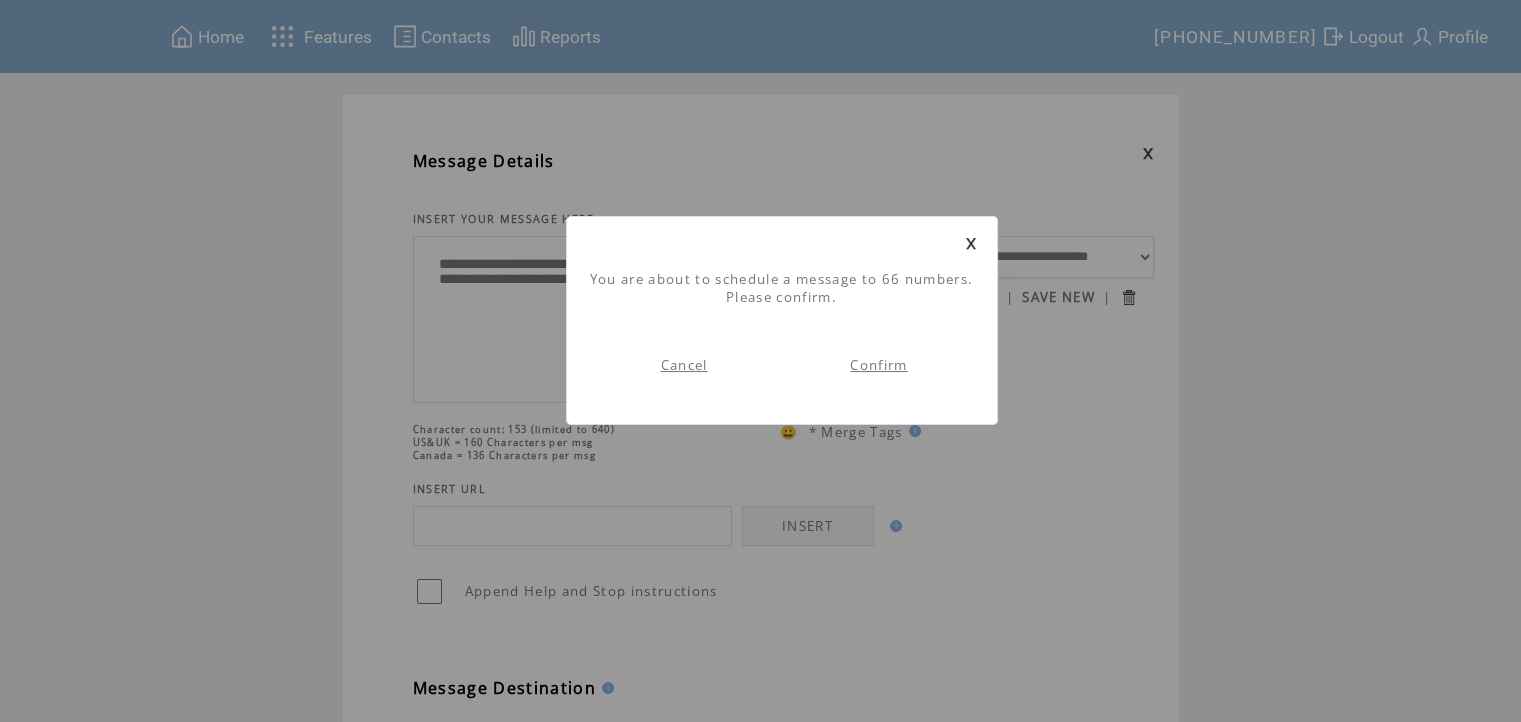 click on "Confirm" at bounding box center [878, 365] 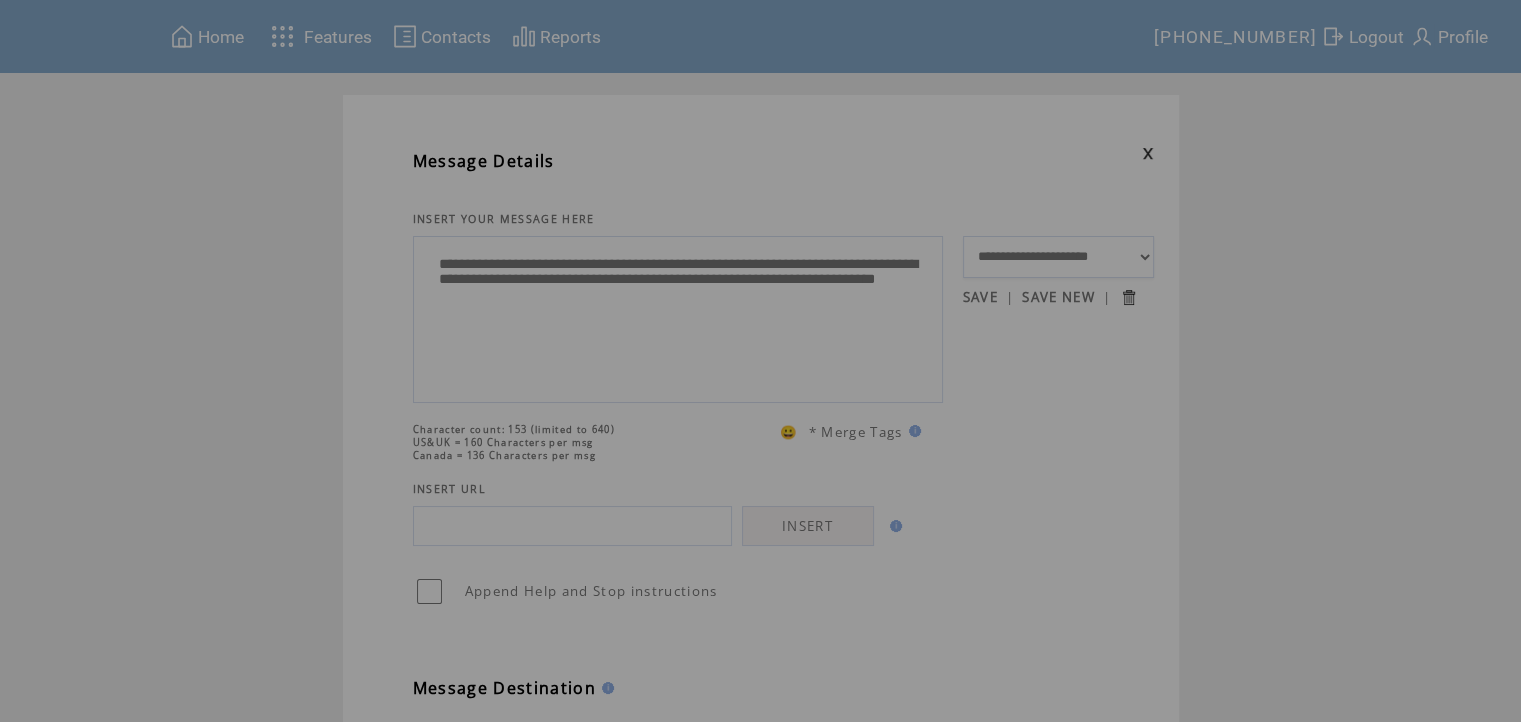 scroll, scrollTop: 0, scrollLeft: 0, axis: both 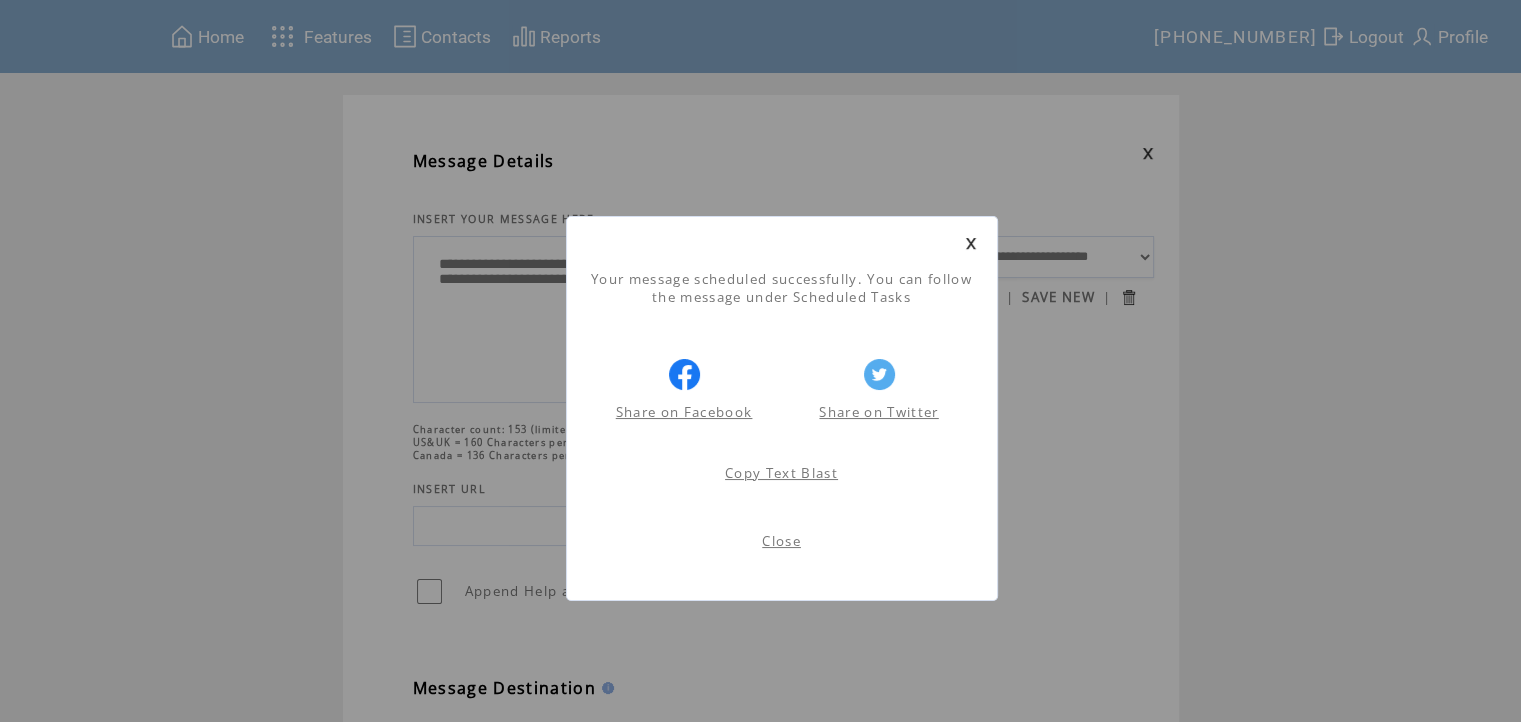 click on "Close" at bounding box center [781, 541] 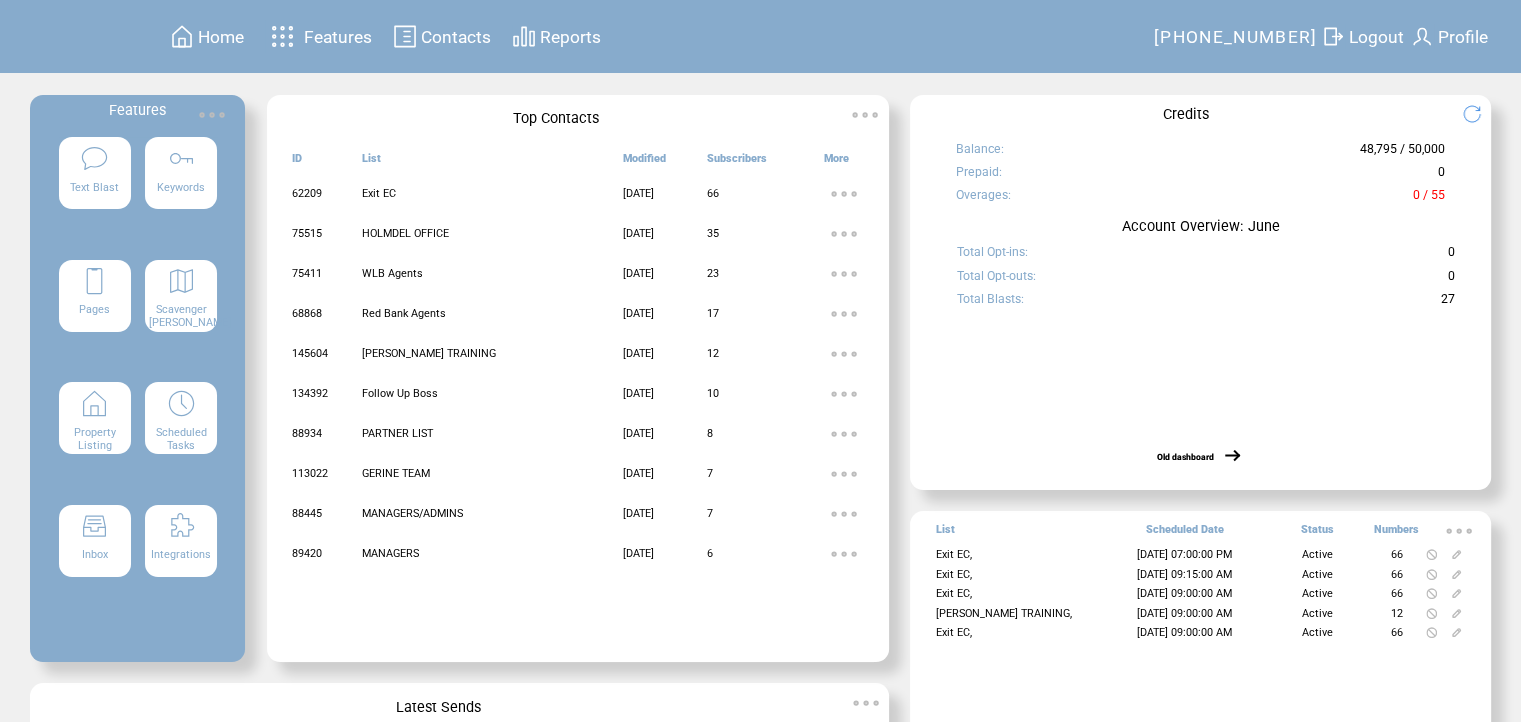 scroll, scrollTop: 0, scrollLeft: 0, axis: both 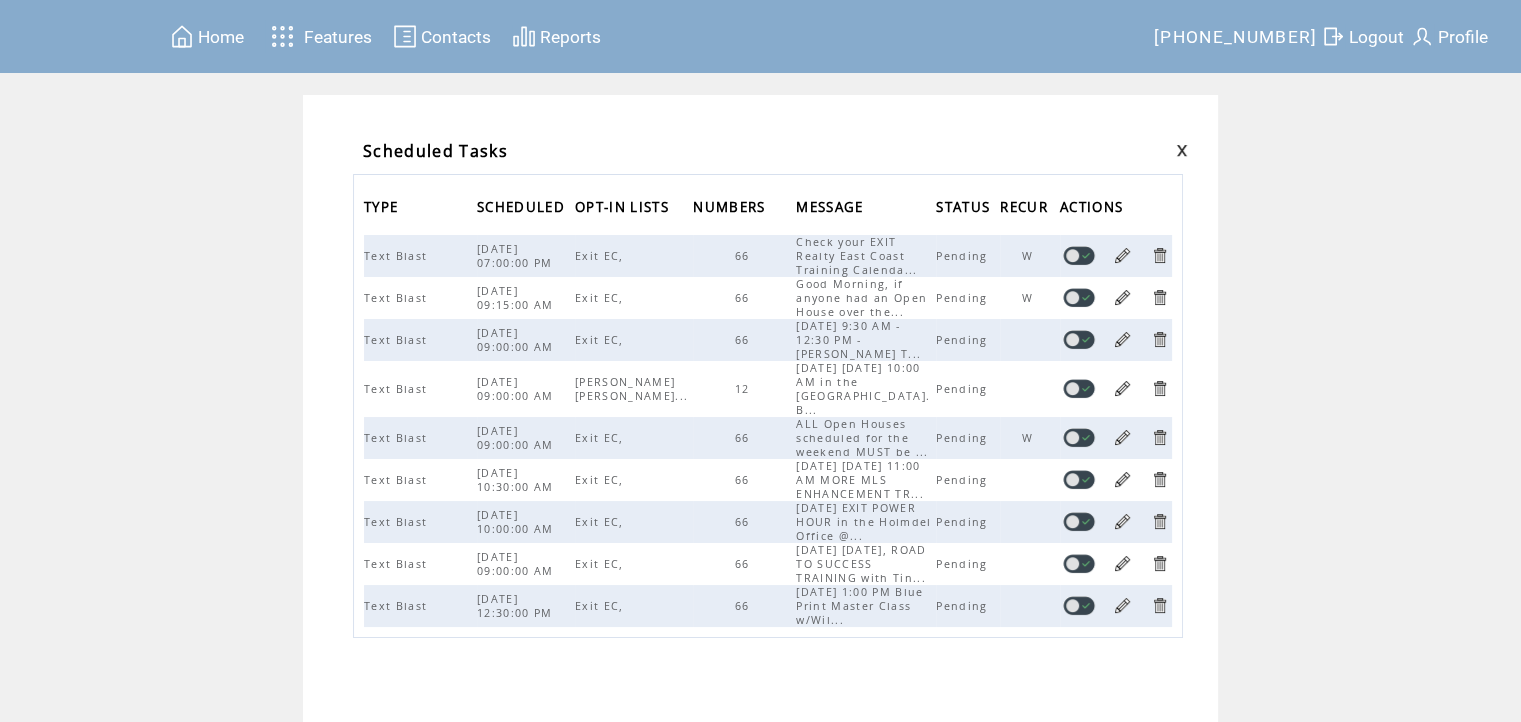 click at bounding box center (1122, 388) 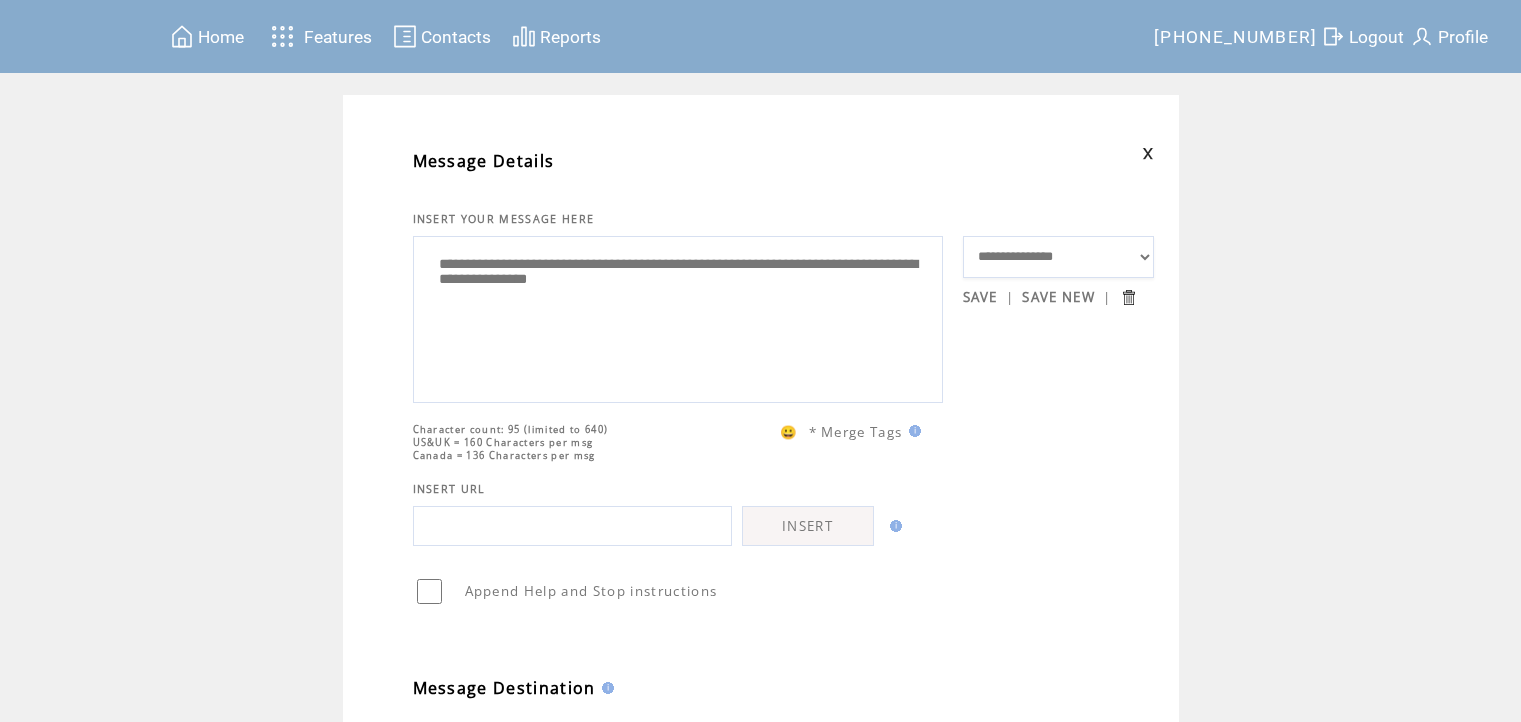 scroll, scrollTop: 0, scrollLeft: 0, axis: both 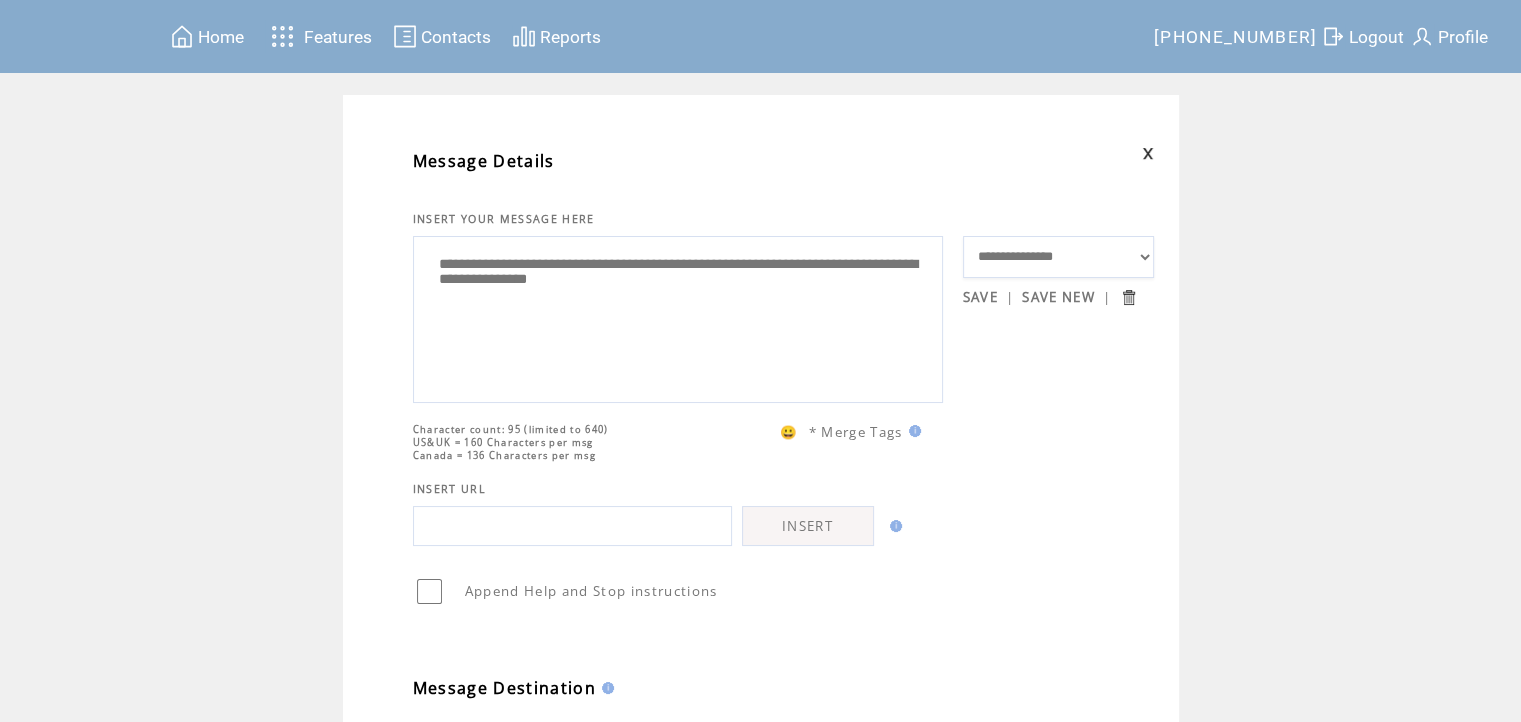 click on "**********" at bounding box center (678, 317) 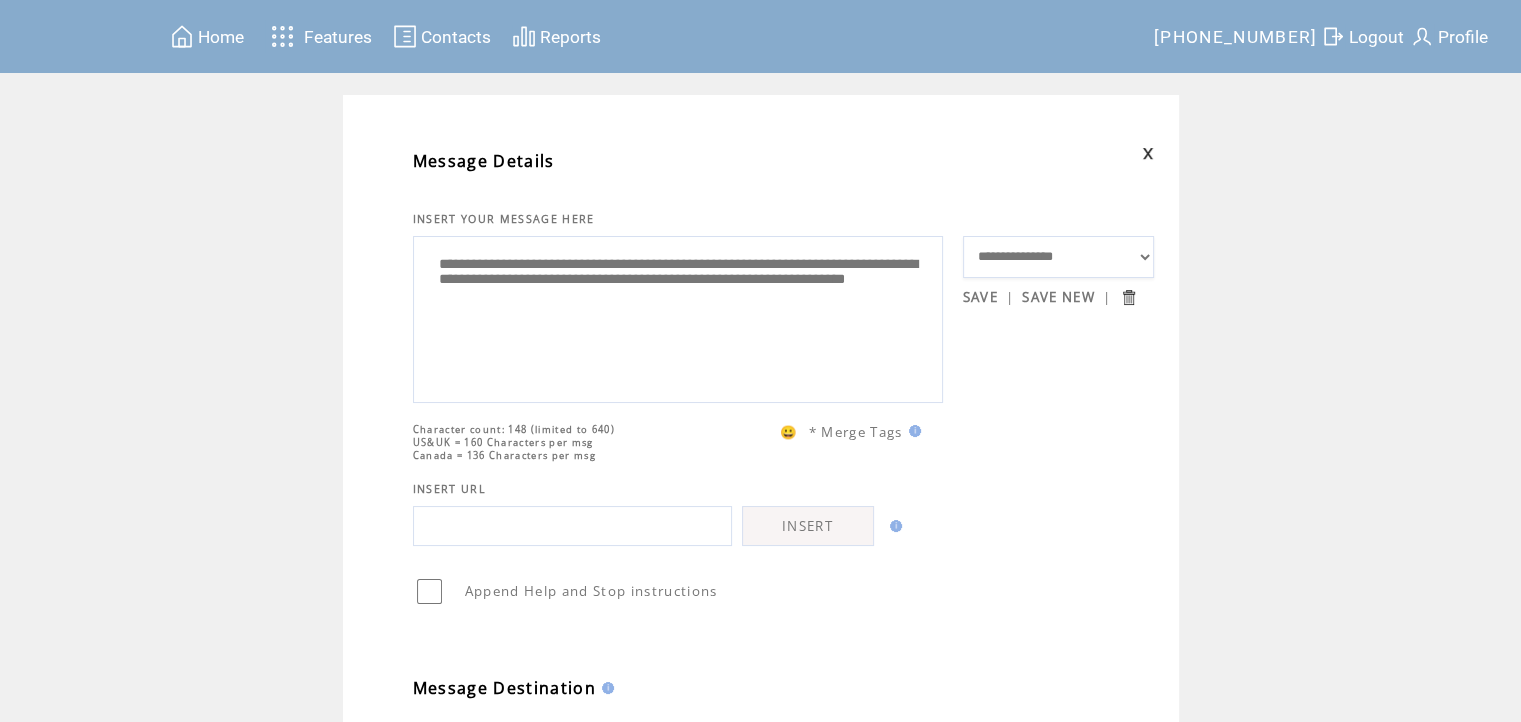 drag, startPoint x: 817, startPoint y: 285, endPoint x: 823, endPoint y: 343, distance: 58.30952 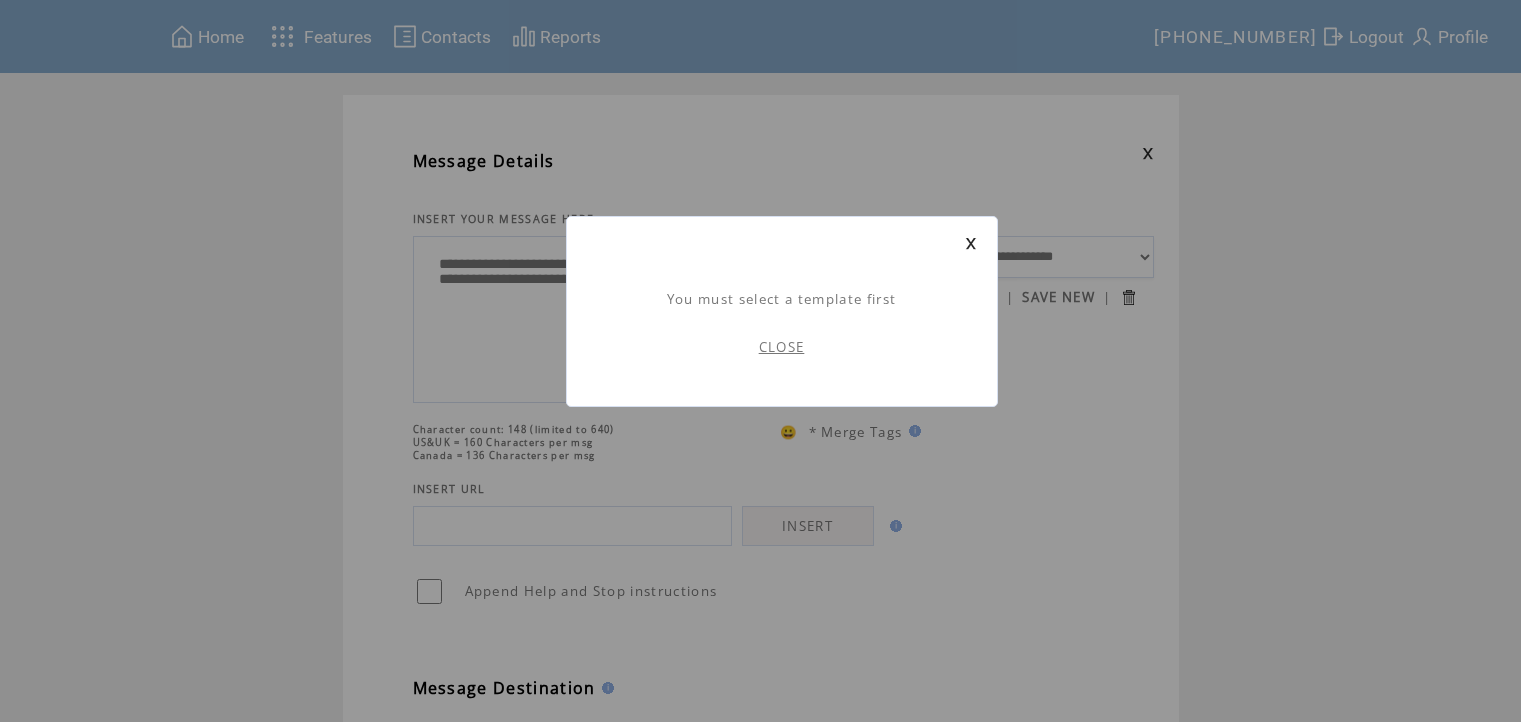 scroll, scrollTop: 0, scrollLeft: 0, axis: both 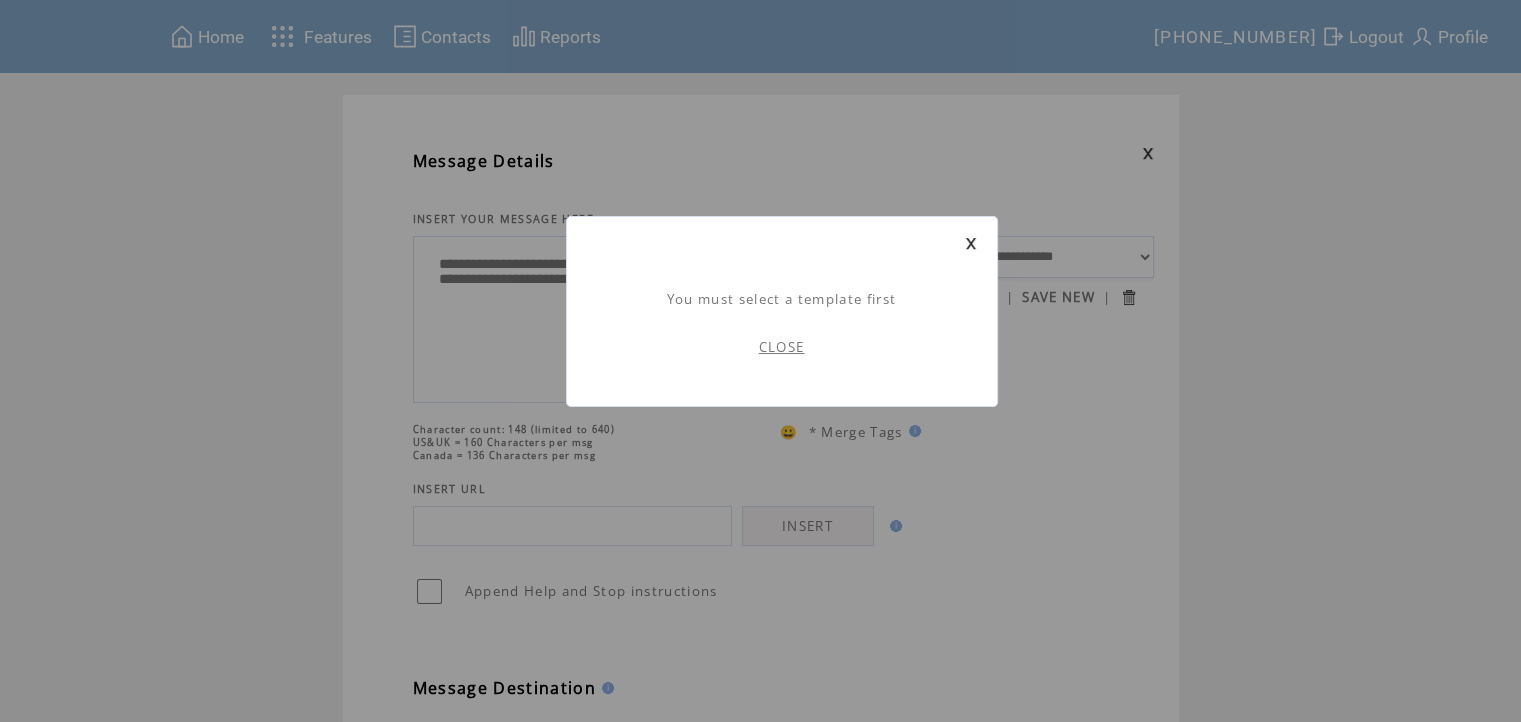 click on "CLOSE" at bounding box center (782, 347) 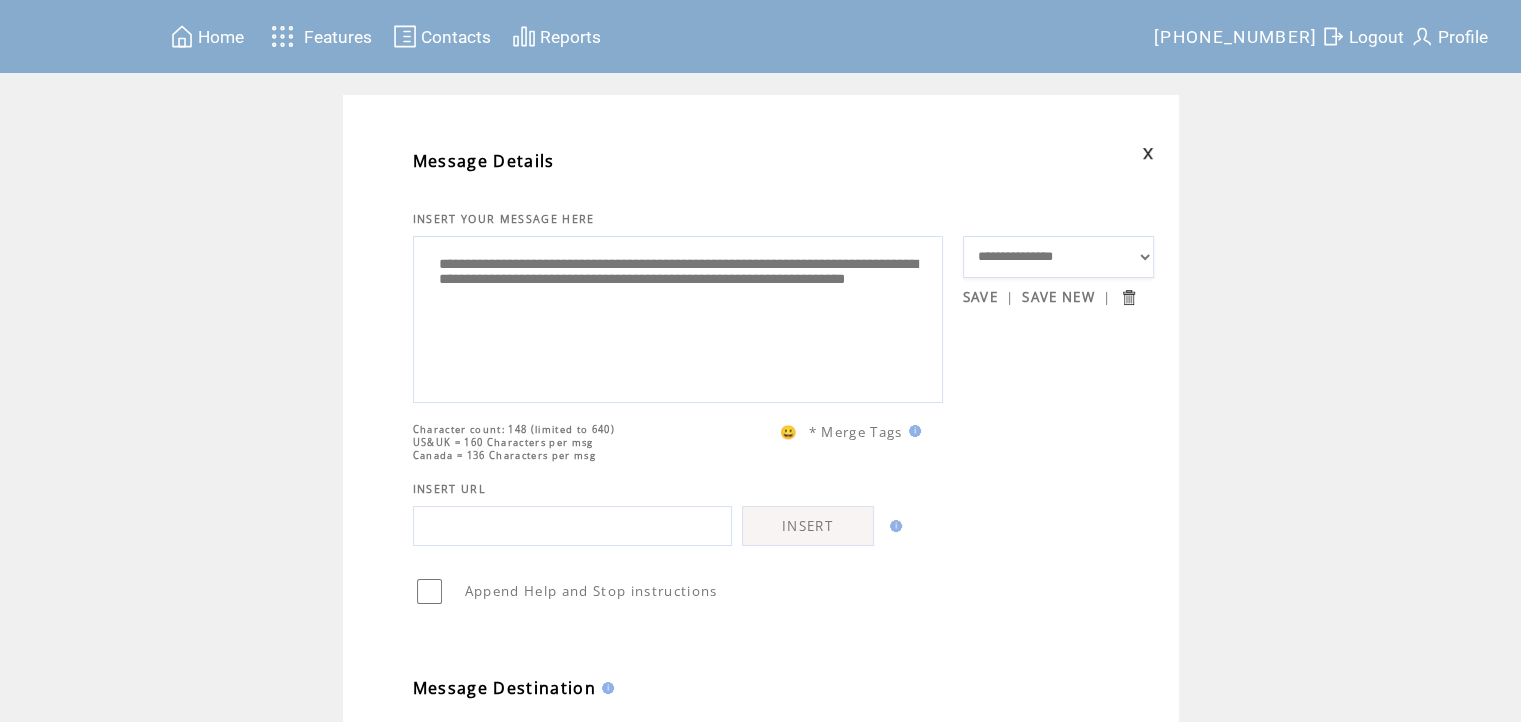 click on "**********" at bounding box center (1059, 257) 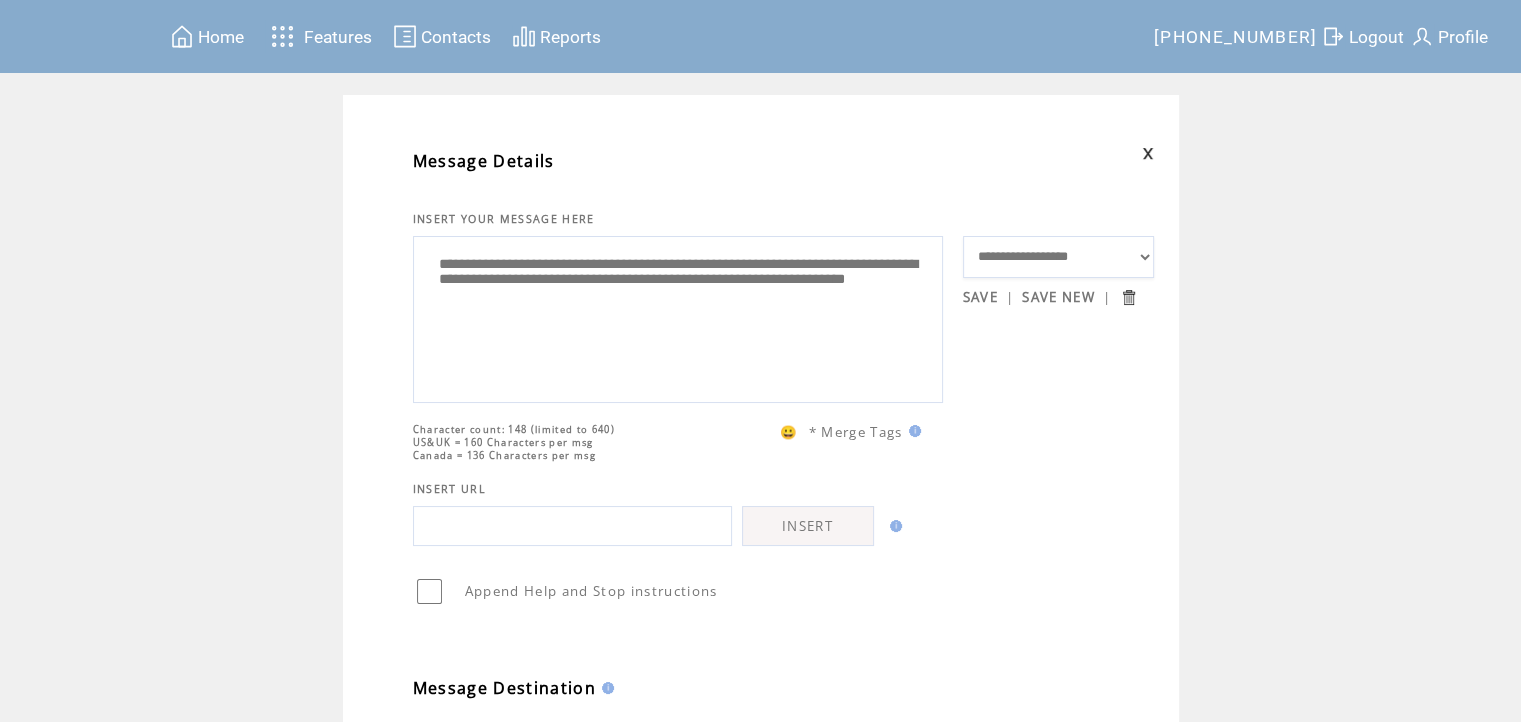 click on "**********" at bounding box center (1059, 257) 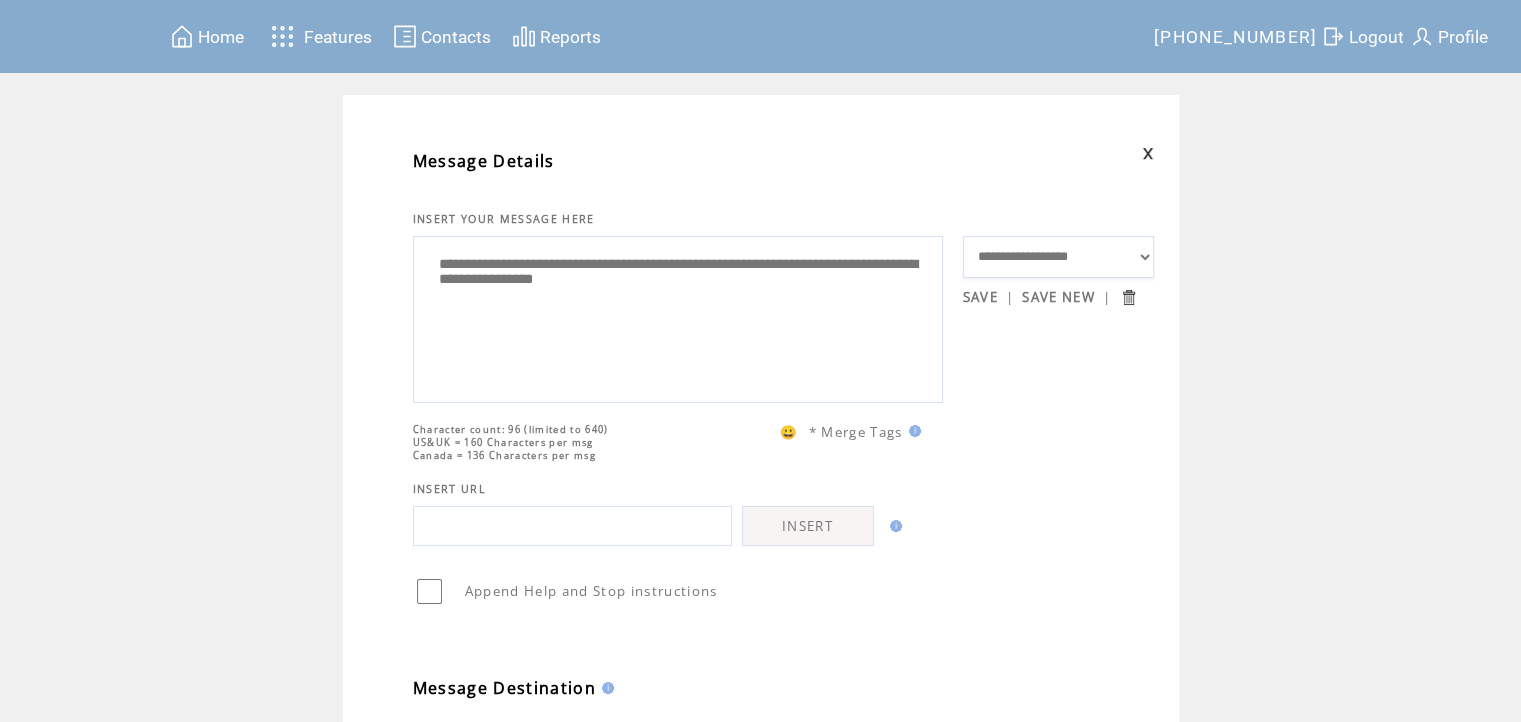 click on "**********" at bounding box center (678, 317) 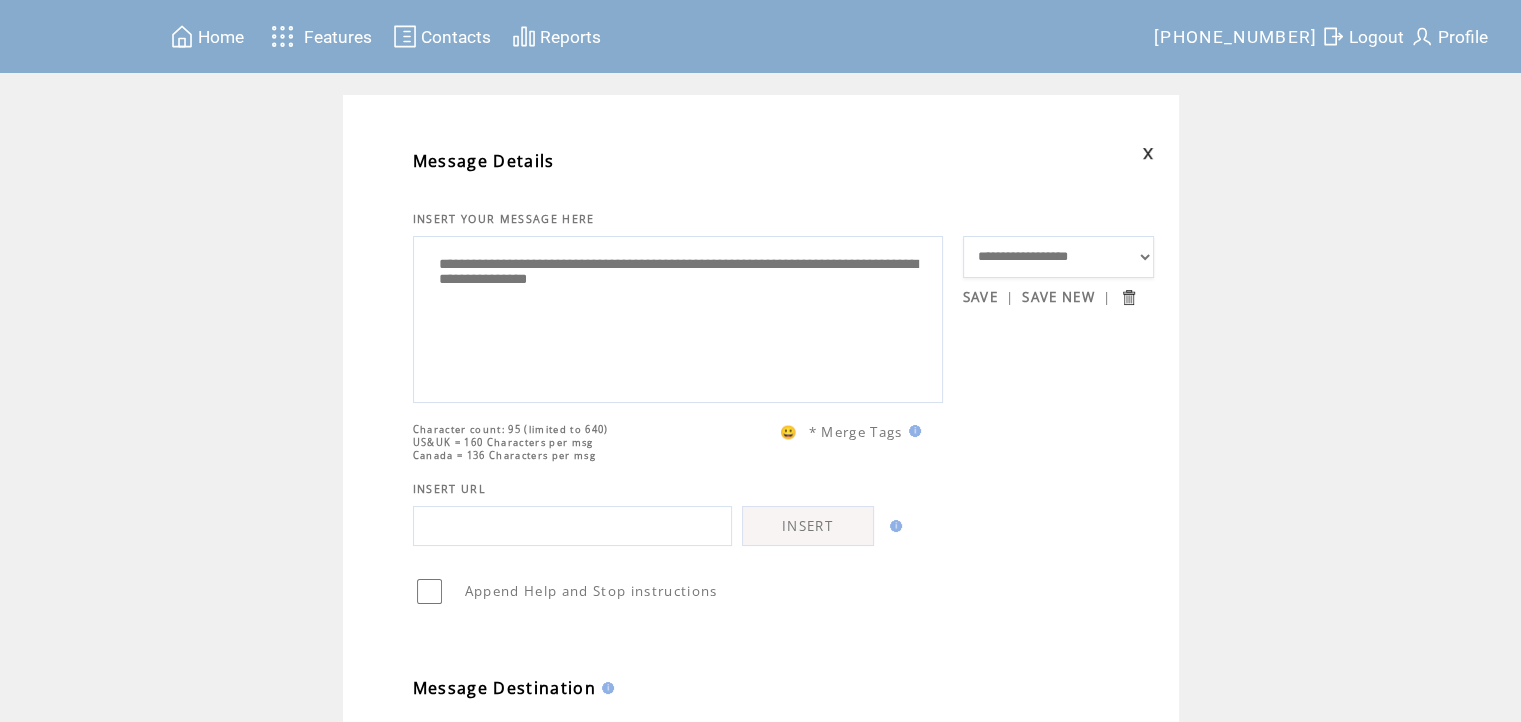 drag, startPoint x: 632, startPoint y: 285, endPoint x: 668, endPoint y: 324, distance: 53.075417 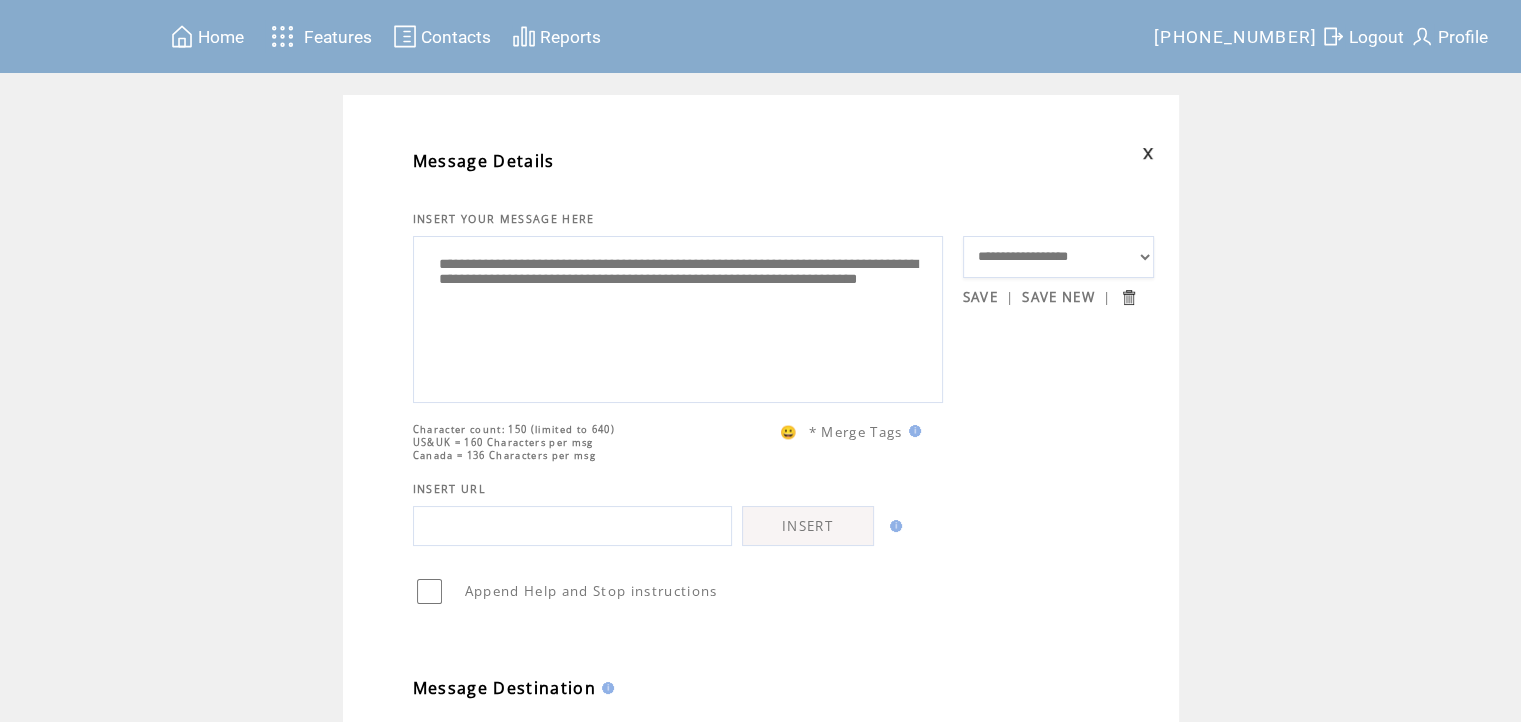 type on "**********" 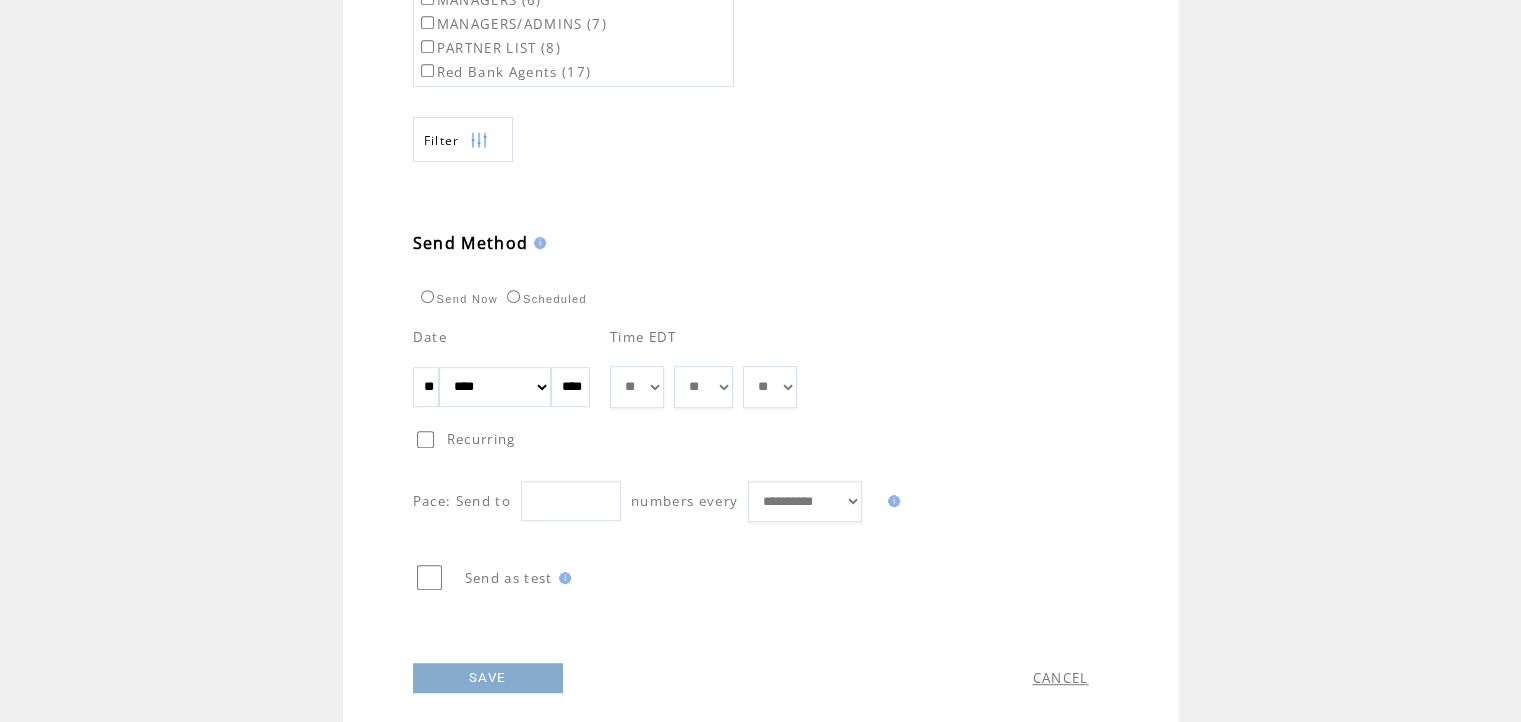 scroll, scrollTop: 979, scrollLeft: 0, axis: vertical 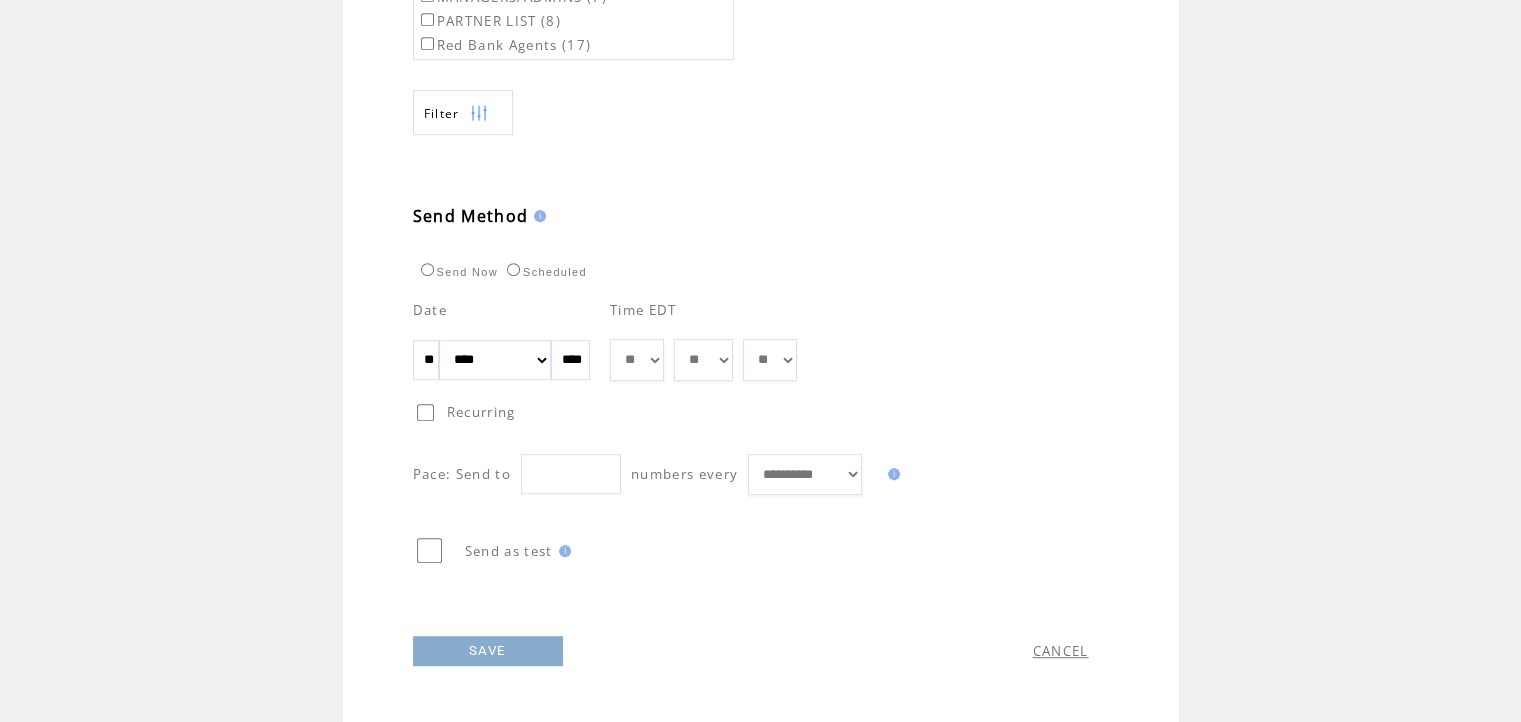 drag, startPoint x: 499, startPoint y: 635, endPoint x: 478, endPoint y: 637, distance: 21.095022 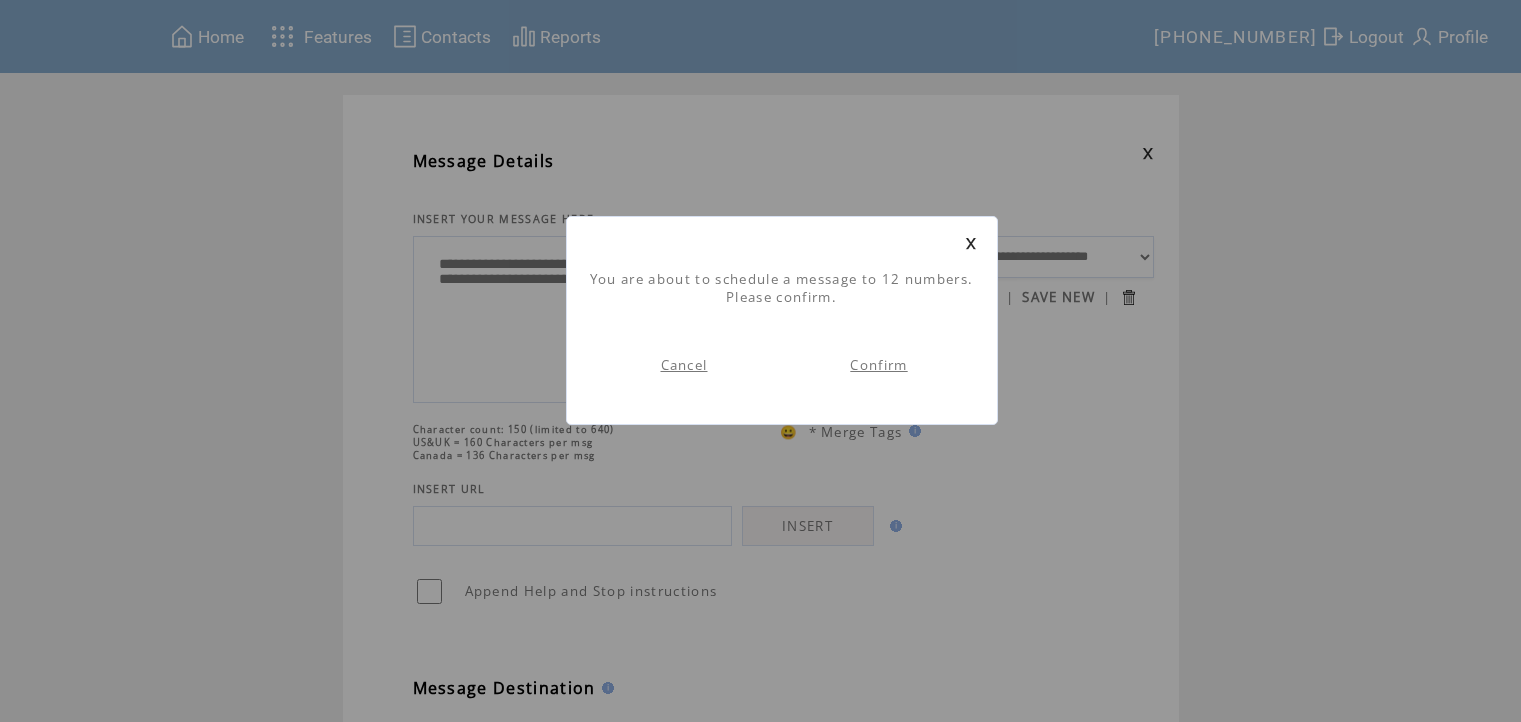 scroll, scrollTop: 0, scrollLeft: 0, axis: both 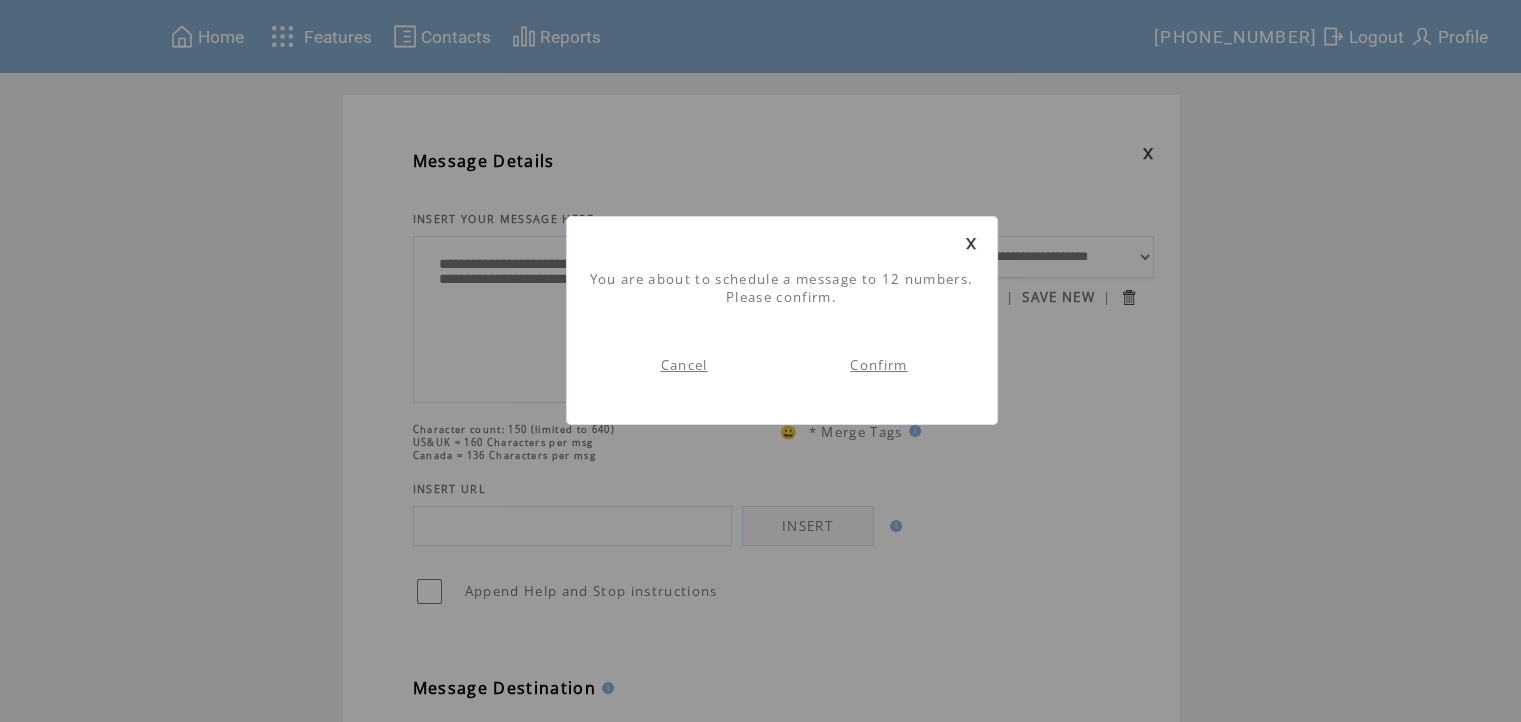 click on "Confirm" at bounding box center (878, 365) 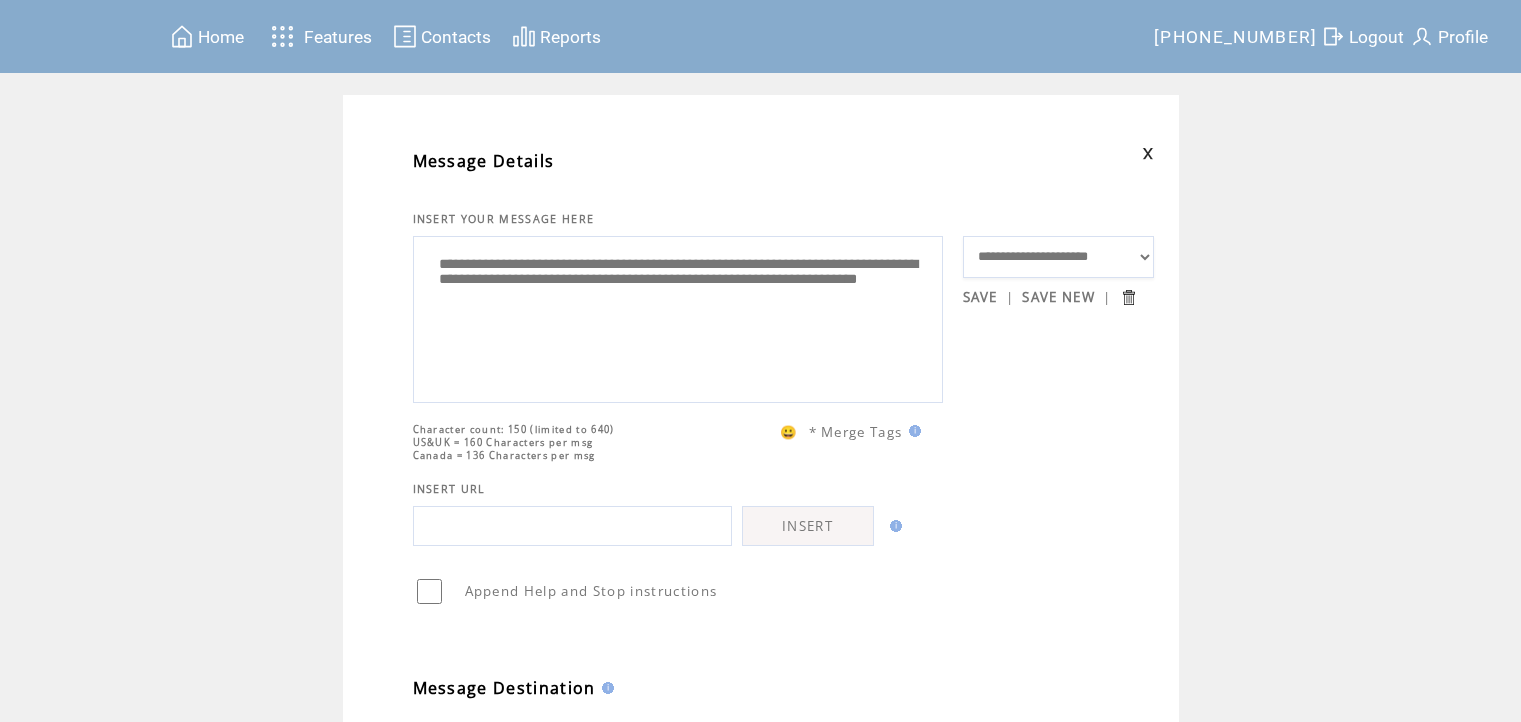 scroll, scrollTop: 0, scrollLeft: 0, axis: both 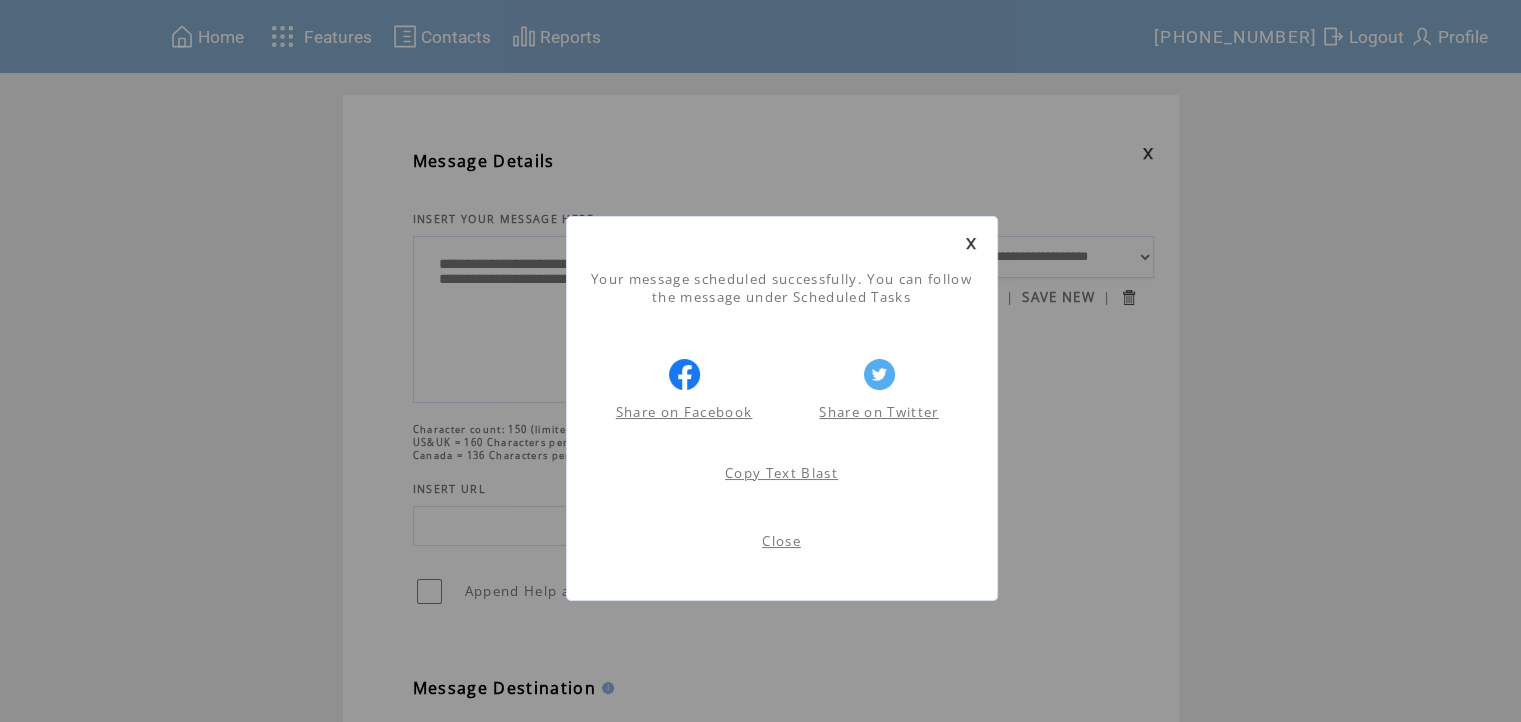 click on "Close" at bounding box center [781, 541] 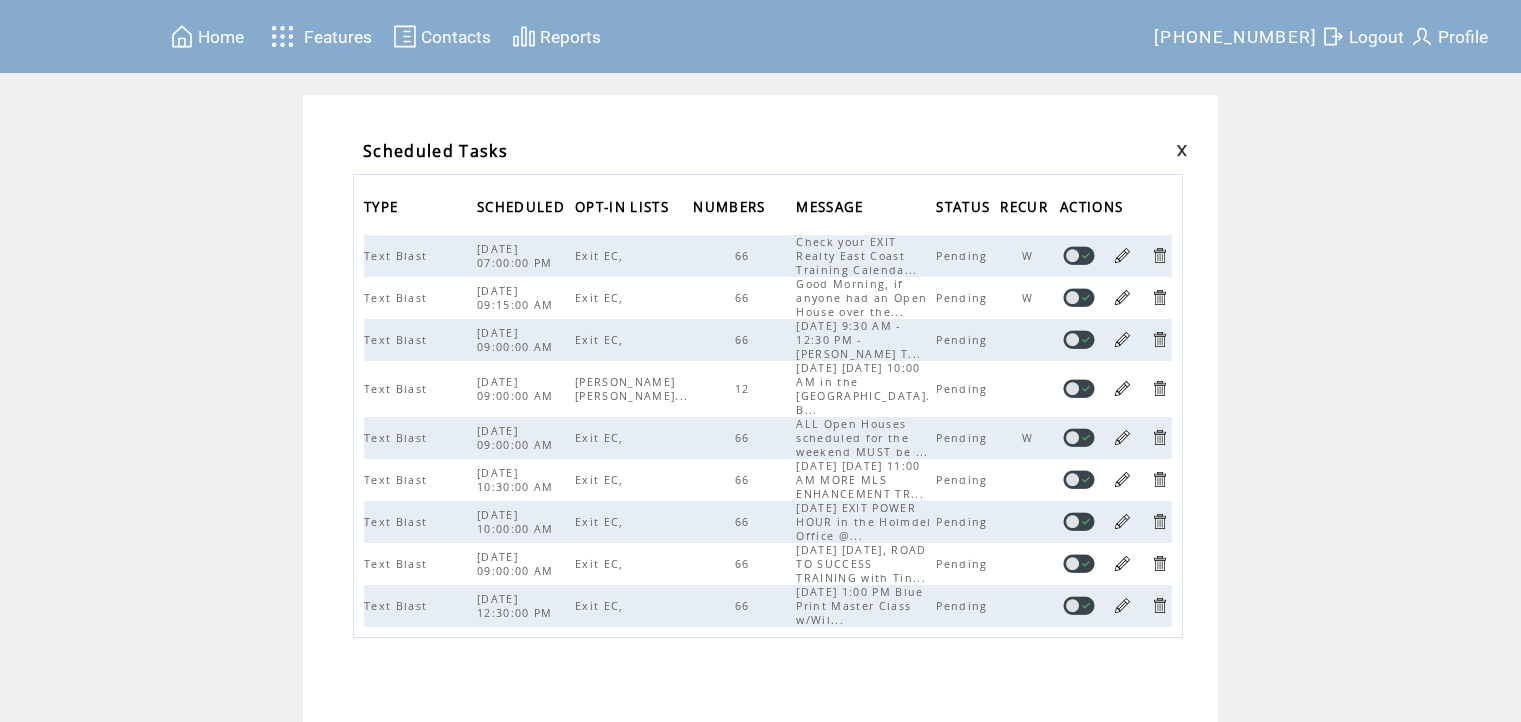 scroll, scrollTop: 0, scrollLeft: 0, axis: both 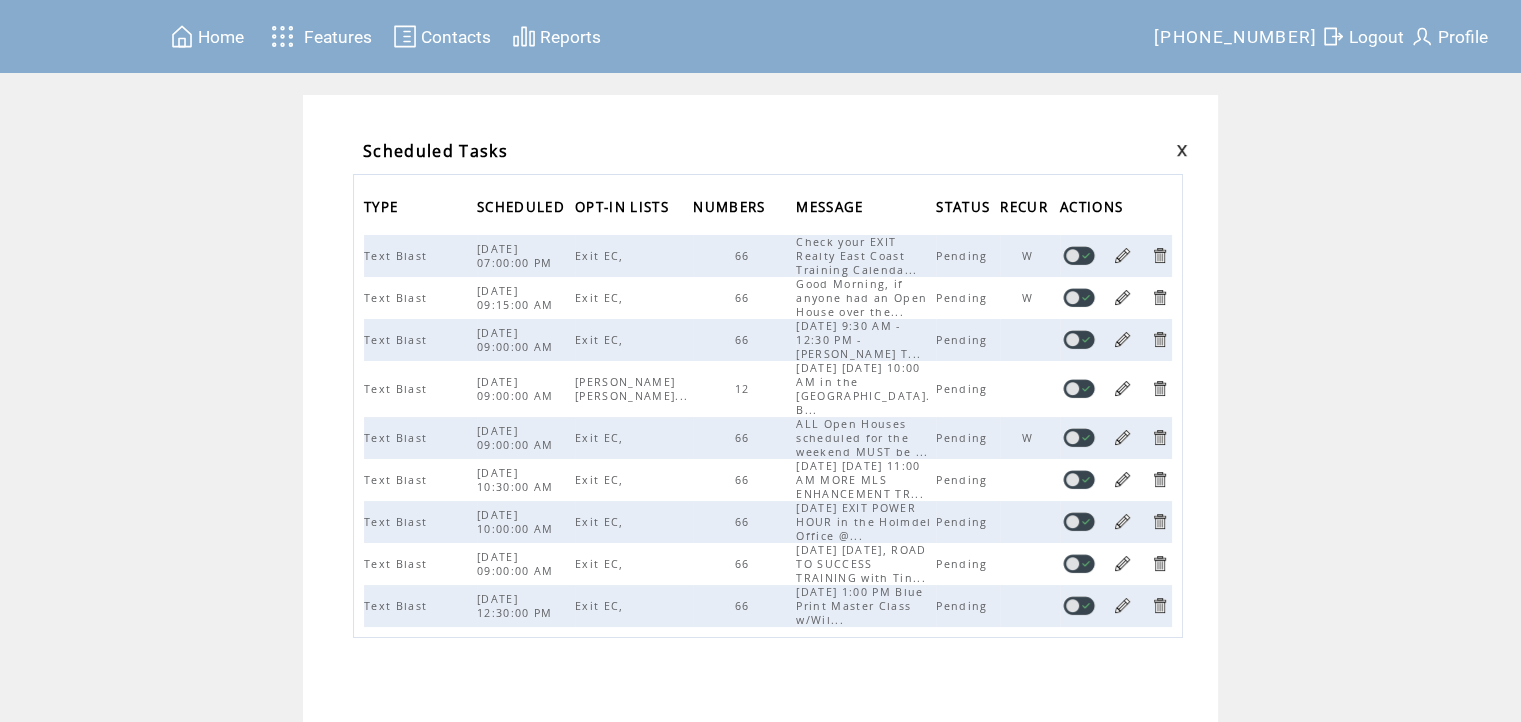 click on "Home" at bounding box center [221, 37] 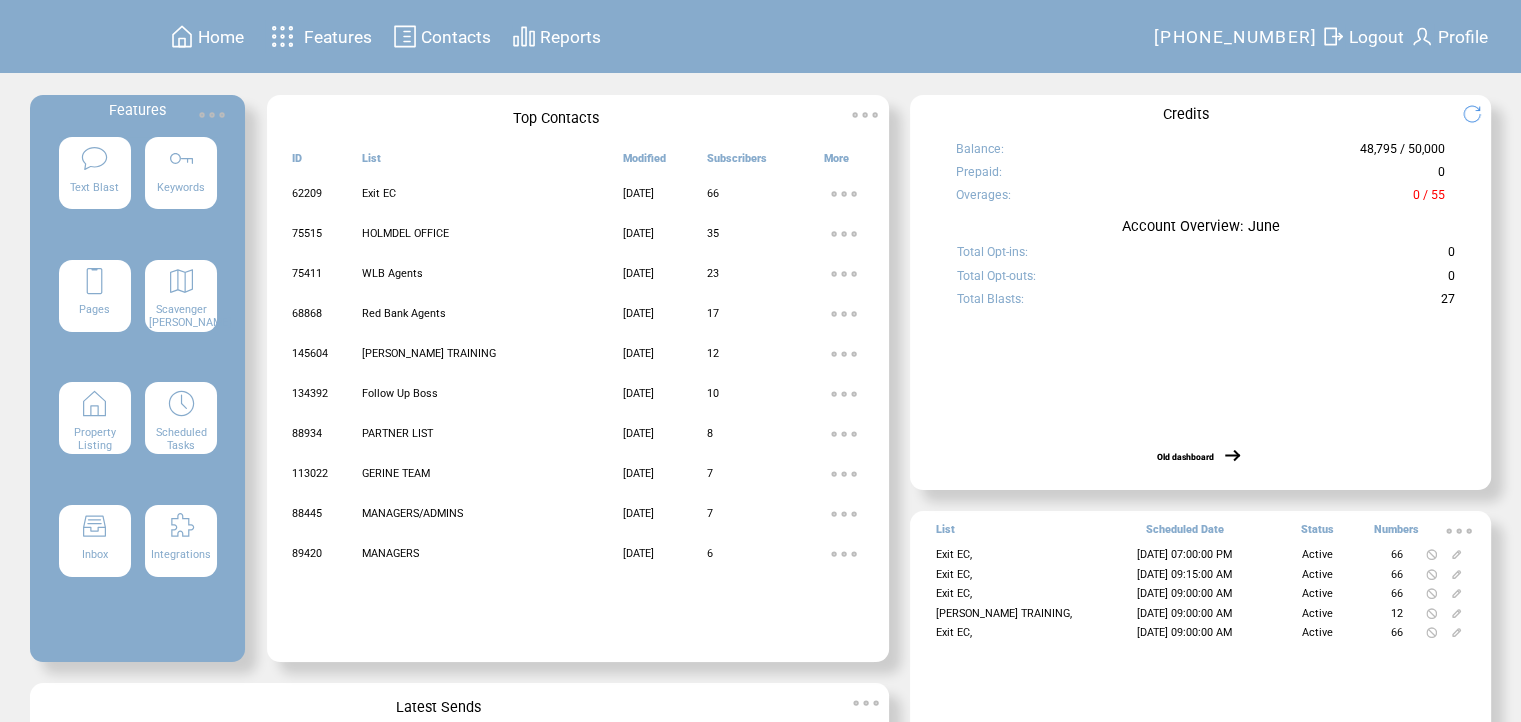 scroll, scrollTop: 0, scrollLeft: 0, axis: both 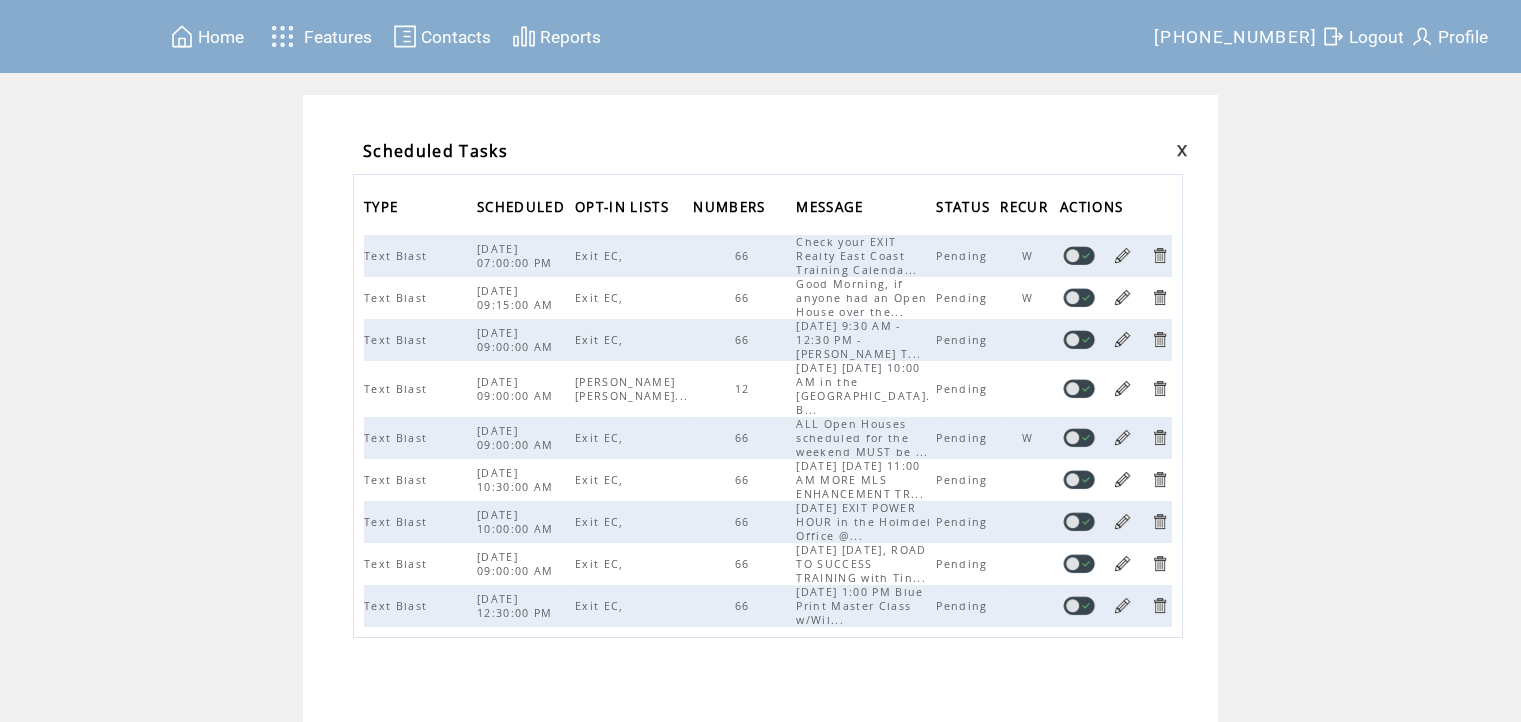 click on "Home" at bounding box center (221, 37) 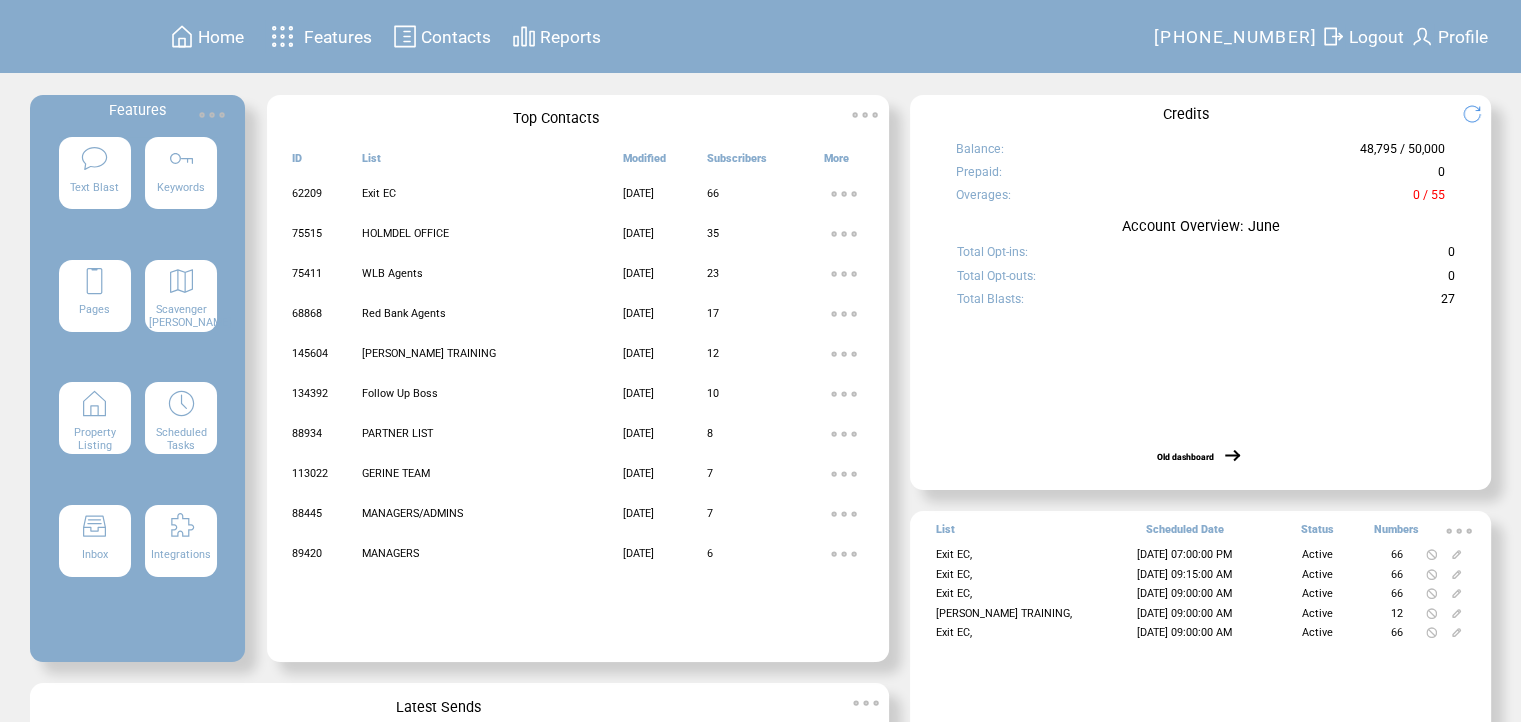 scroll, scrollTop: 0, scrollLeft: 0, axis: both 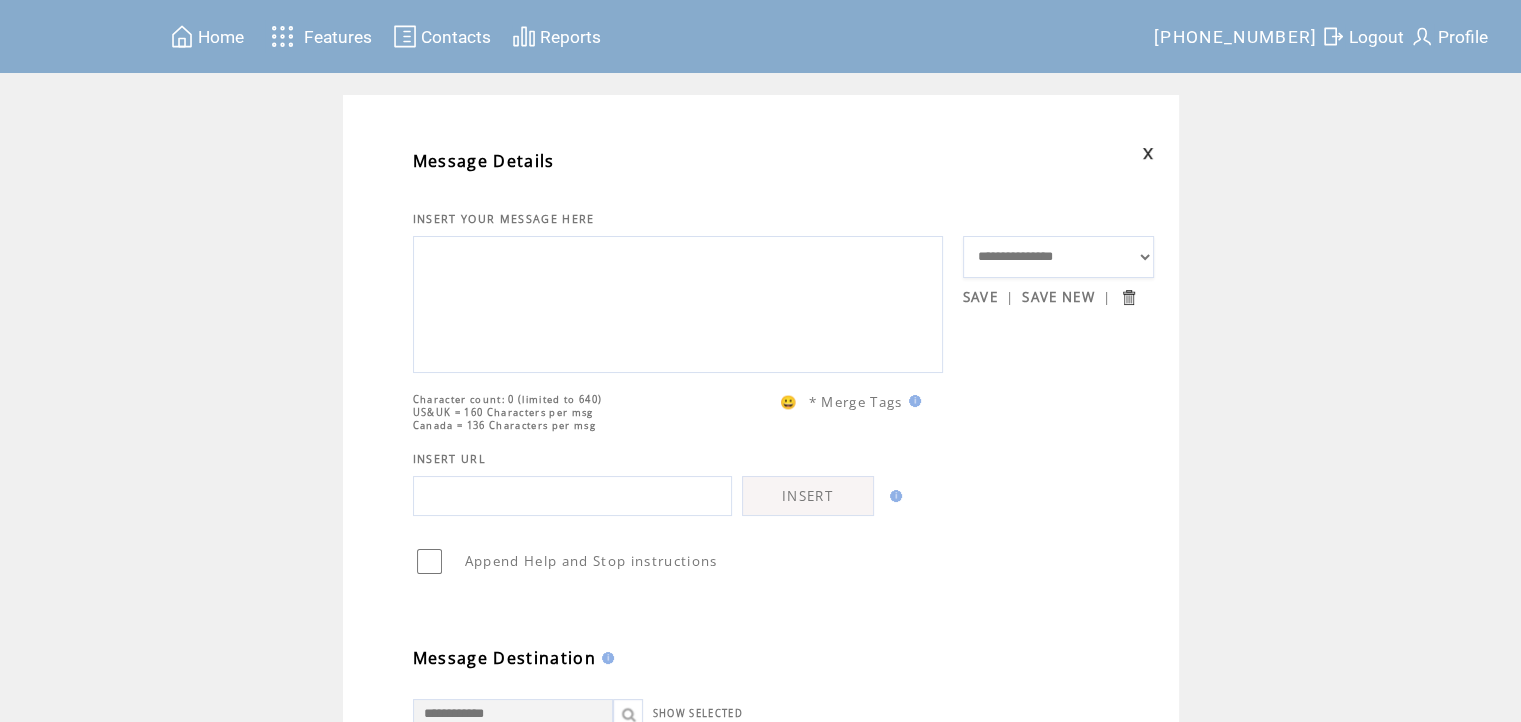 click at bounding box center [678, 302] 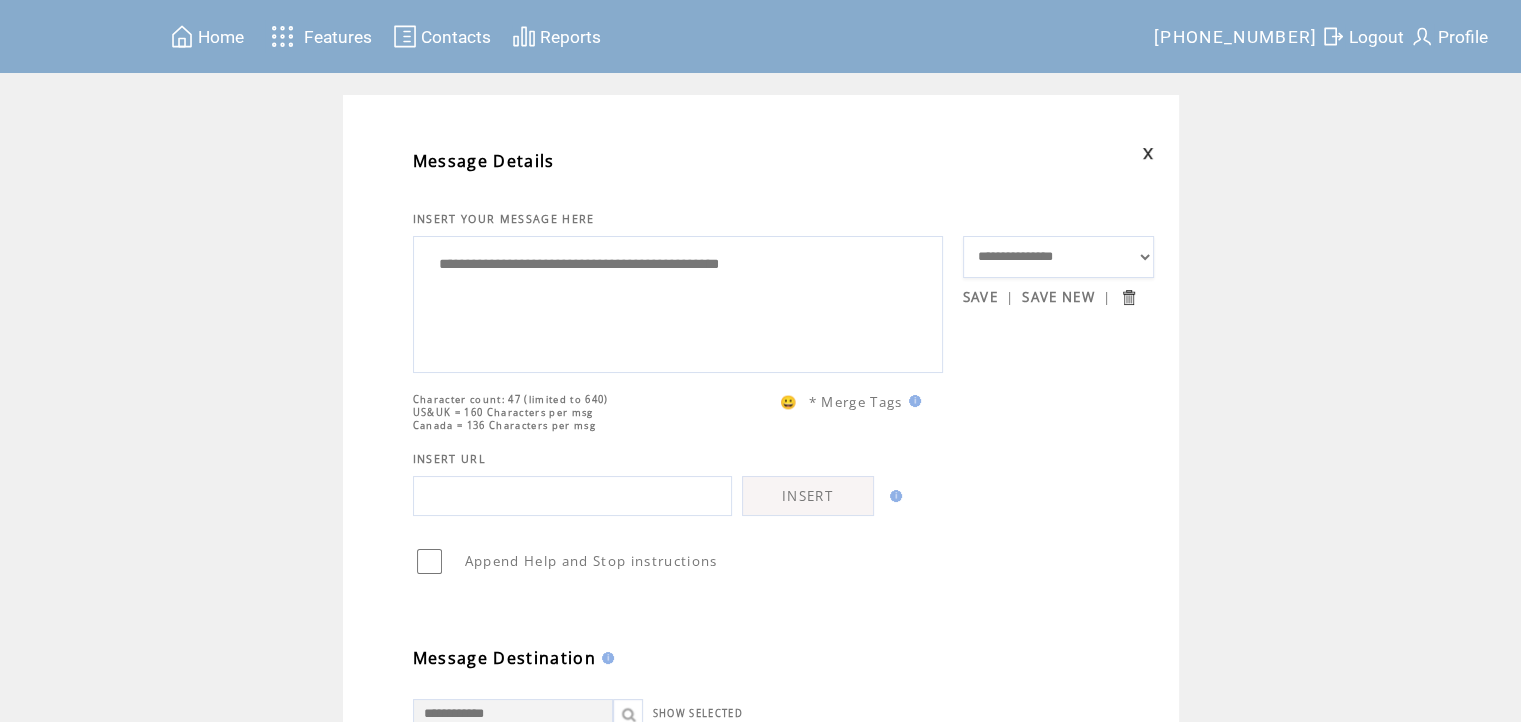 click on "**********" at bounding box center (678, 302) 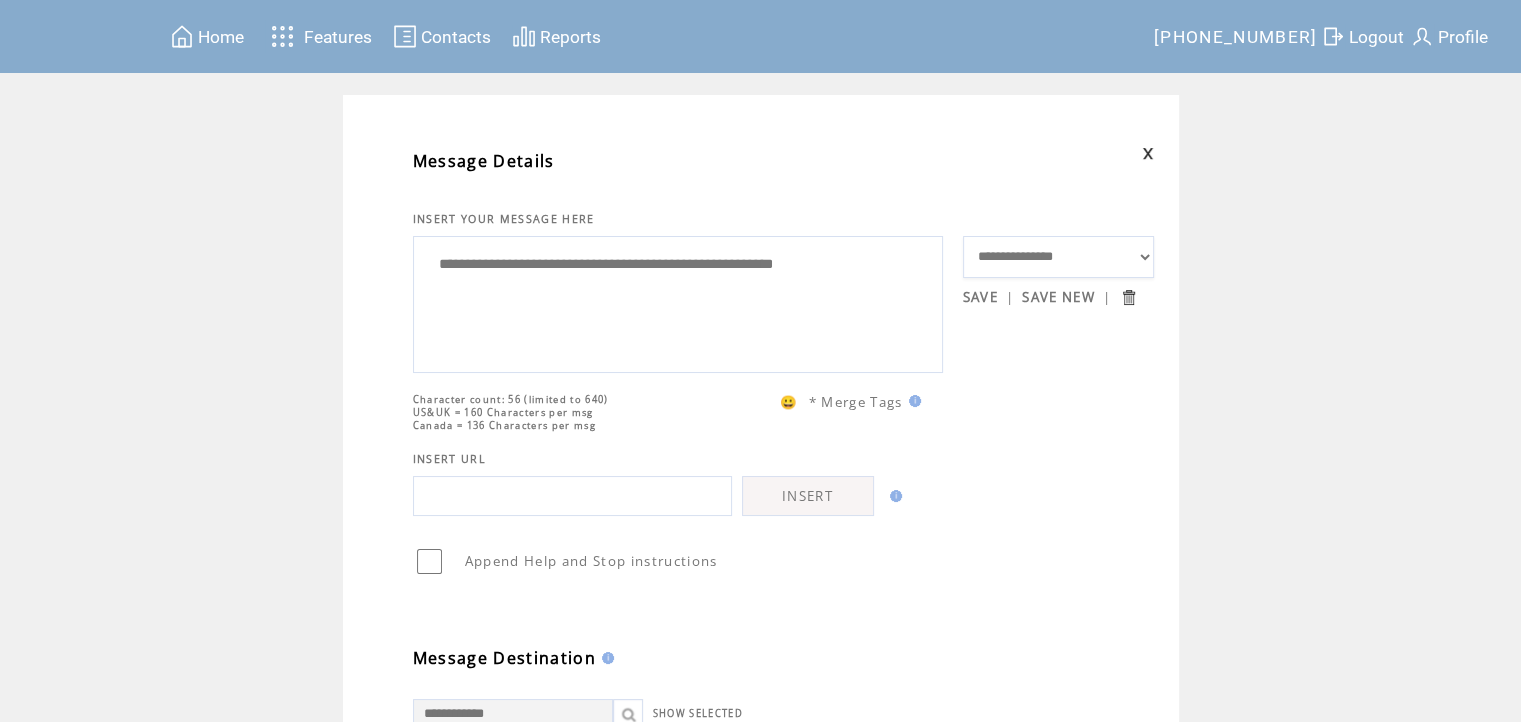 click on "**********" at bounding box center [678, 302] 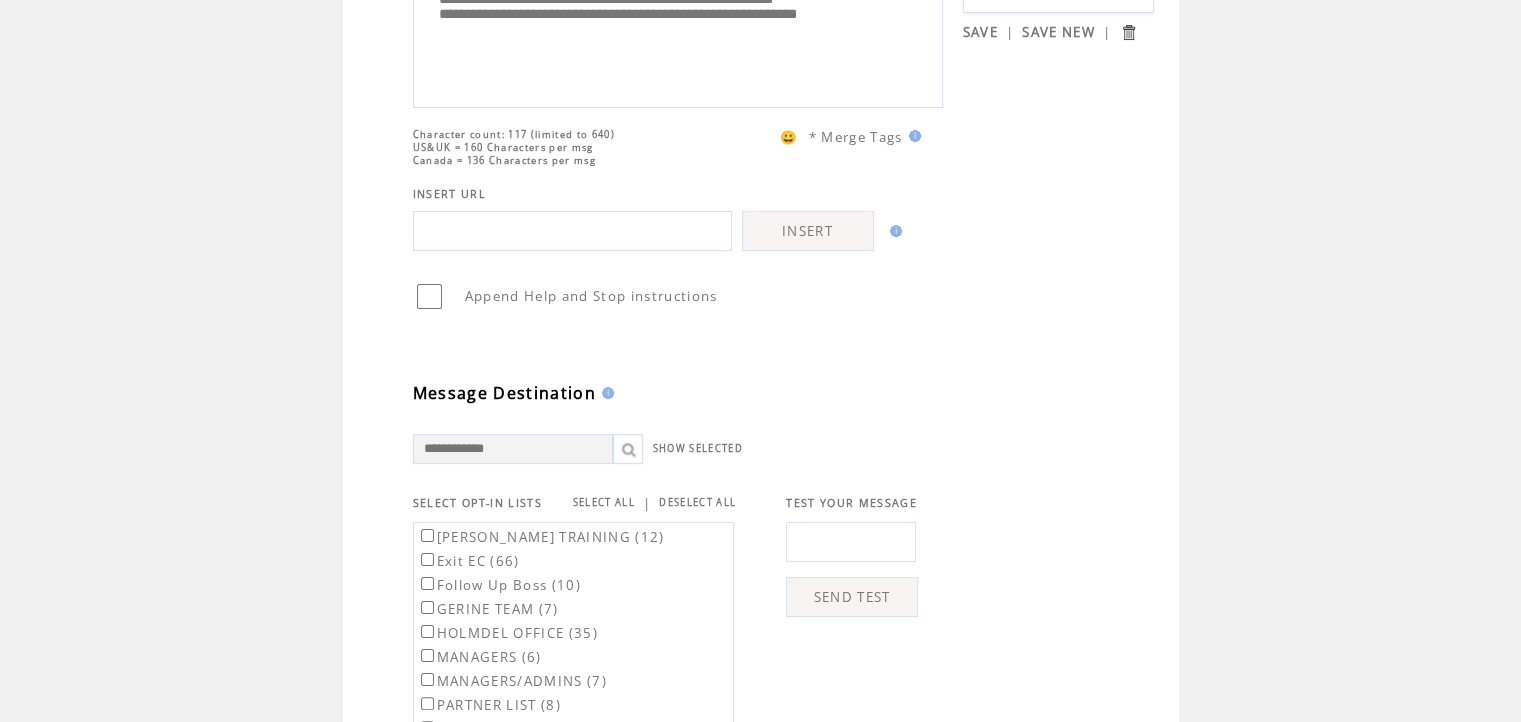 scroll, scrollTop: 300, scrollLeft: 0, axis: vertical 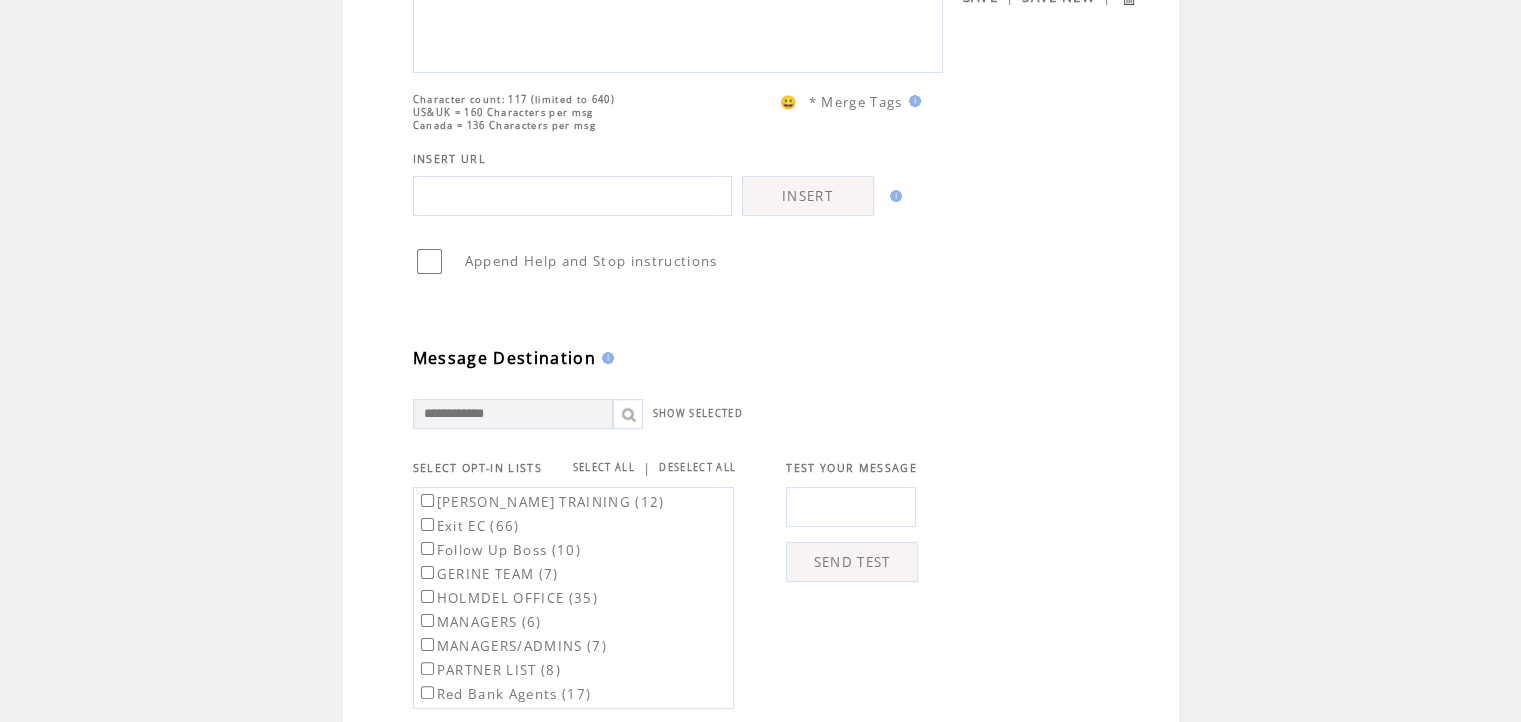 type on "**********" 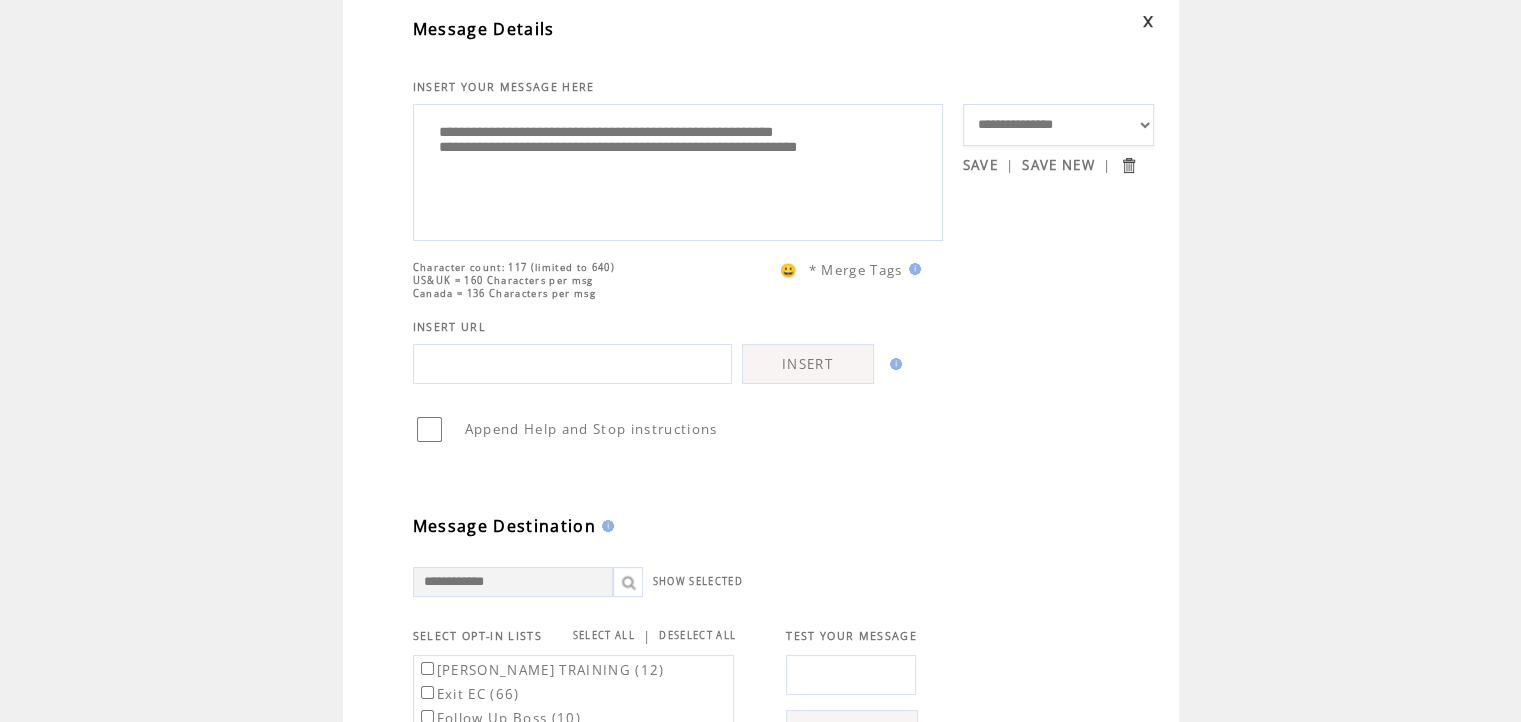 scroll, scrollTop: 400, scrollLeft: 0, axis: vertical 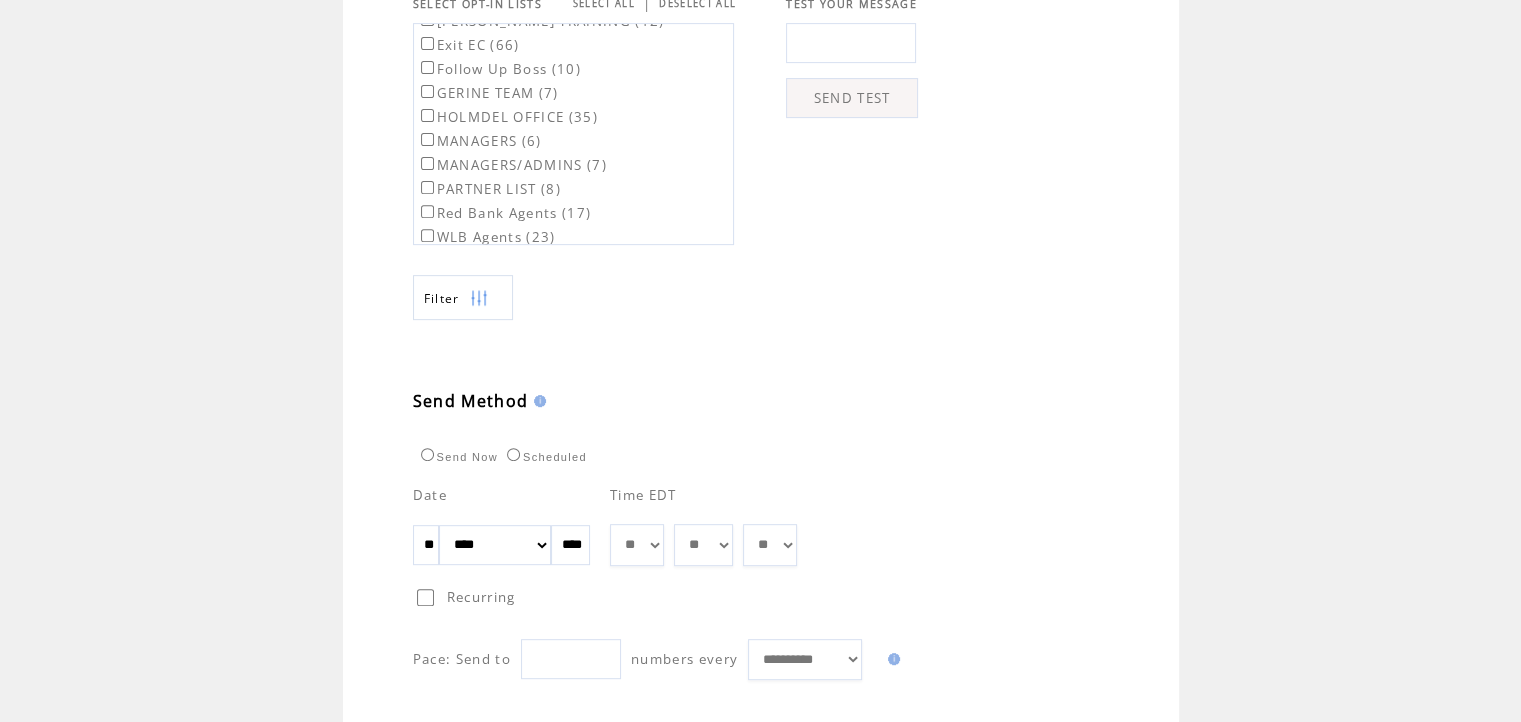 drag, startPoint x: 448, startPoint y: 567, endPoint x: 463, endPoint y: 574, distance: 16.552946 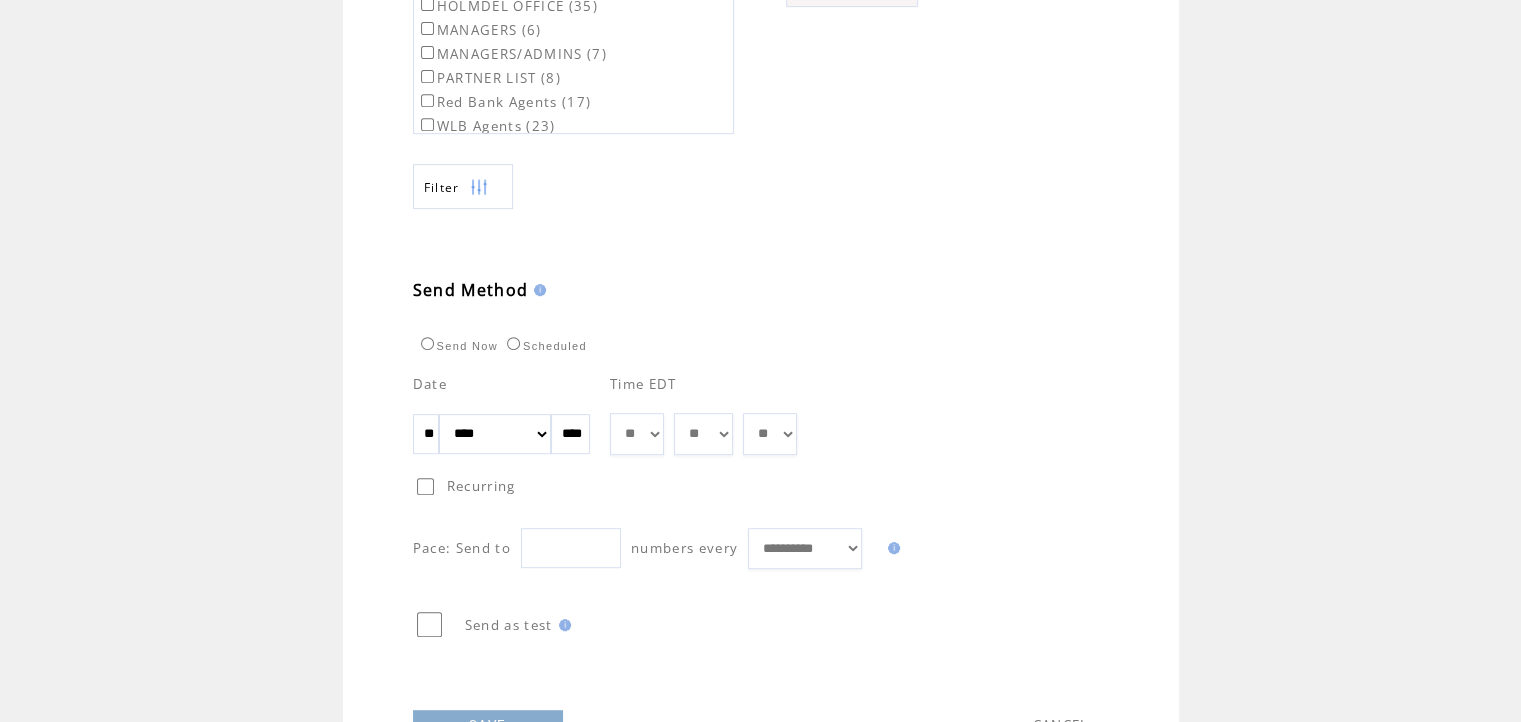 scroll, scrollTop: 979, scrollLeft: 0, axis: vertical 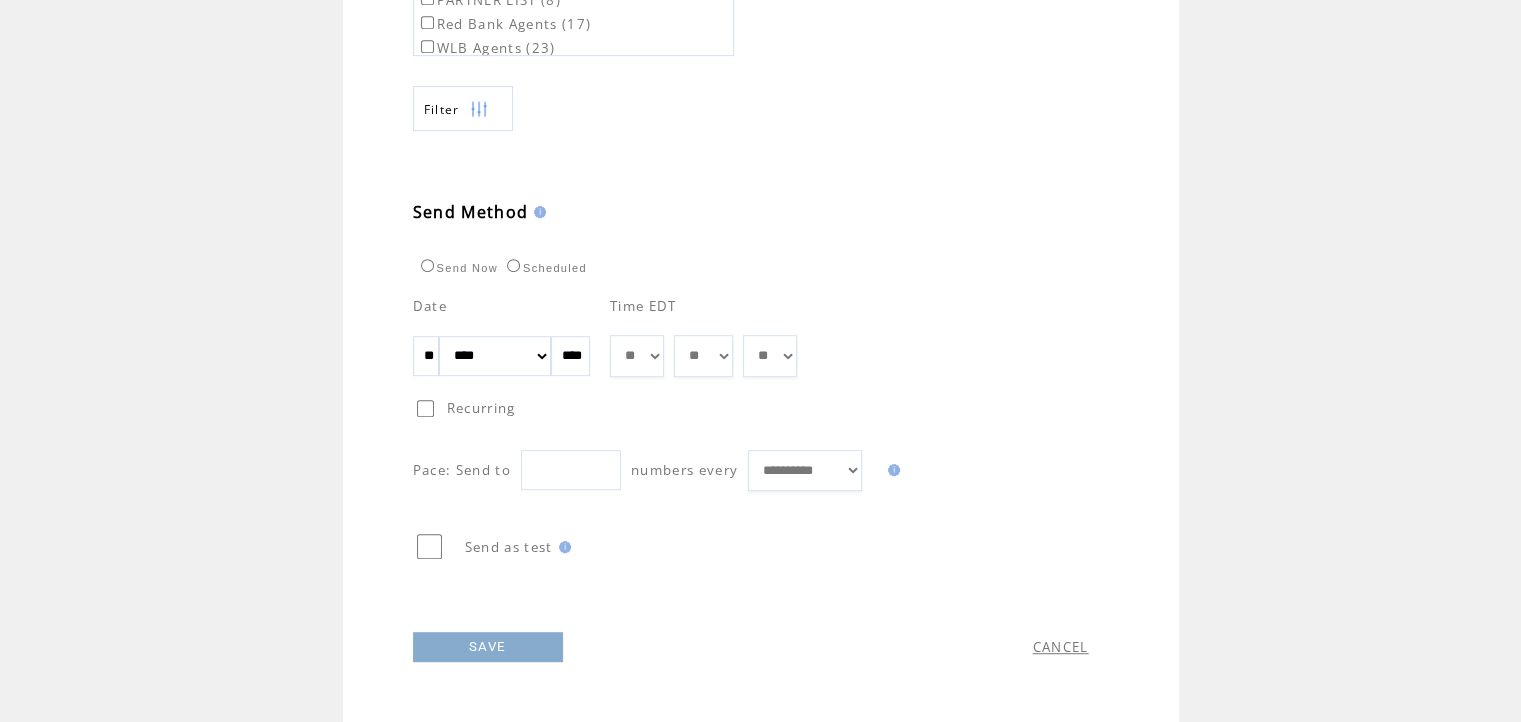 click on "SAVE" at bounding box center [488, 647] 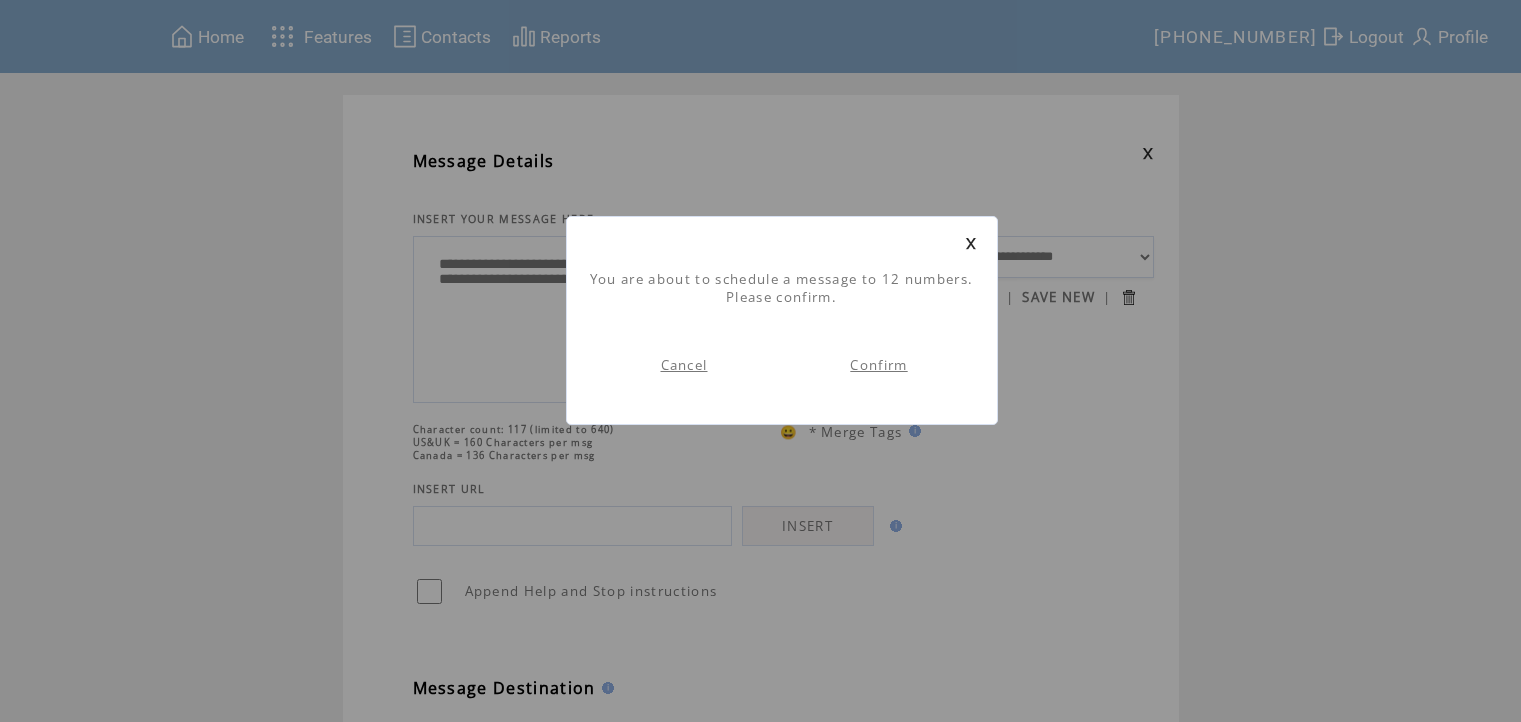 scroll, scrollTop: 0, scrollLeft: 0, axis: both 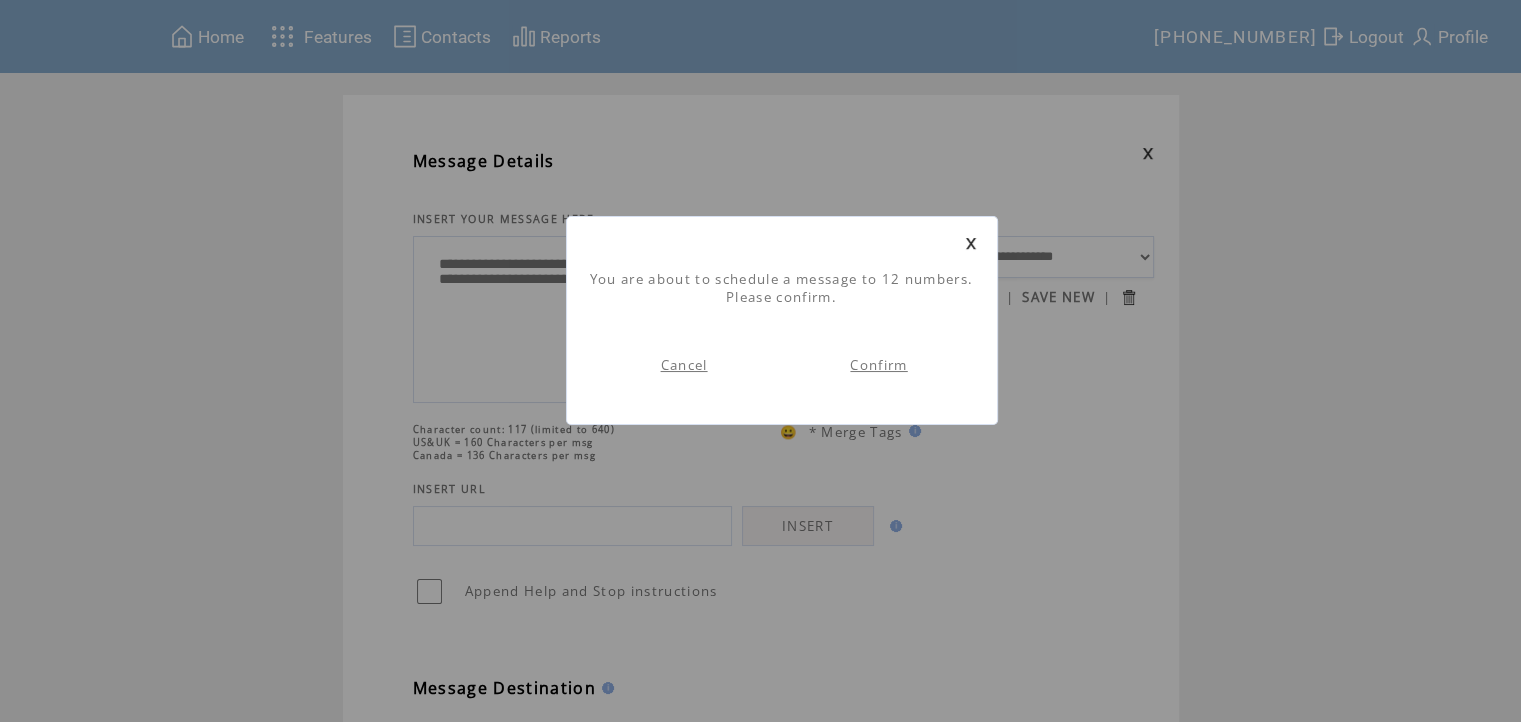 click on "Confirm" at bounding box center (878, 365) 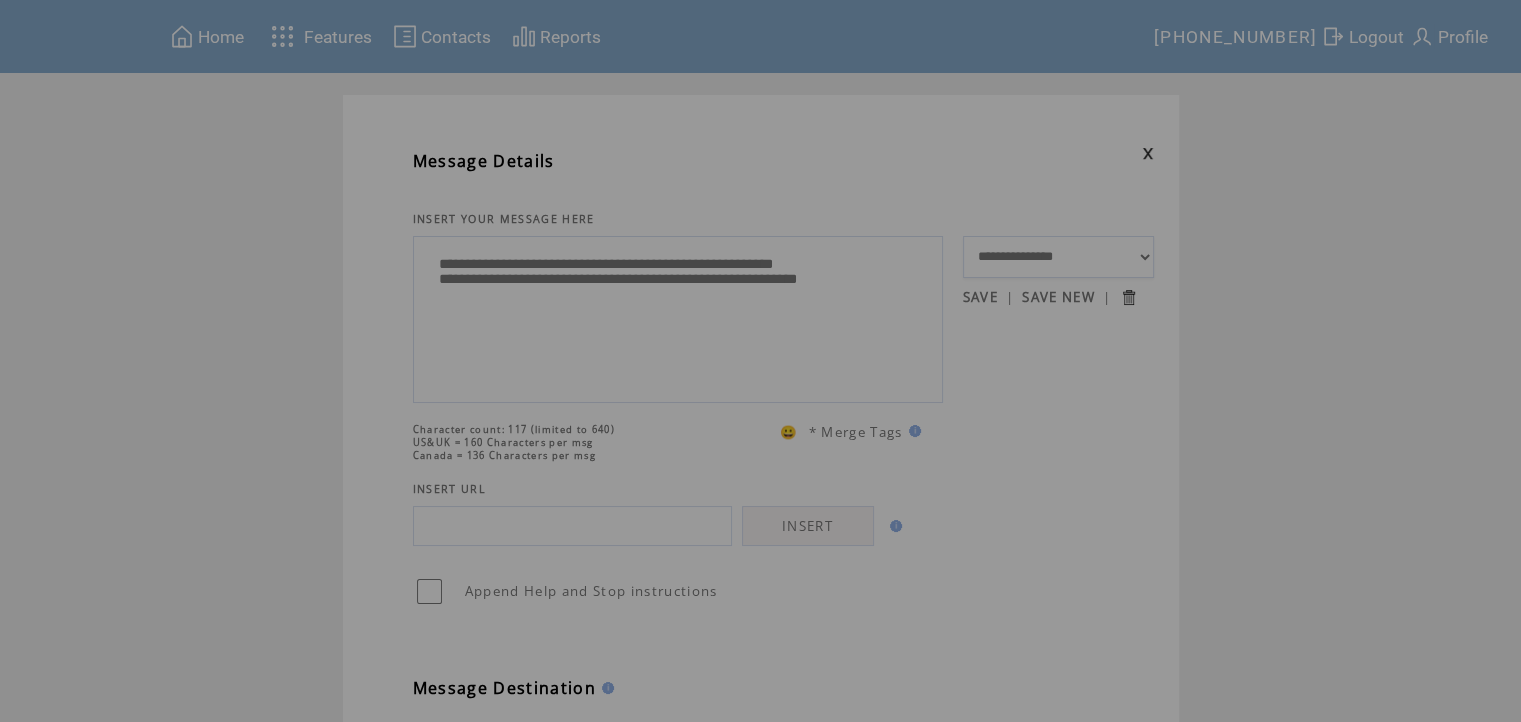 scroll, scrollTop: 0, scrollLeft: 0, axis: both 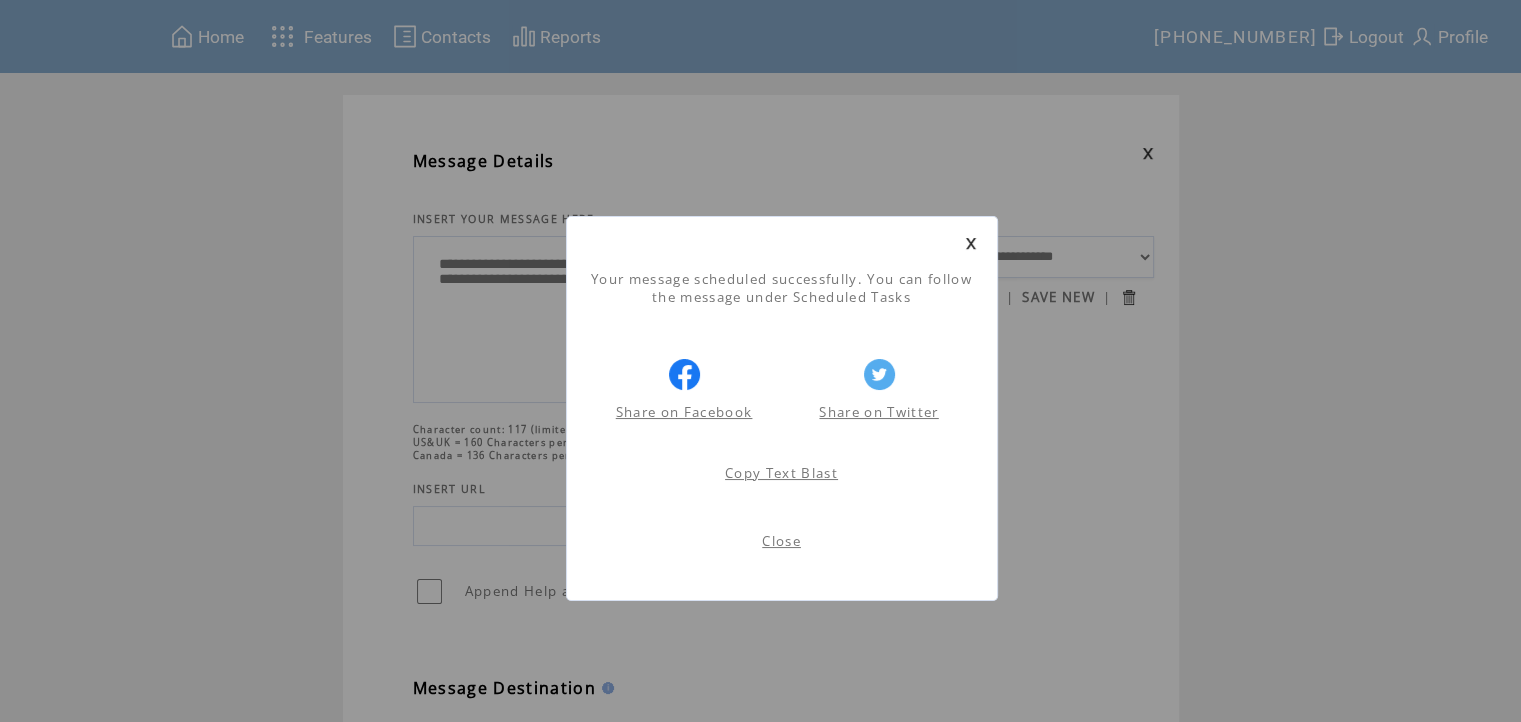 click on "Close" at bounding box center (781, 541) 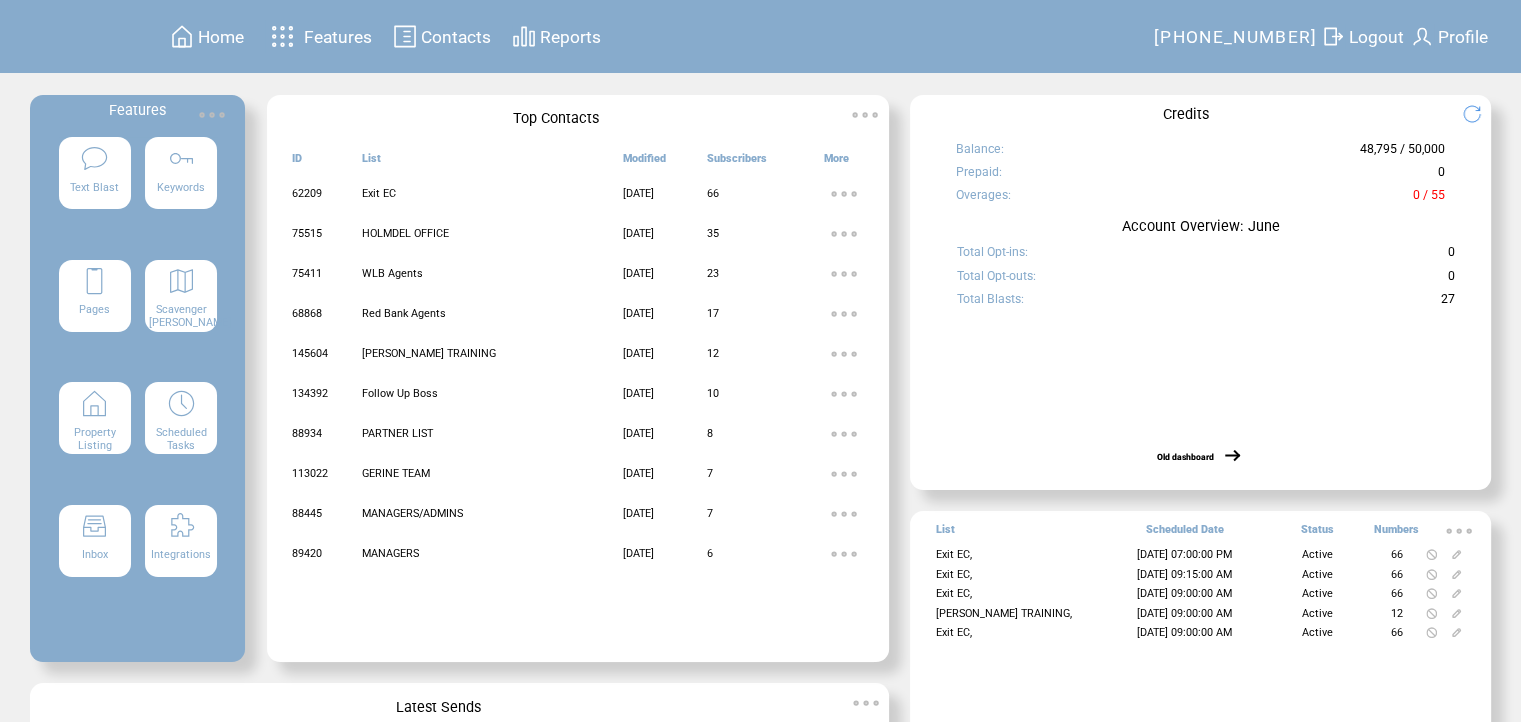 scroll, scrollTop: 0, scrollLeft: 0, axis: both 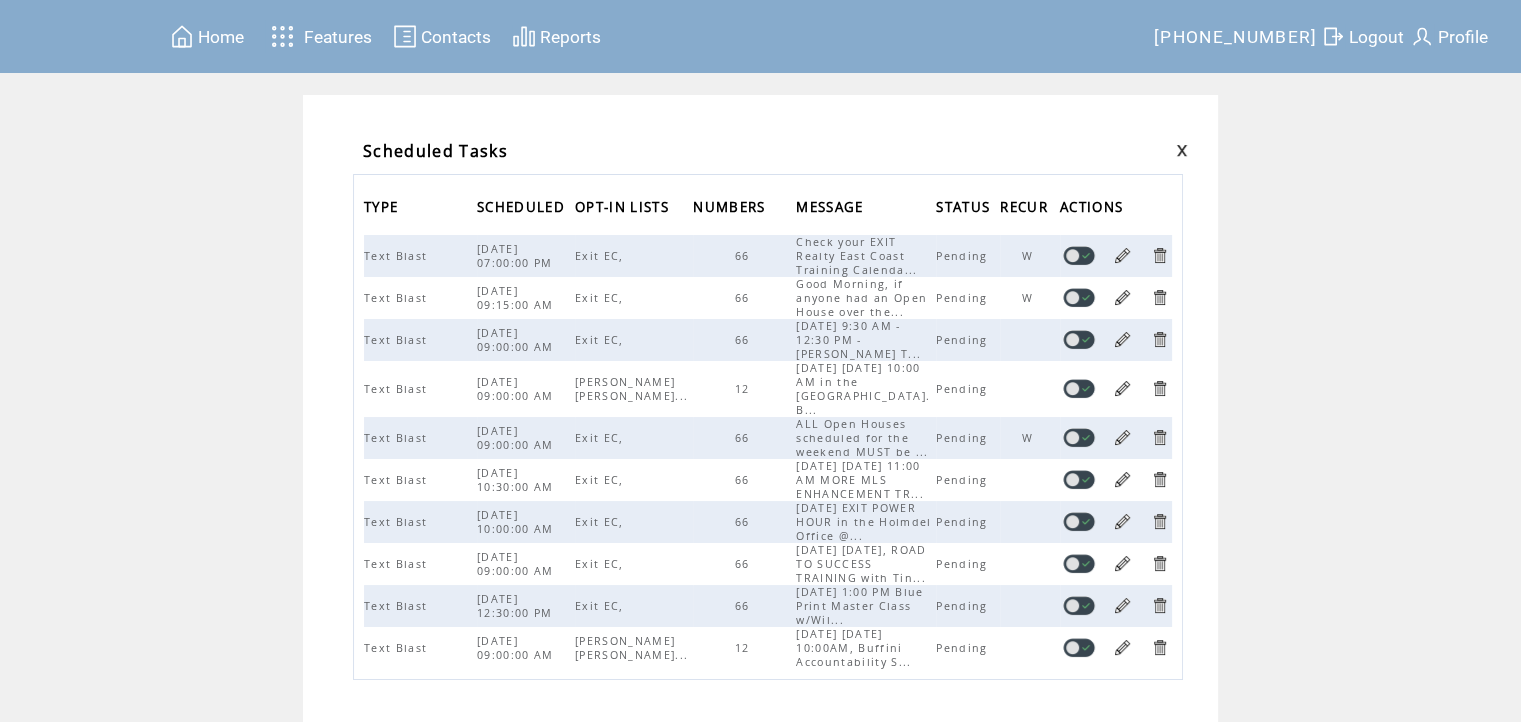 click on "Home" at bounding box center (221, 37) 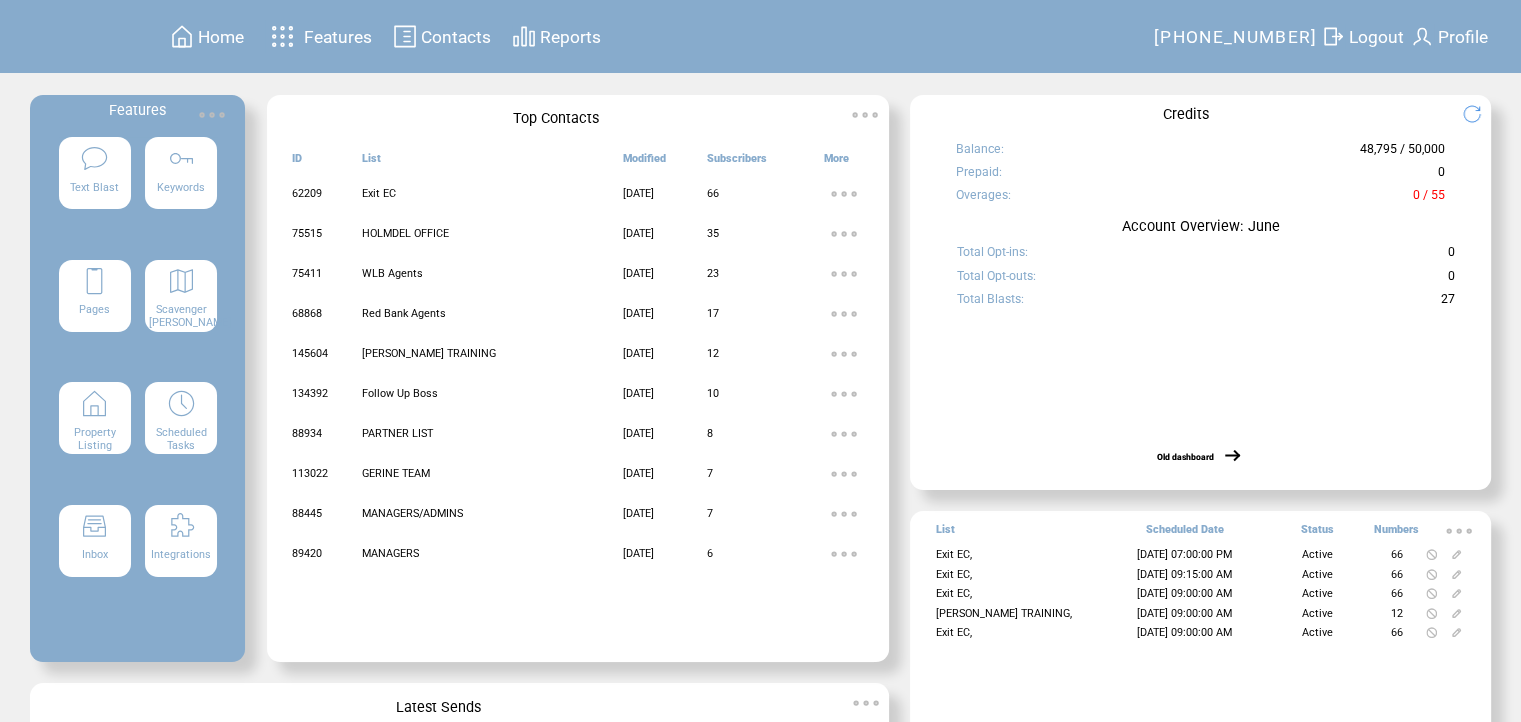 scroll, scrollTop: 0, scrollLeft: 0, axis: both 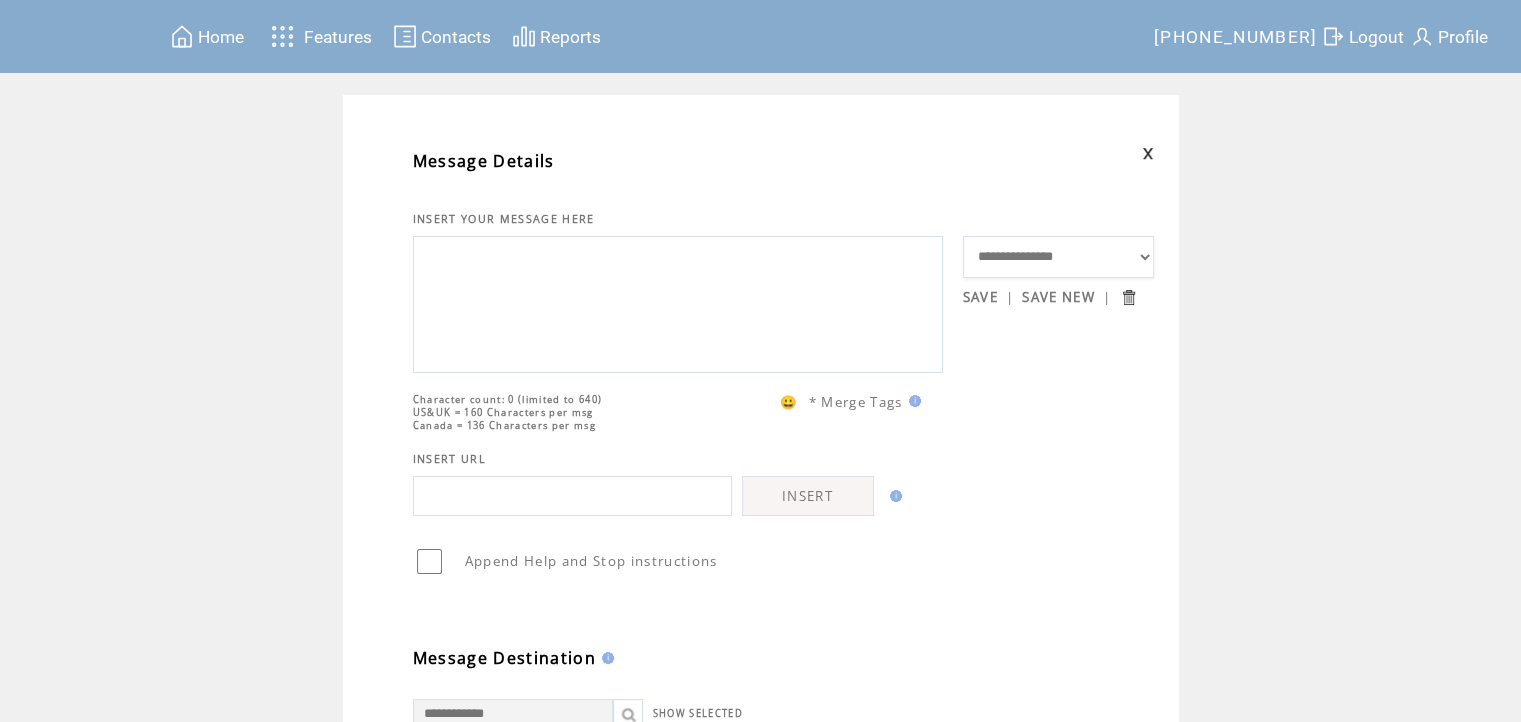 click at bounding box center (678, 302) 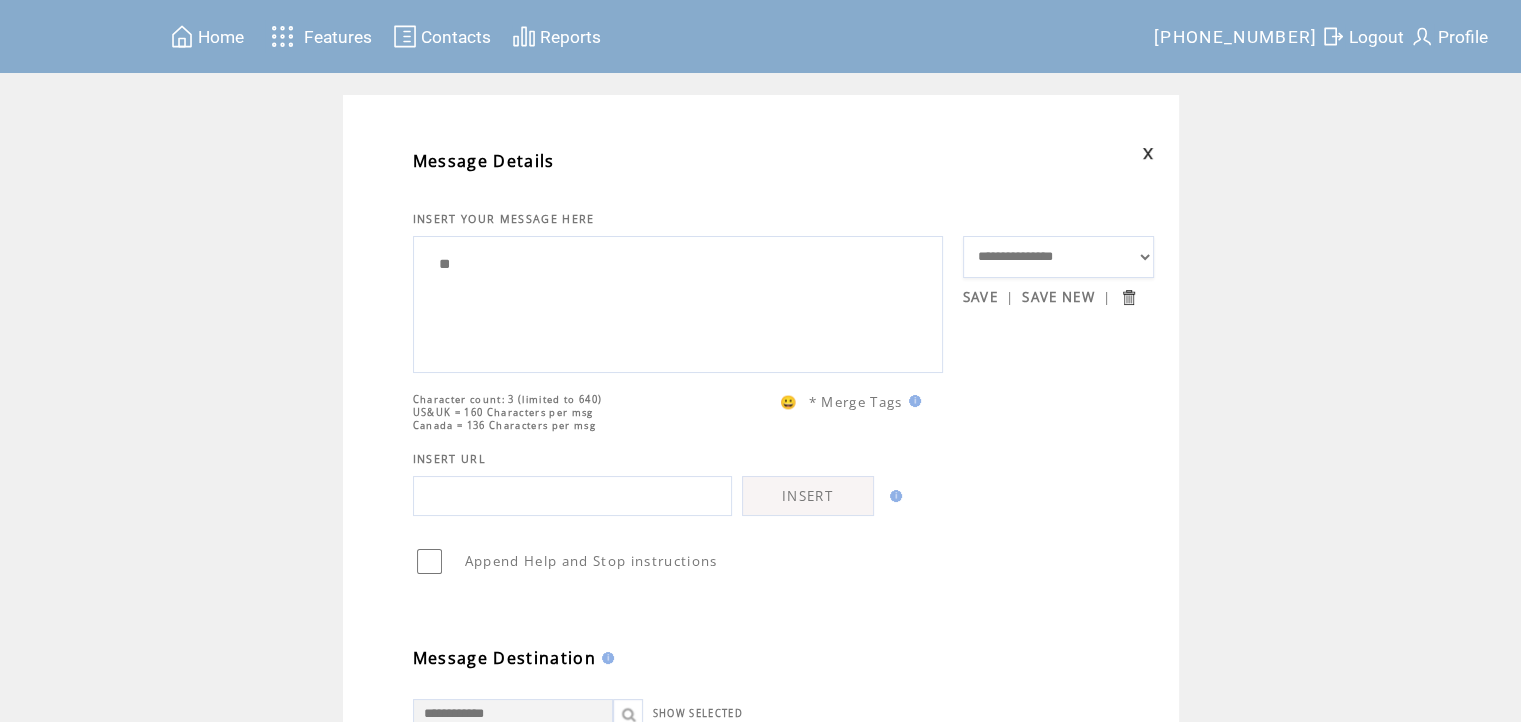 type on "*" 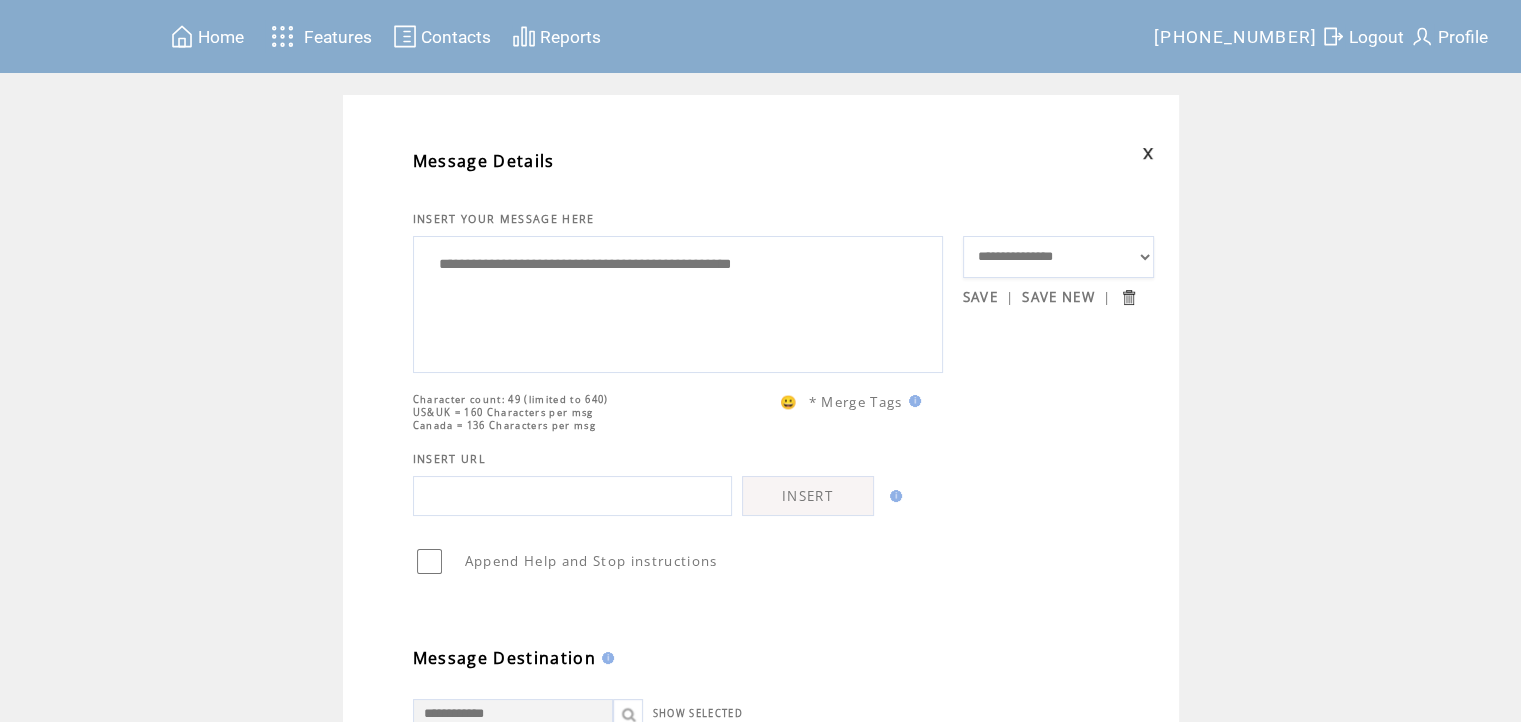 drag, startPoint x: 685, startPoint y: 268, endPoint x: 715, endPoint y: 341, distance: 78.92401 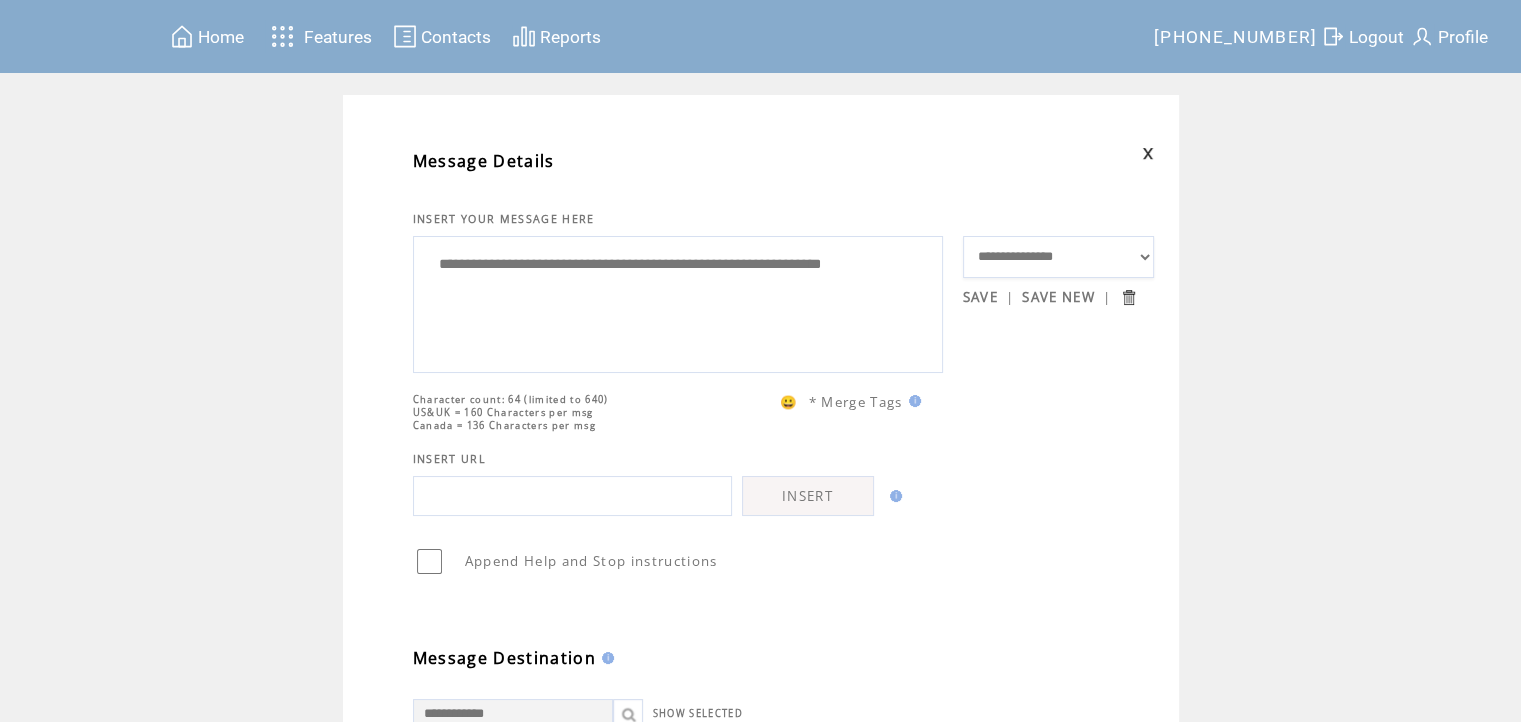 click on "**********" at bounding box center [678, 302] 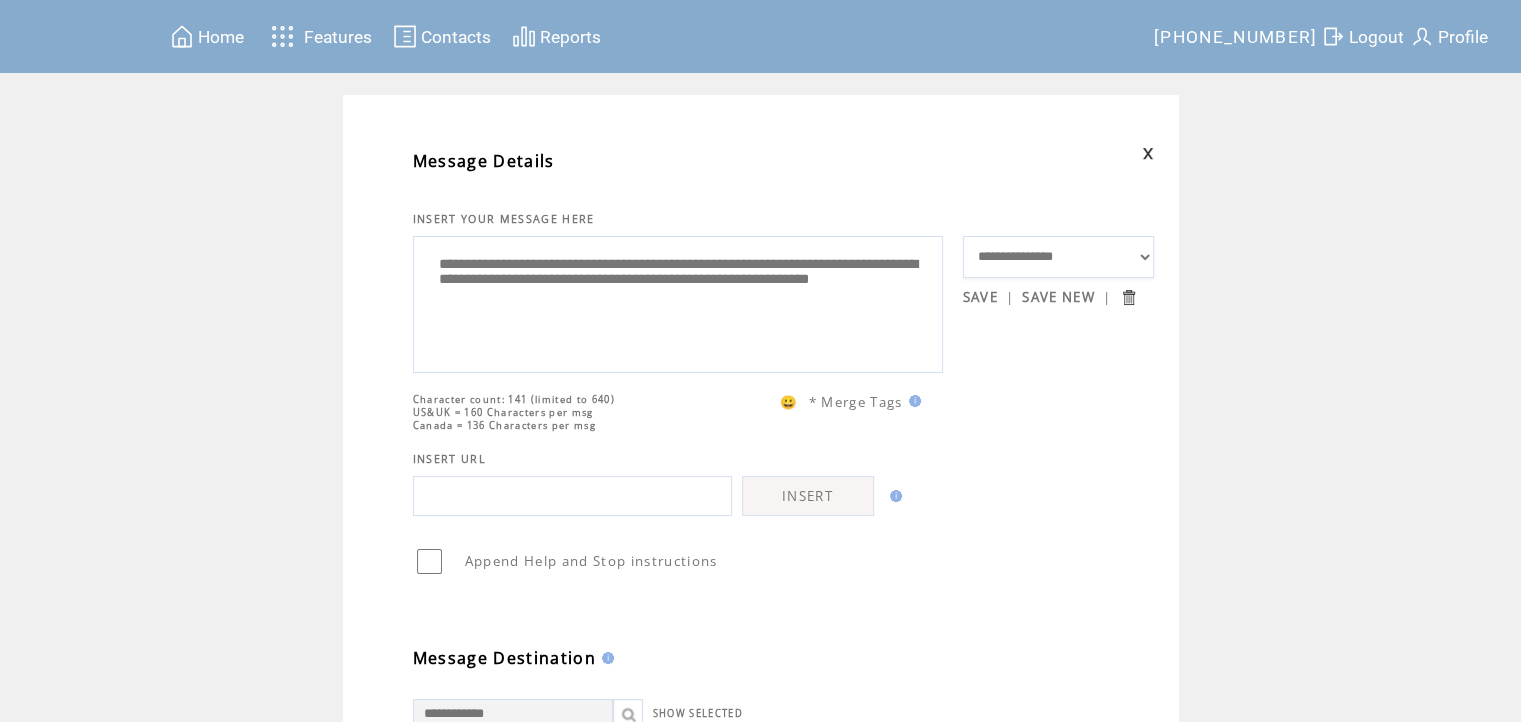 paste on "**********" 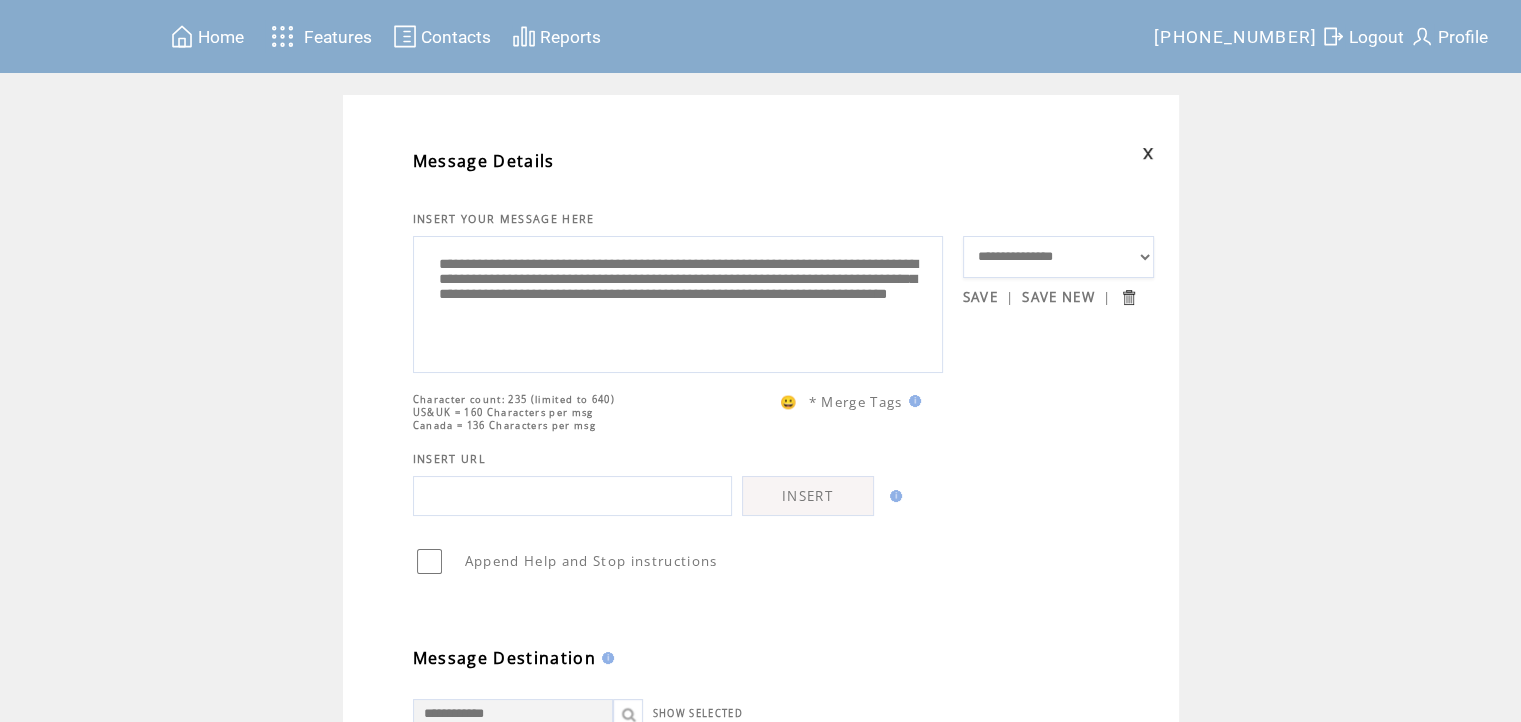 drag, startPoint x: 710, startPoint y: 310, endPoint x: 804, endPoint y: 338, distance: 98.0816 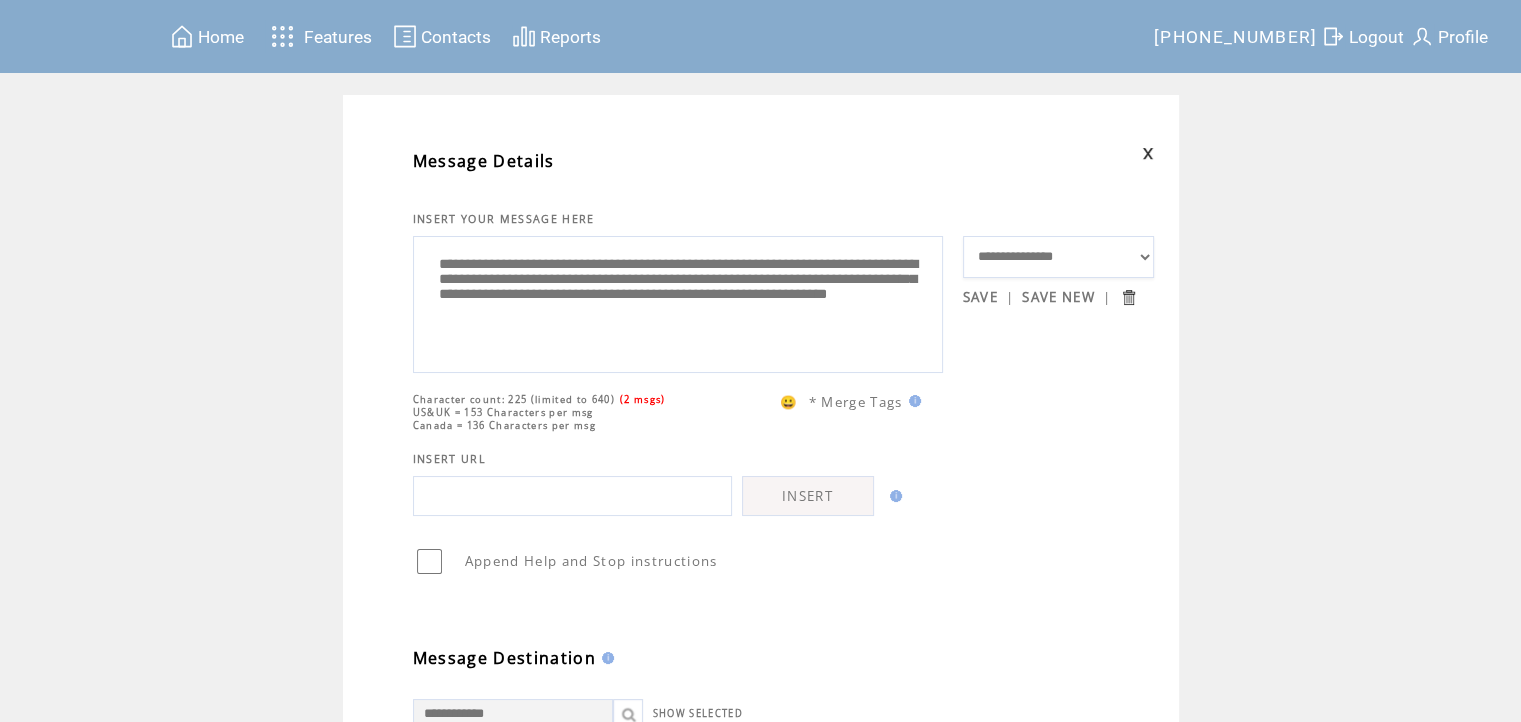 click on "**********" at bounding box center [678, 302] 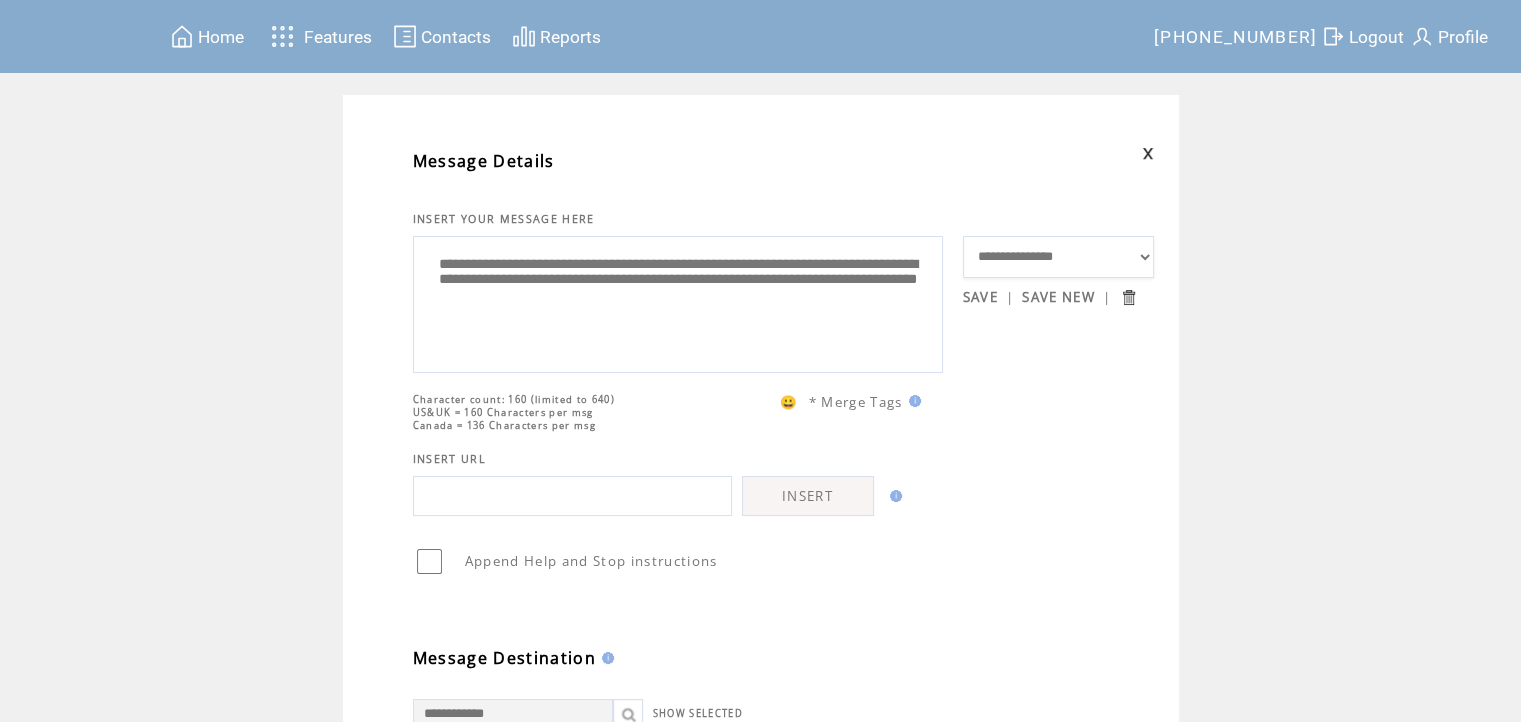 type on "**********" 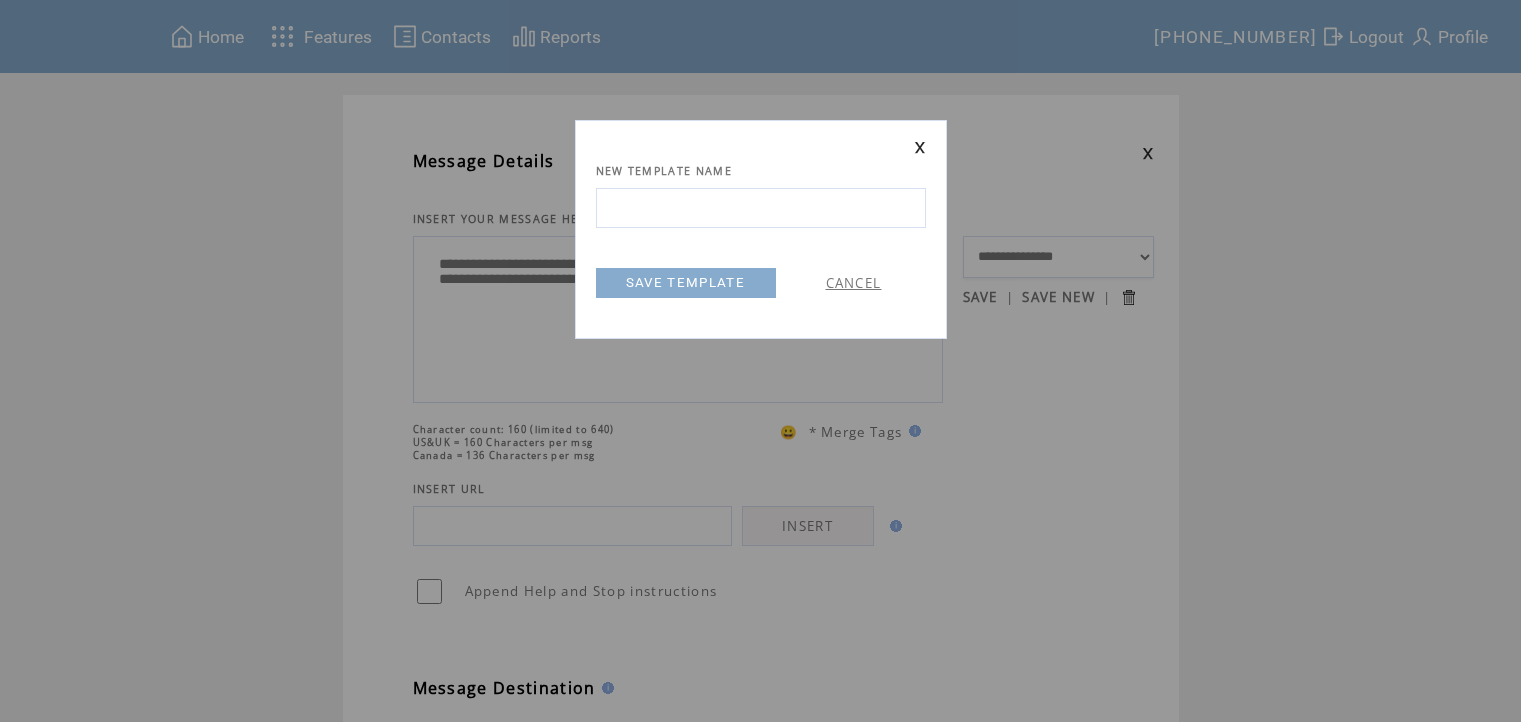 scroll, scrollTop: 0, scrollLeft: 0, axis: both 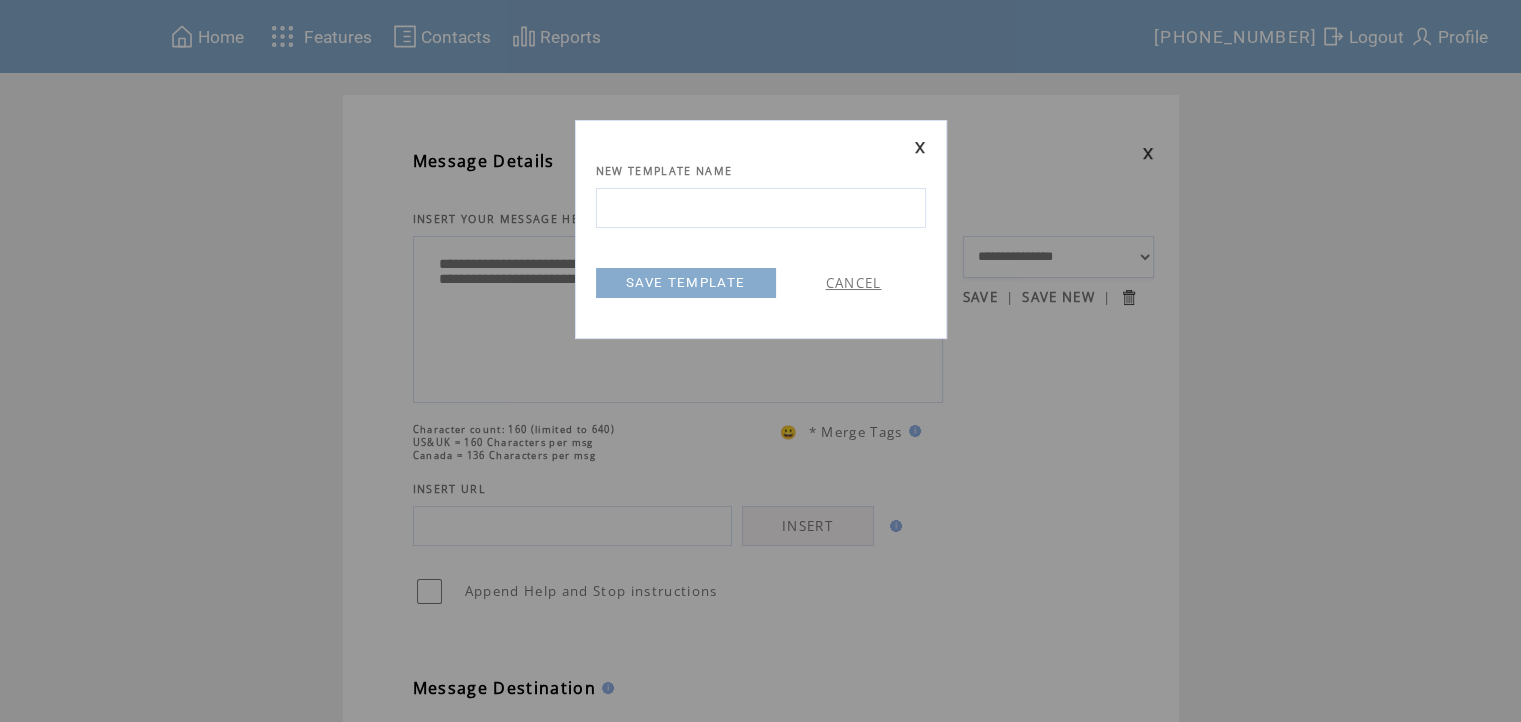 click at bounding box center [761, 208] 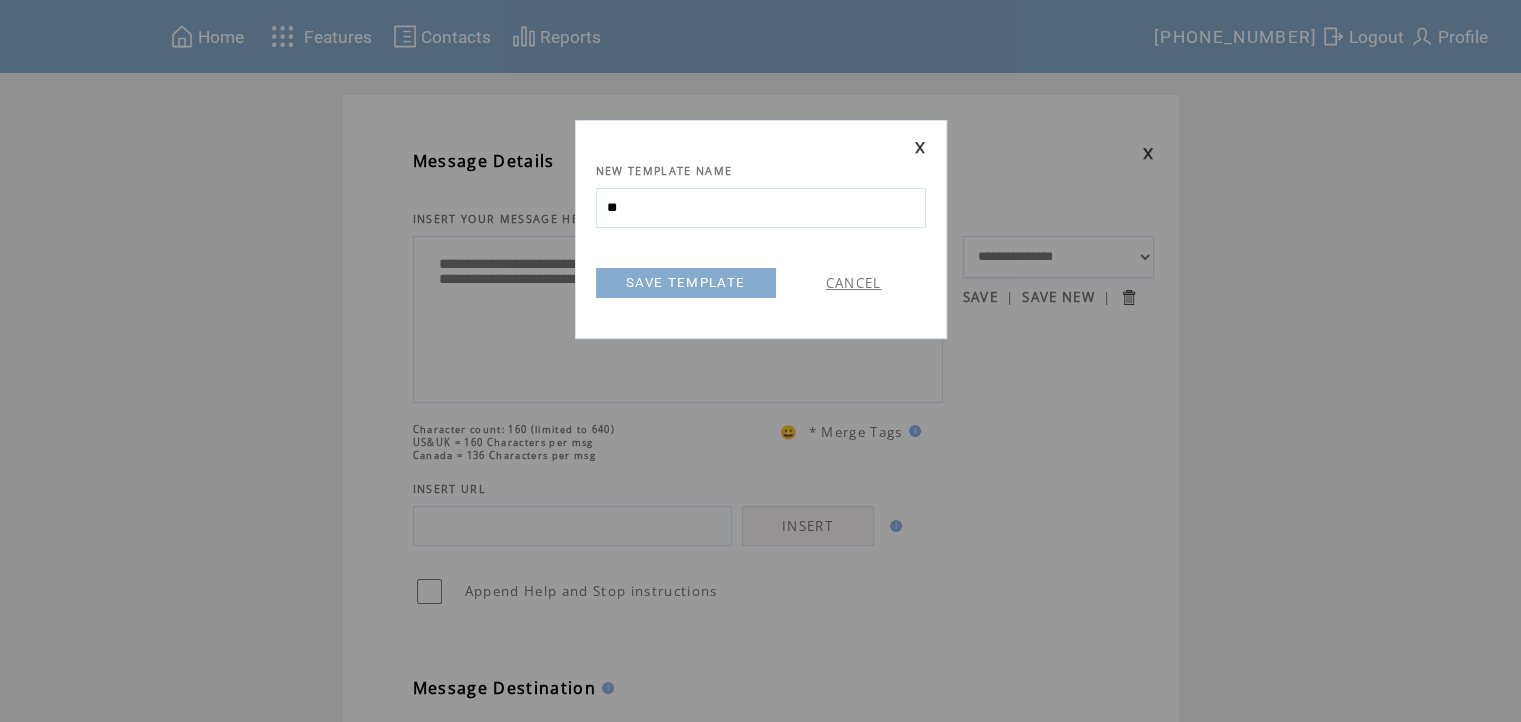 type on "*" 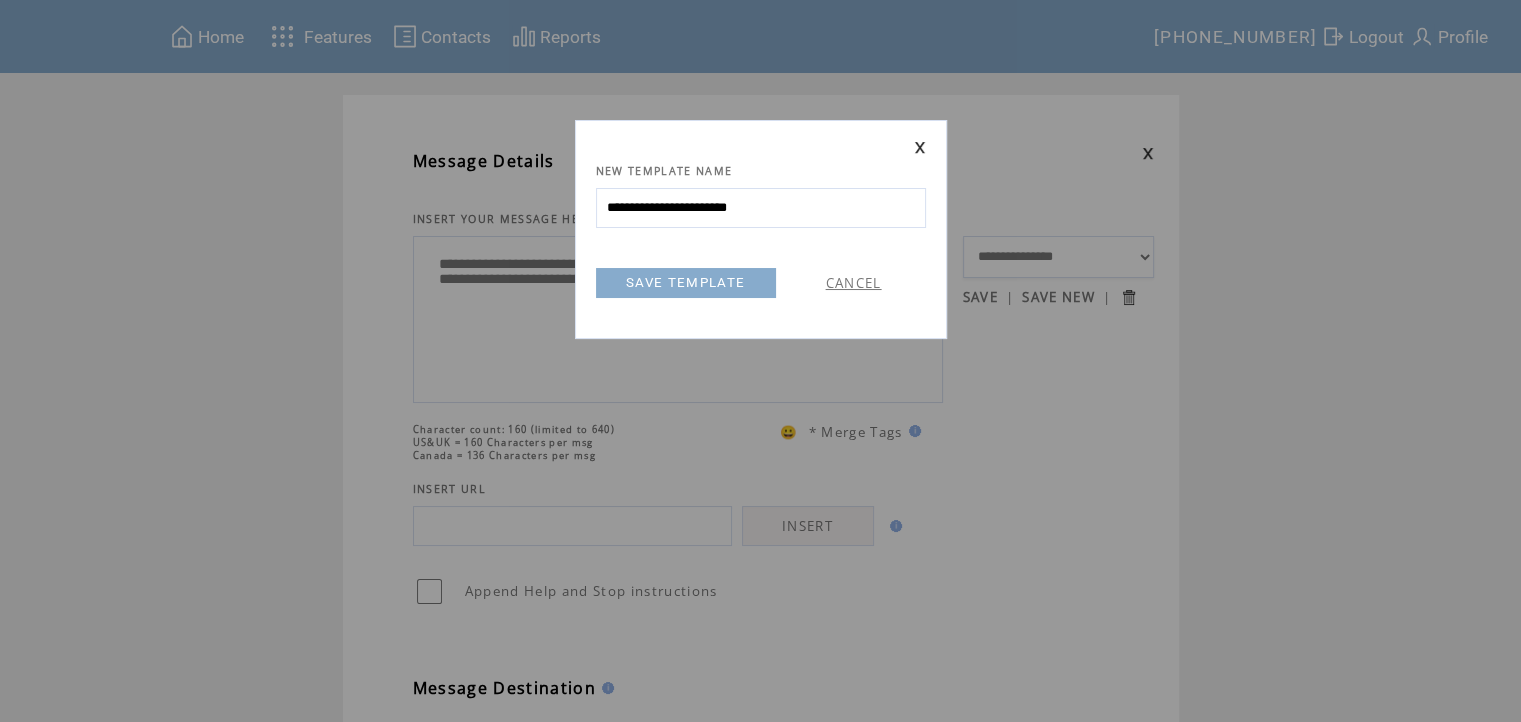 type on "**********" 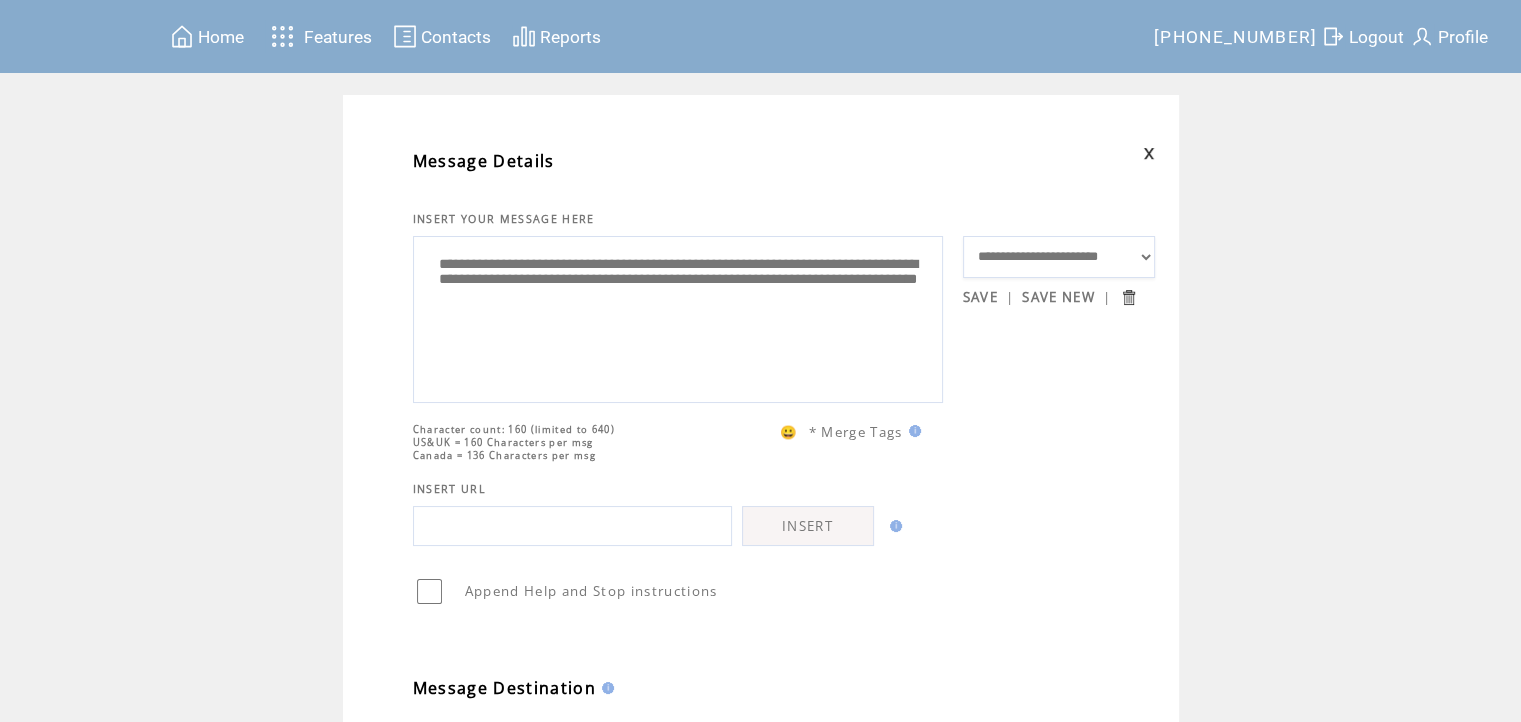 click on "SAVE" at bounding box center (980, 297) 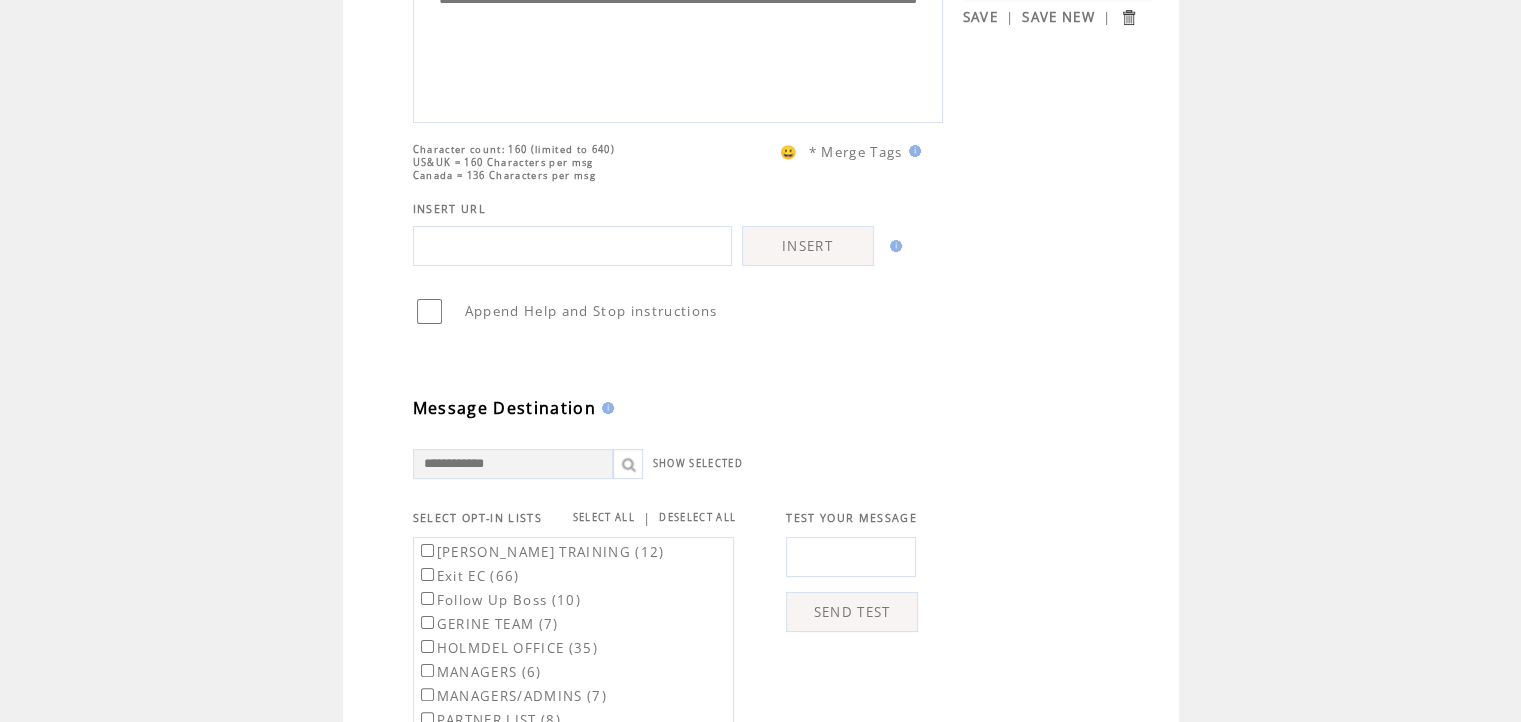 scroll, scrollTop: 400, scrollLeft: 0, axis: vertical 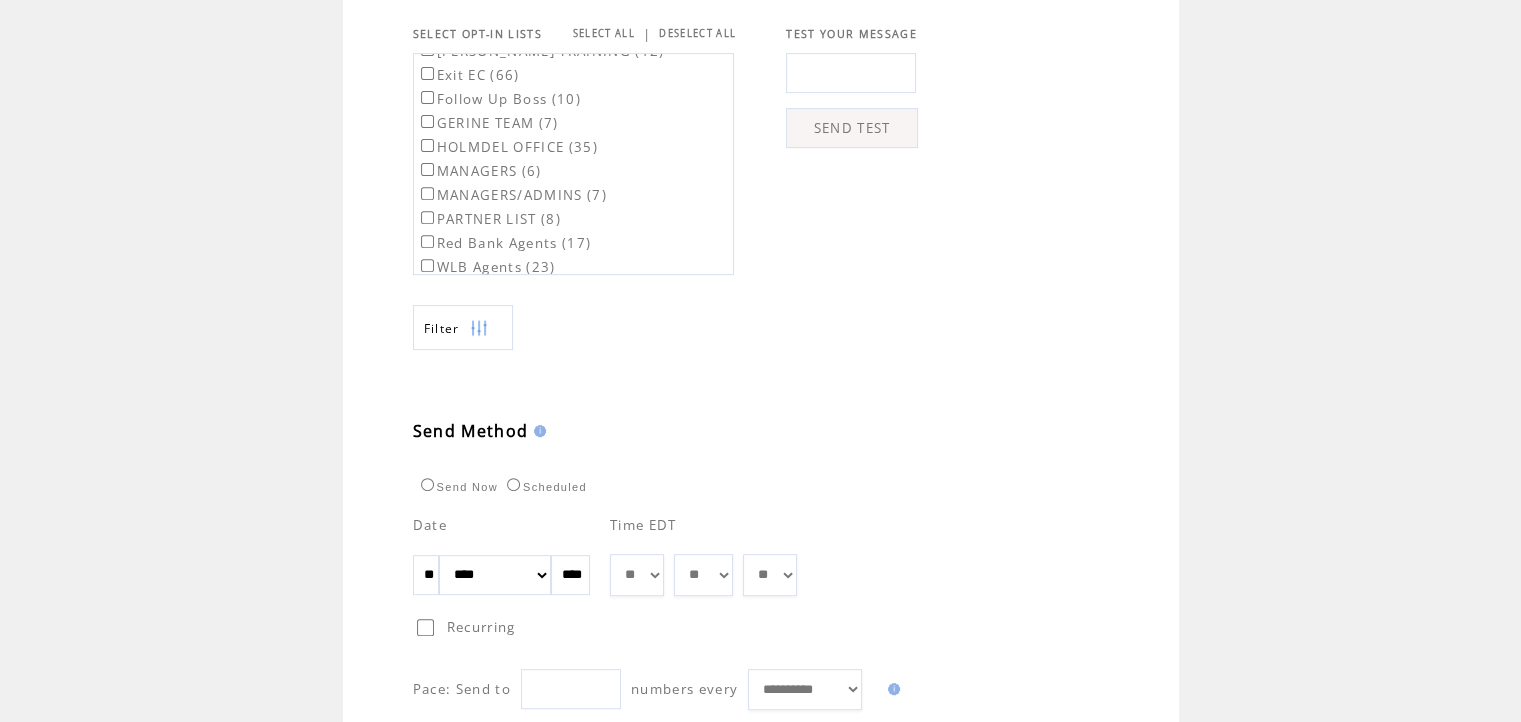 click on "**" at bounding box center [426, 575] 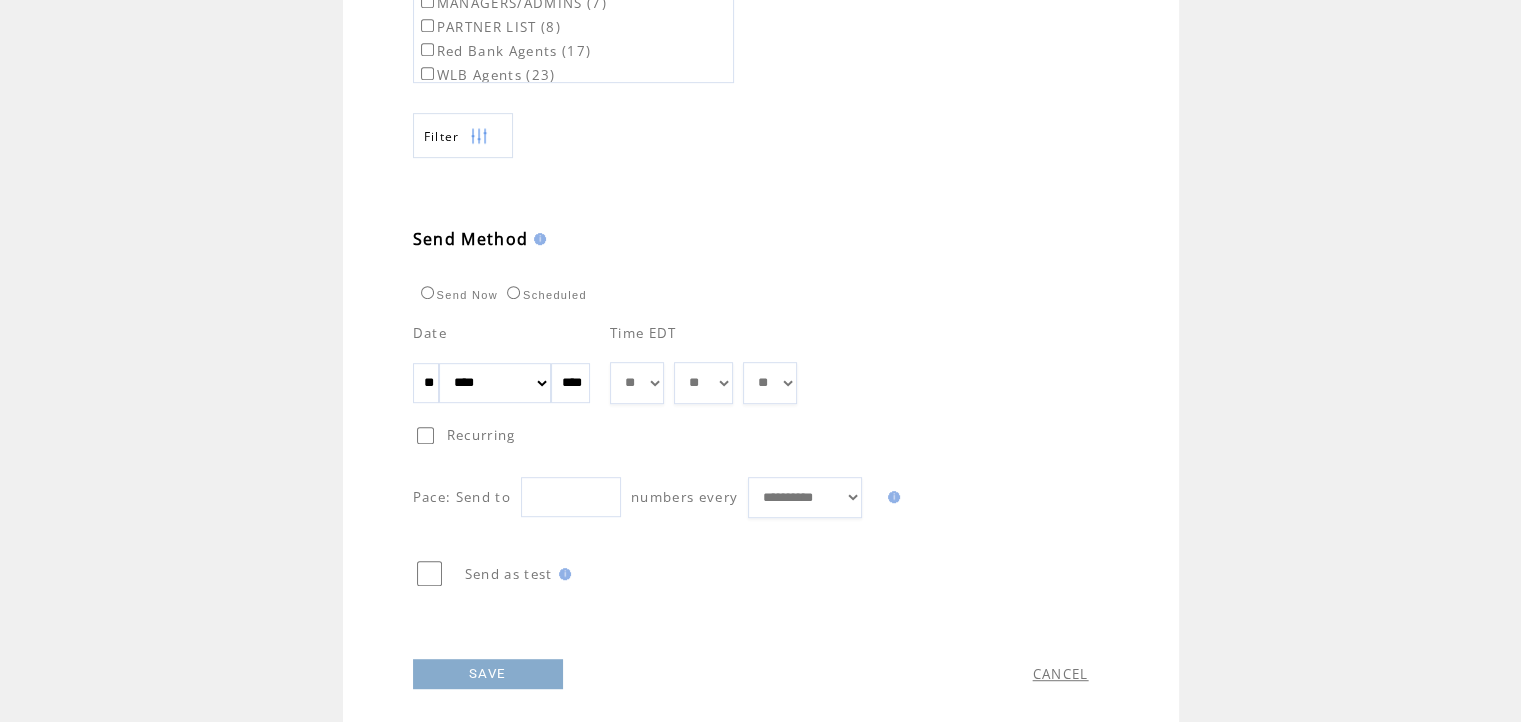 scroll, scrollTop: 979, scrollLeft: 0, axis: vertical 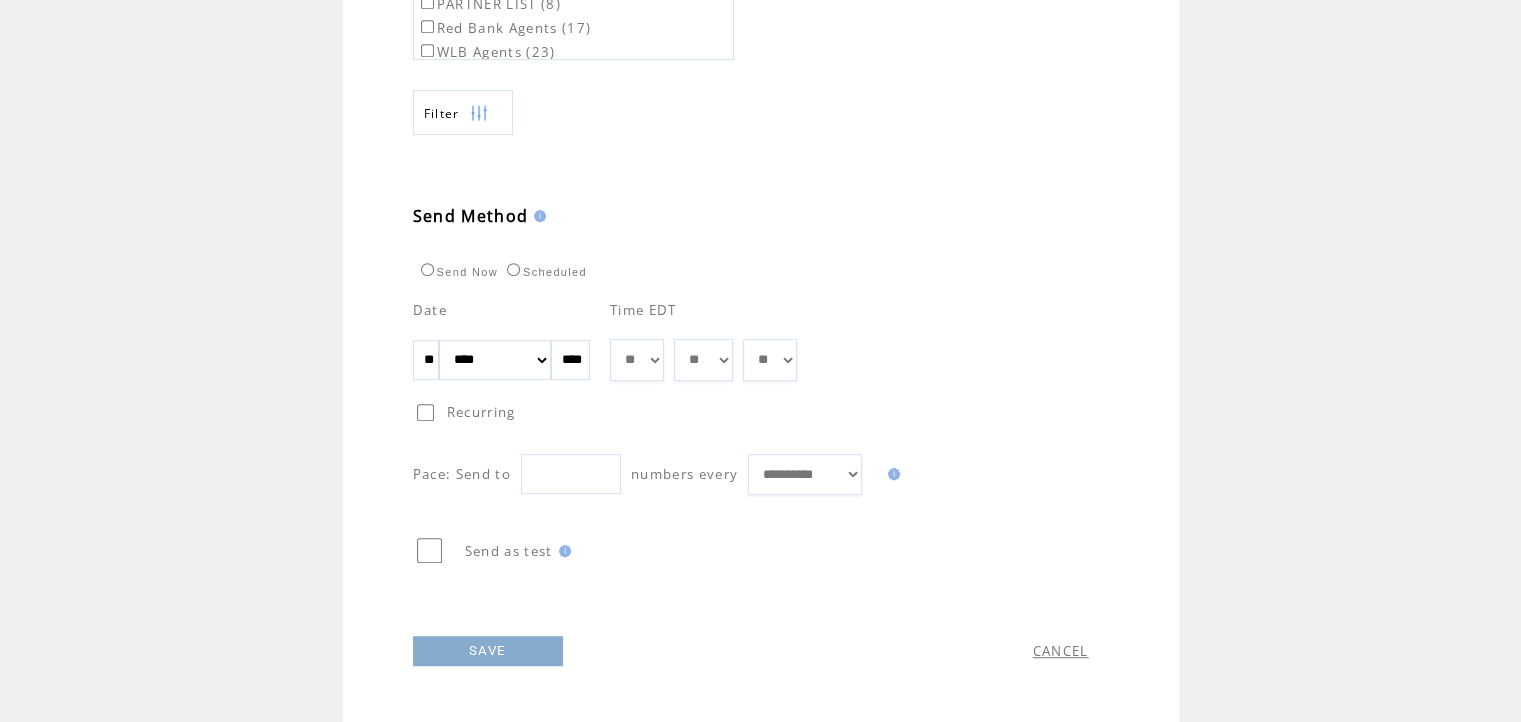 click on "SAVE" at bounding box center [488, 651] 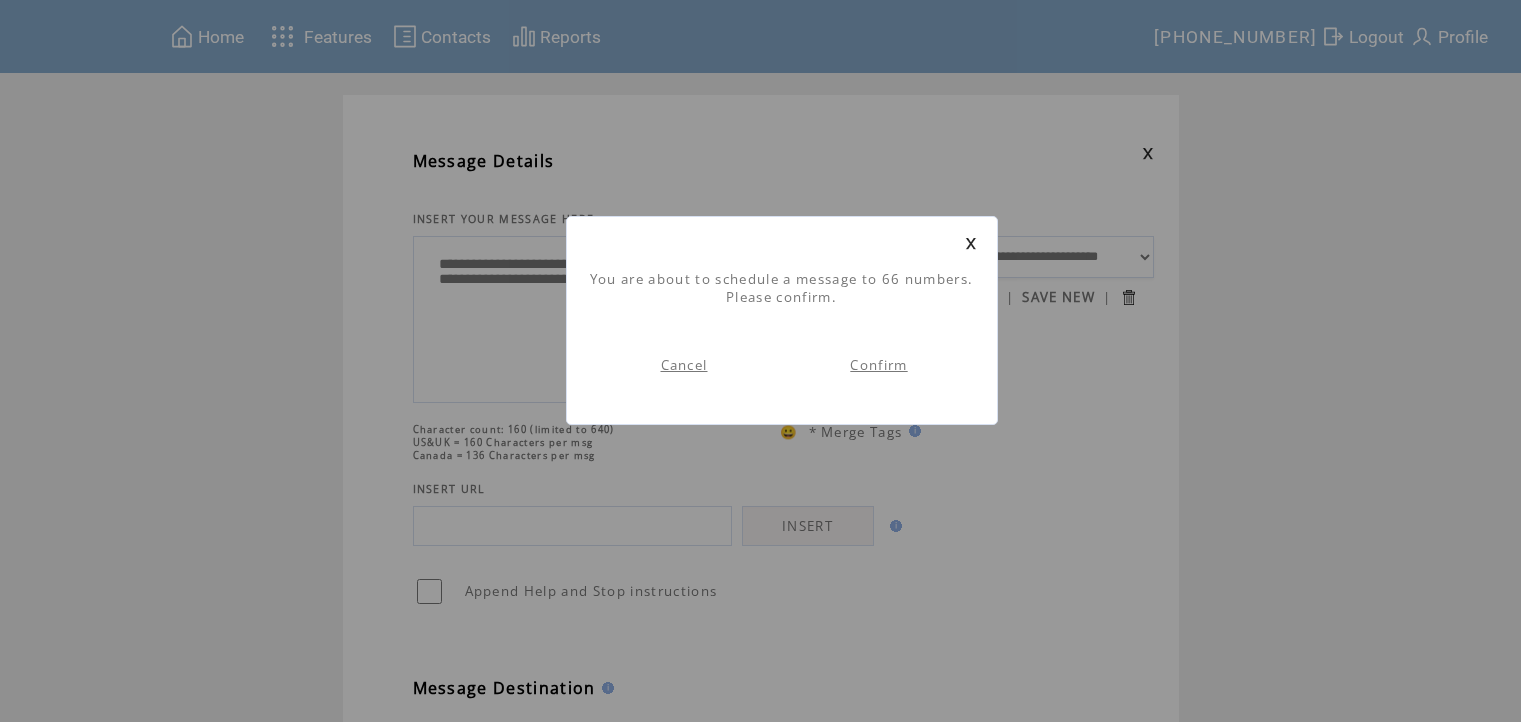 scroll, scrollTop: 0, scrollLeft: 0, axis: both 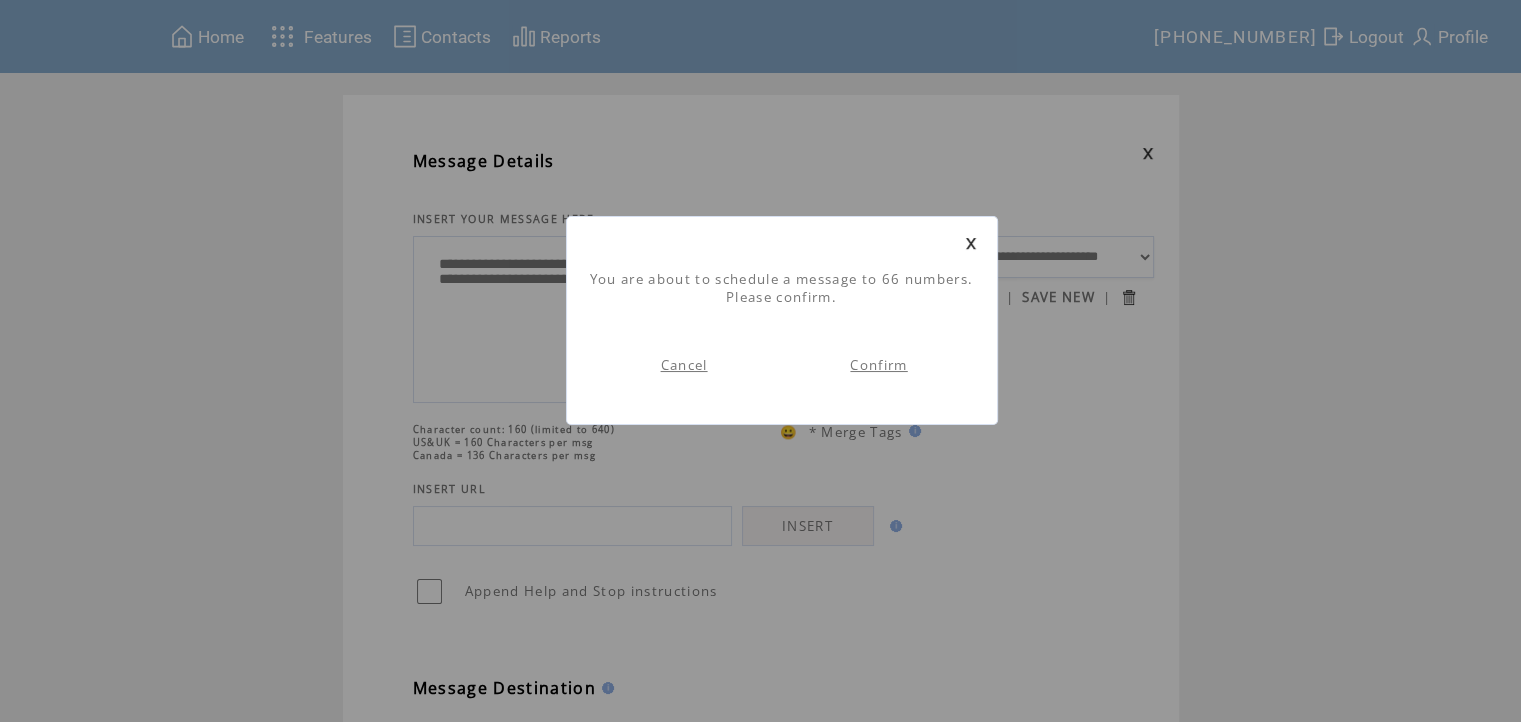 click on "Confirm" at bounding box center (878, 365) 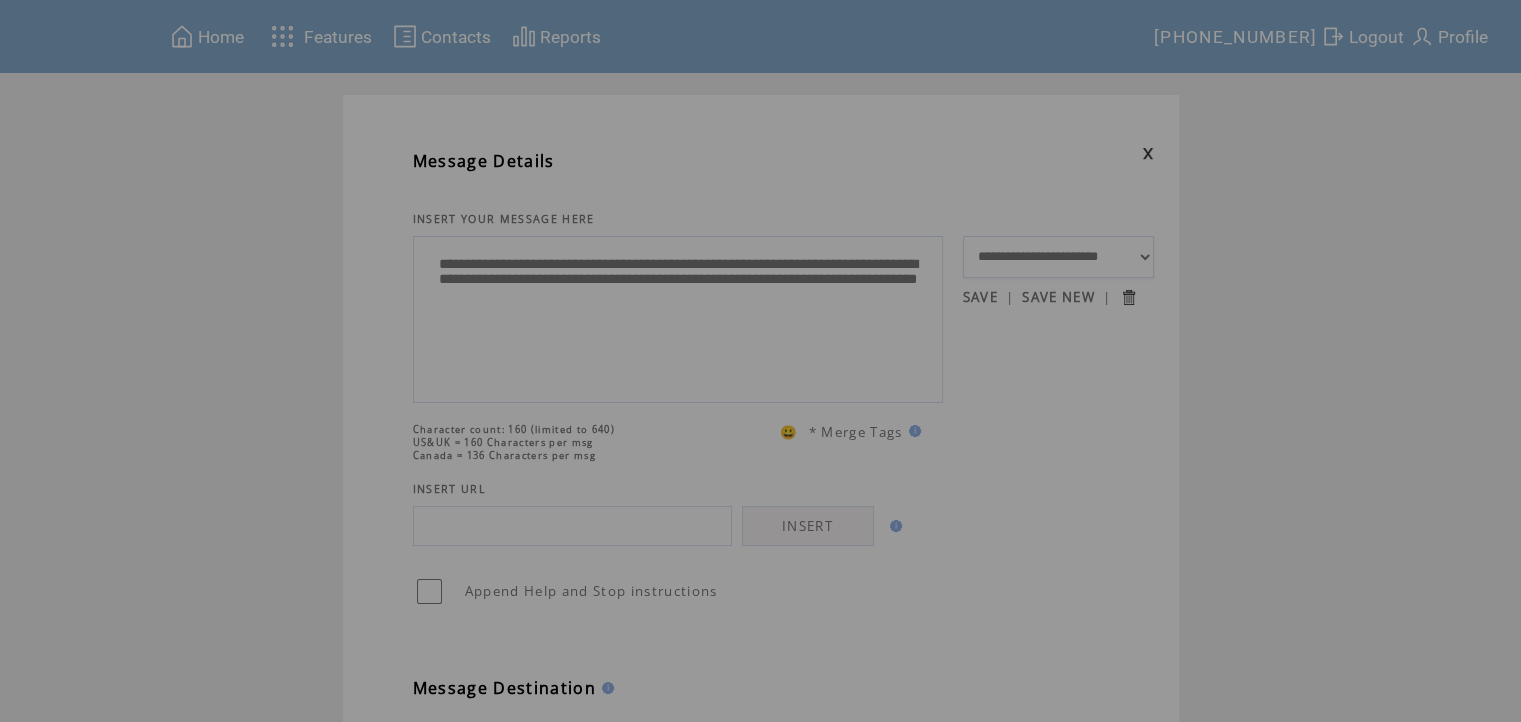 scroll, scrollTop: 0, scrollLeft: 0, axis: both 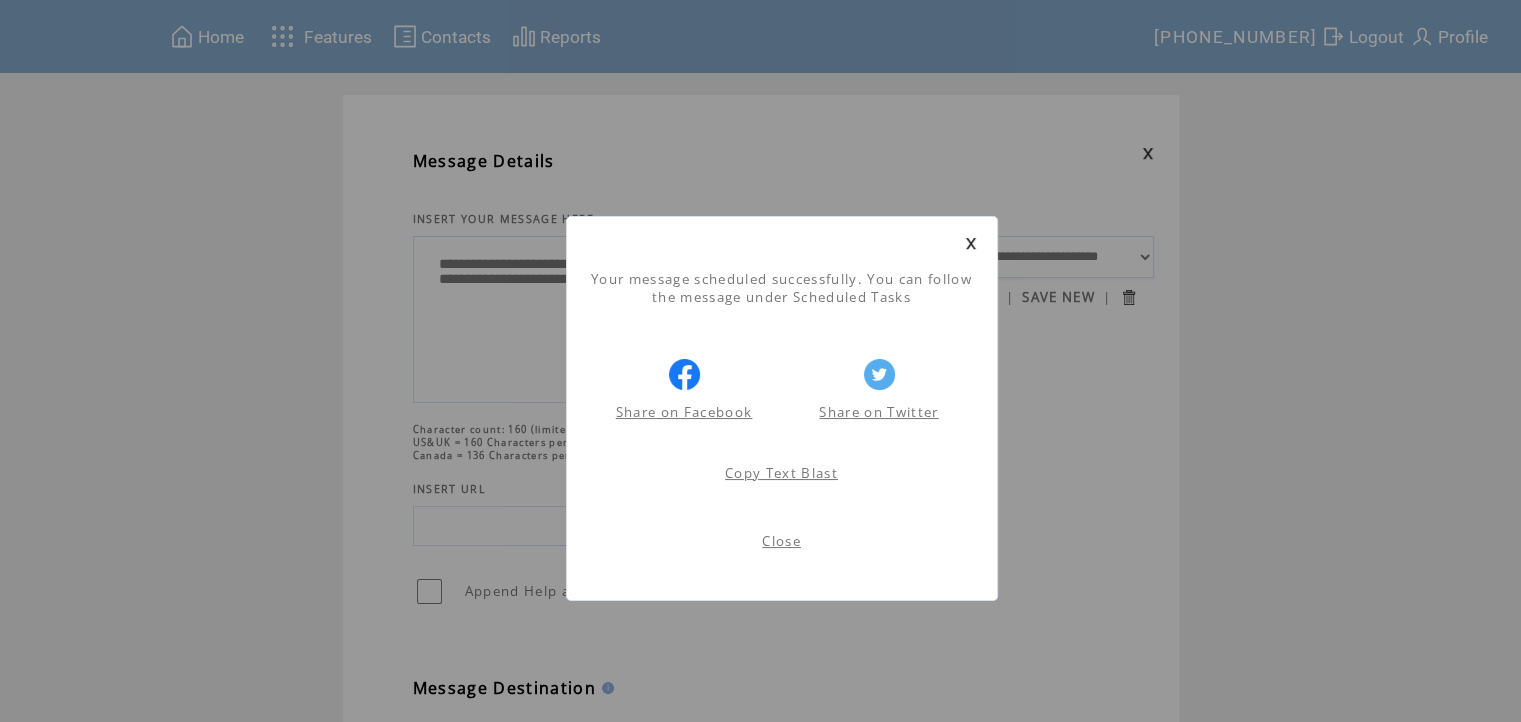 click on "Close" at bounding box center [781, 541] 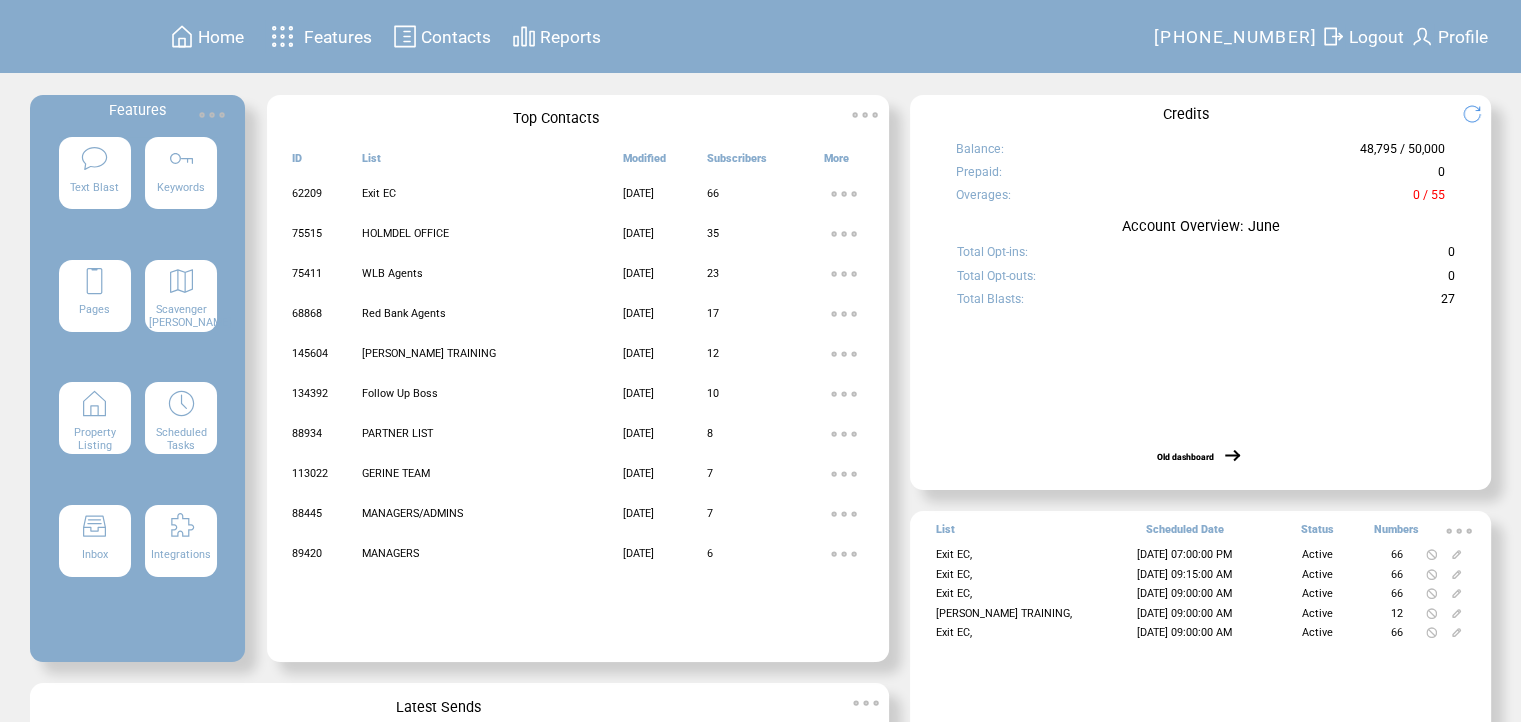 scroll, scrollTop: 0, scrollLeft: 0, axis: both 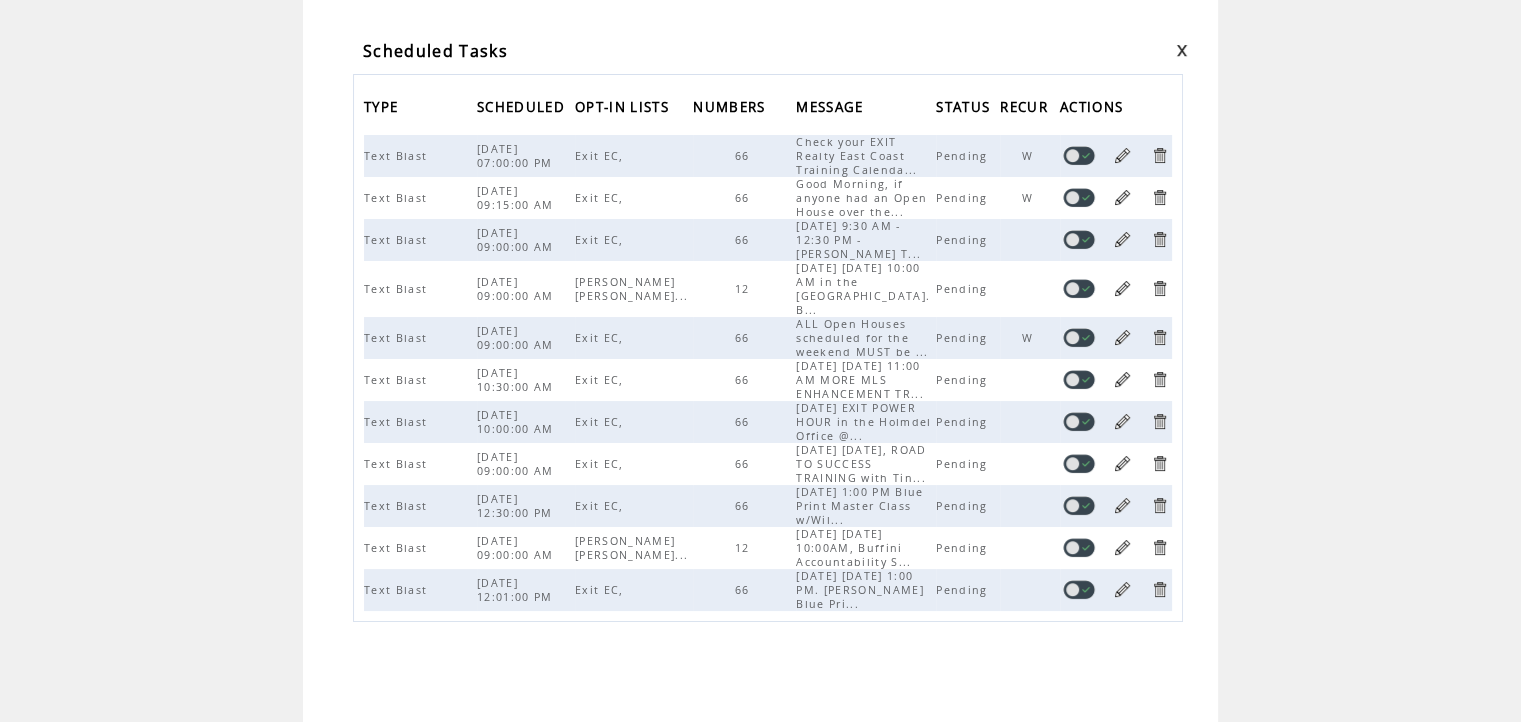 drag, startPoint x: 1128, startPoint y: 599, endPoint x: 1112, endPoint y: 601, distance: 16.124516 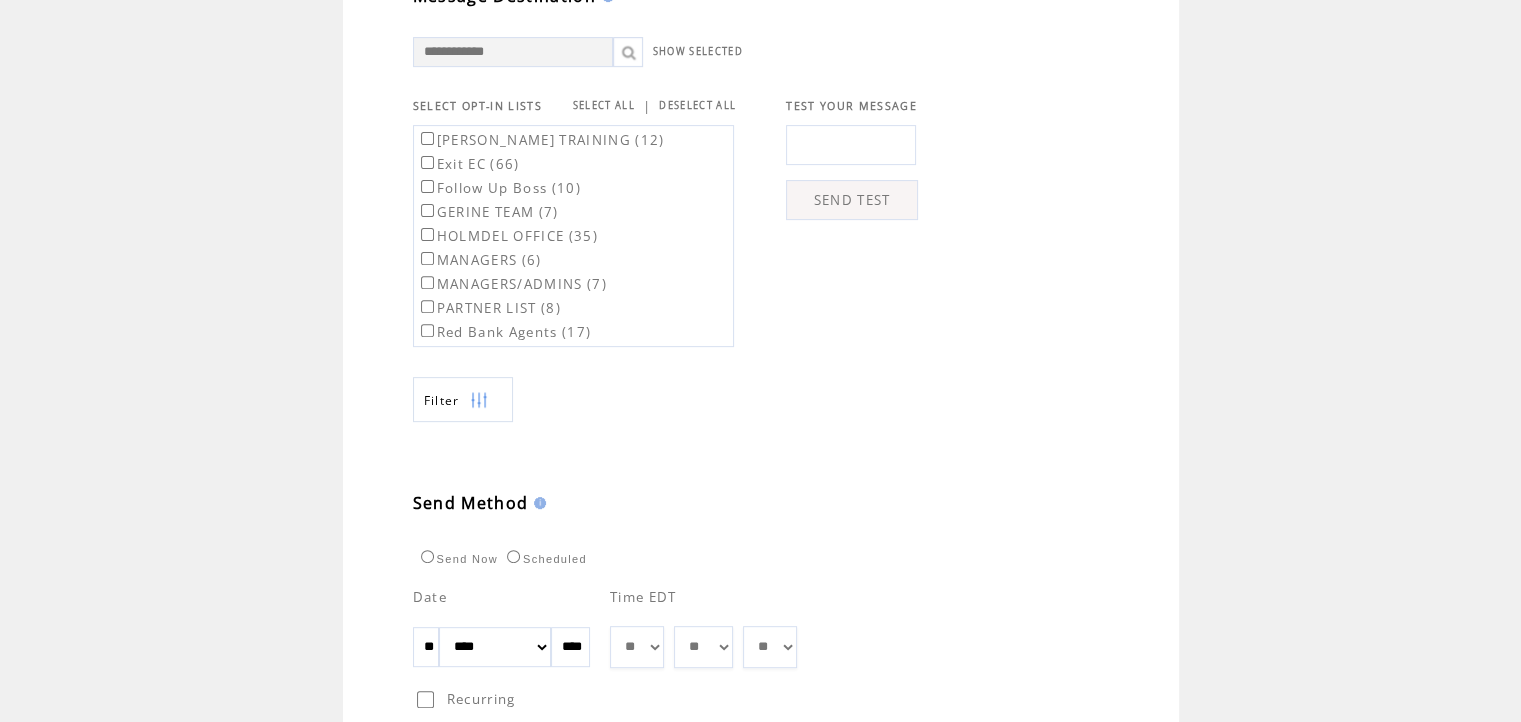 scroll, scrollTop: 700, scrollLeft: 0, axis: vertical 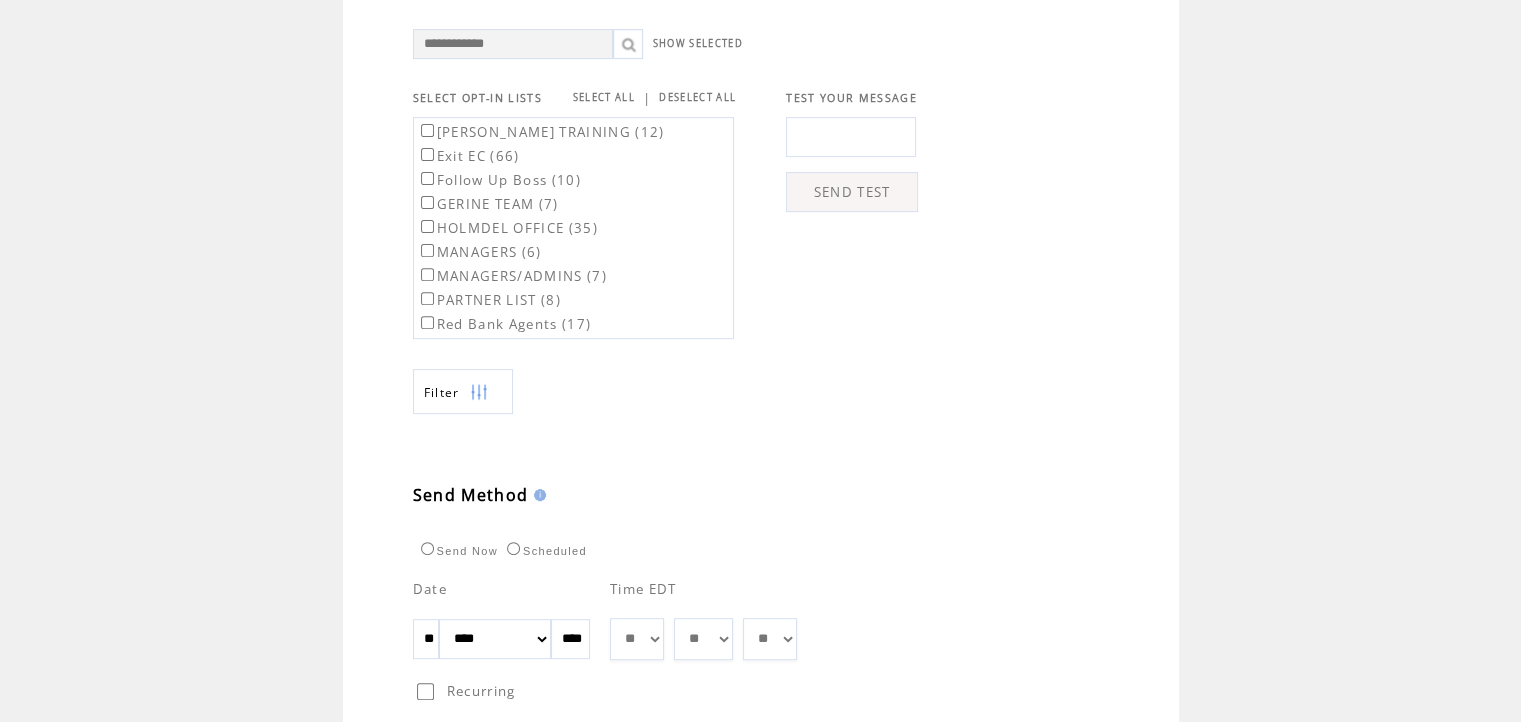 click on "** 	 ** 	 ** 	 ** 	 ** 	 ** 	 ** 	 ** 	 ** 	 ** 	 ** 	 ** 	 ** 	 ** 	 ** 	 ** 	 ** 	 ** 	 ** 	 ** 	 ** 	 ** 	 ** 	 ** 	 ** 	 ** 	 ** 	 ** 	 ** 	 ** 	 ** 	 ** 	 ** 	 ** 	 ** 	 ** 	 ** 	 ** 	 ** 	 ** 	 ** 	 ** 	 ** 	 ** 	 ** 	 ** 	 ** 	 ** 	 ** 	 ** 	 ** 	 ** 	 ** 	 ** 	 ** 	 ** 	 ** 	 ** 	 ** 	 ** 	 **" at bounding box center [703, 639] 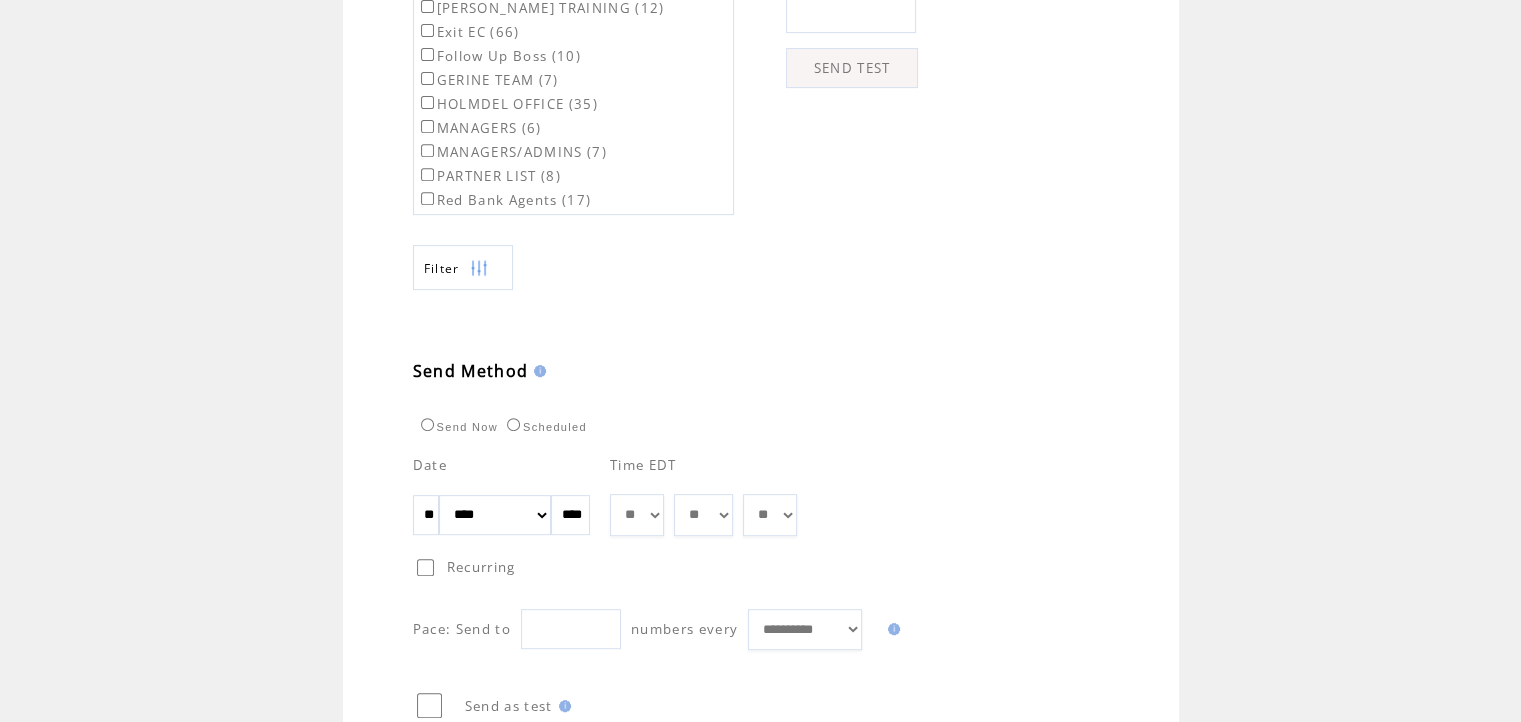 scroll, scrollTop: 979, scrollLeft: 0, axis: vertical 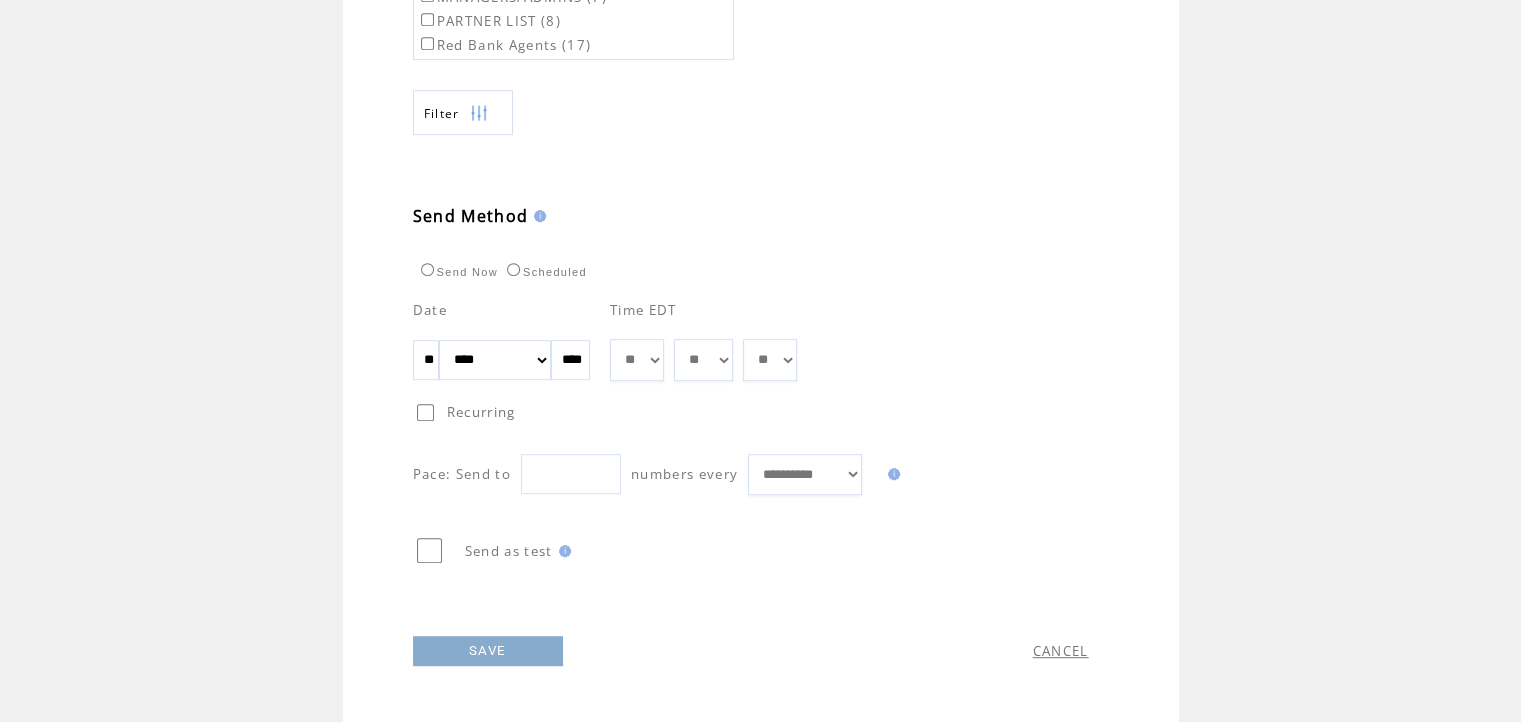 click on "SAVE" at bounding box center (488, 651) 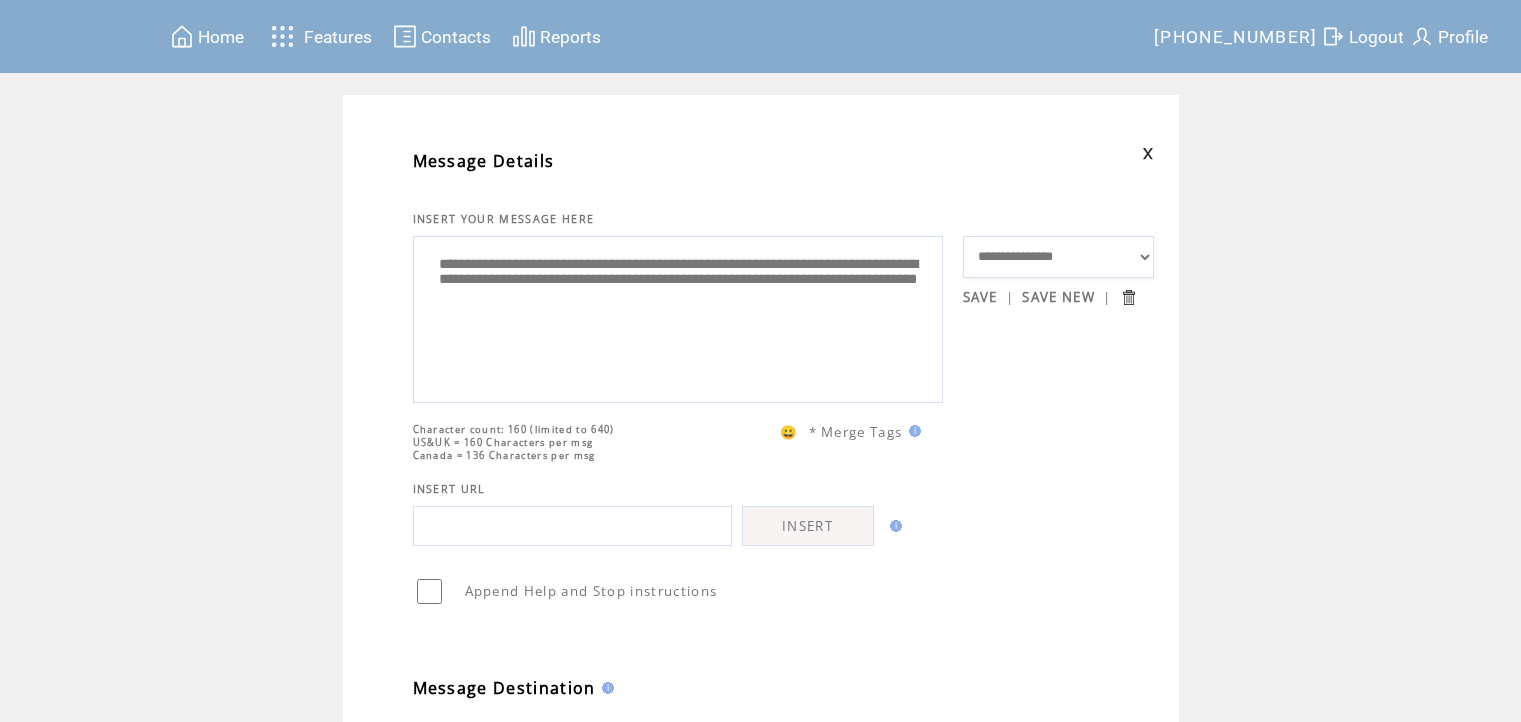 scroll, scrollTop: 0, scrollLeft: 0, axis: both 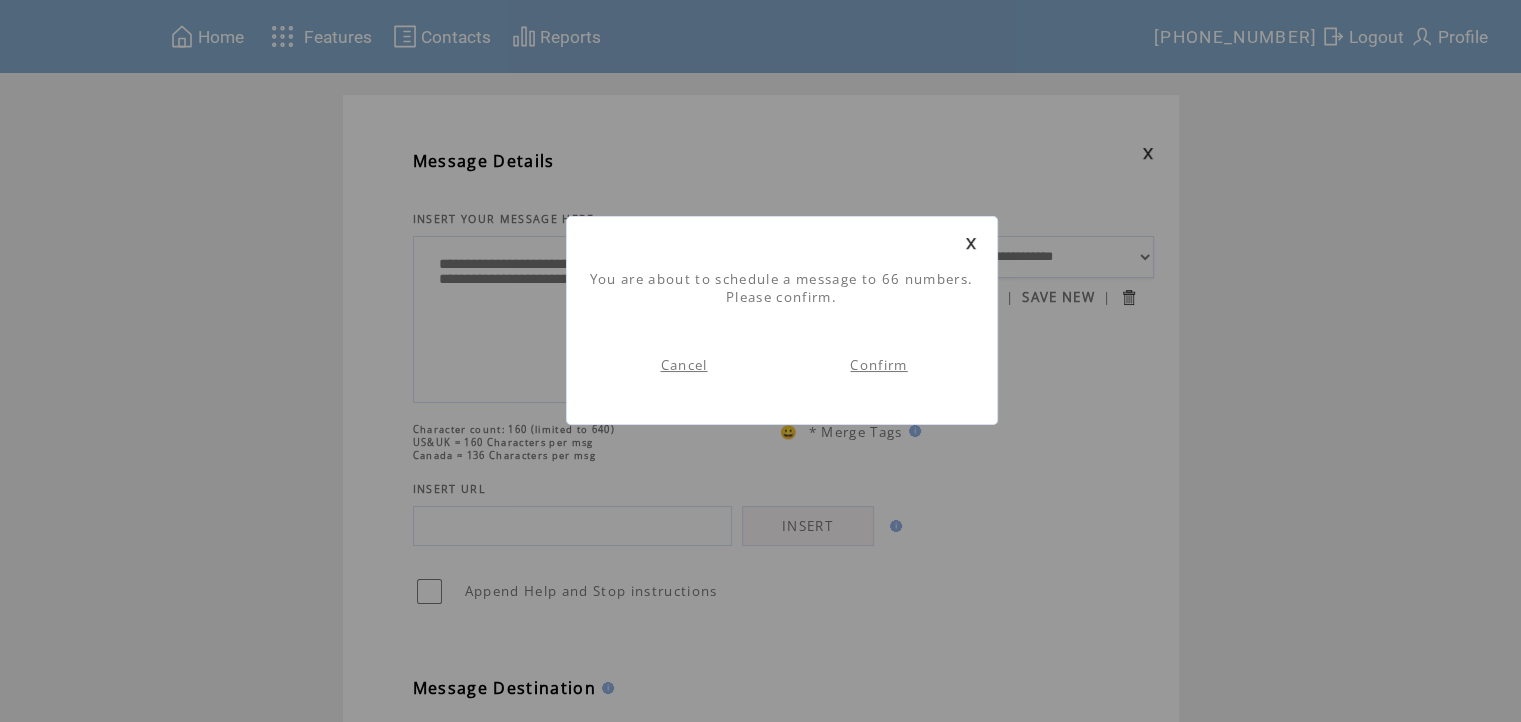 drag, startPoint x: 876, startPoint y: 365, endPoint x: 908, endPoint y: 387, distance: 38.832977 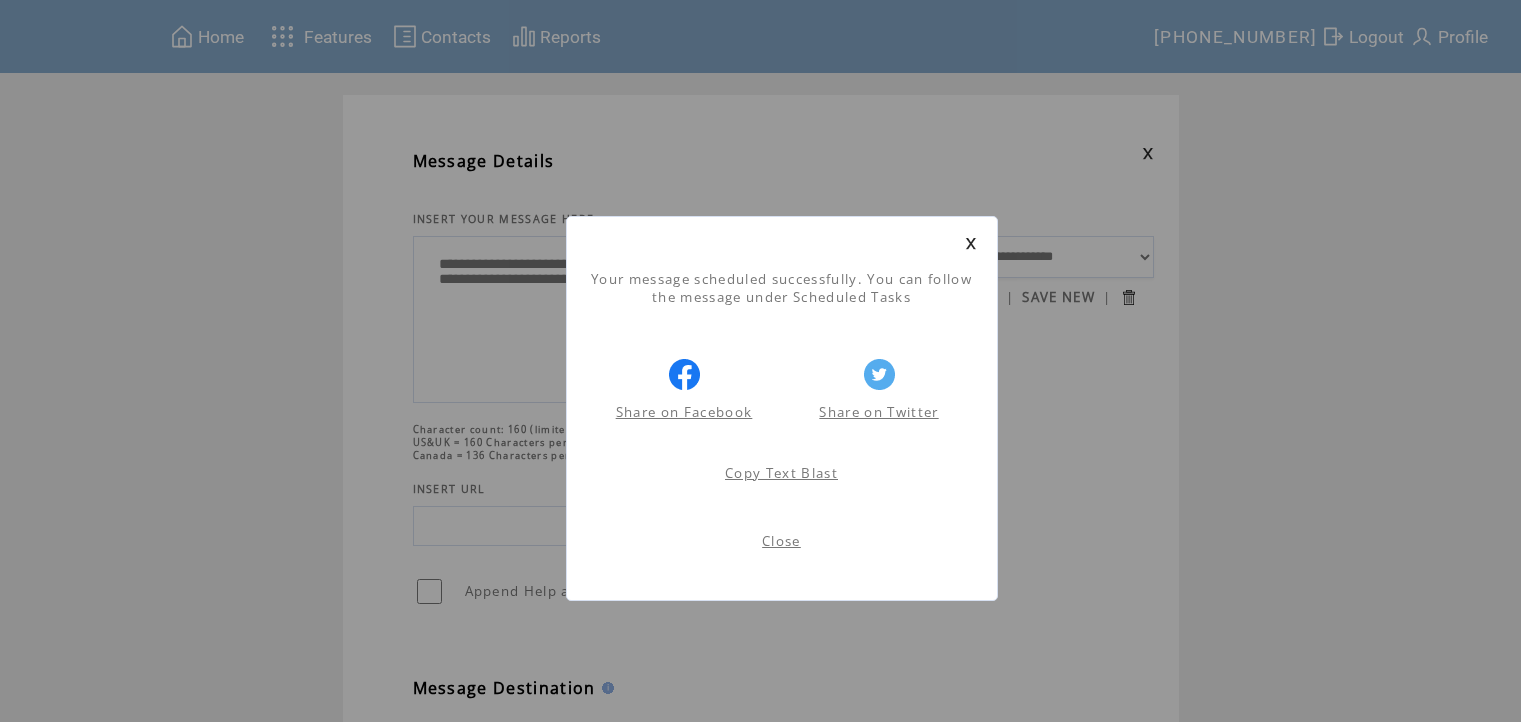 scroll, scrollTop: 0, scrollLeft: 0, axis: both 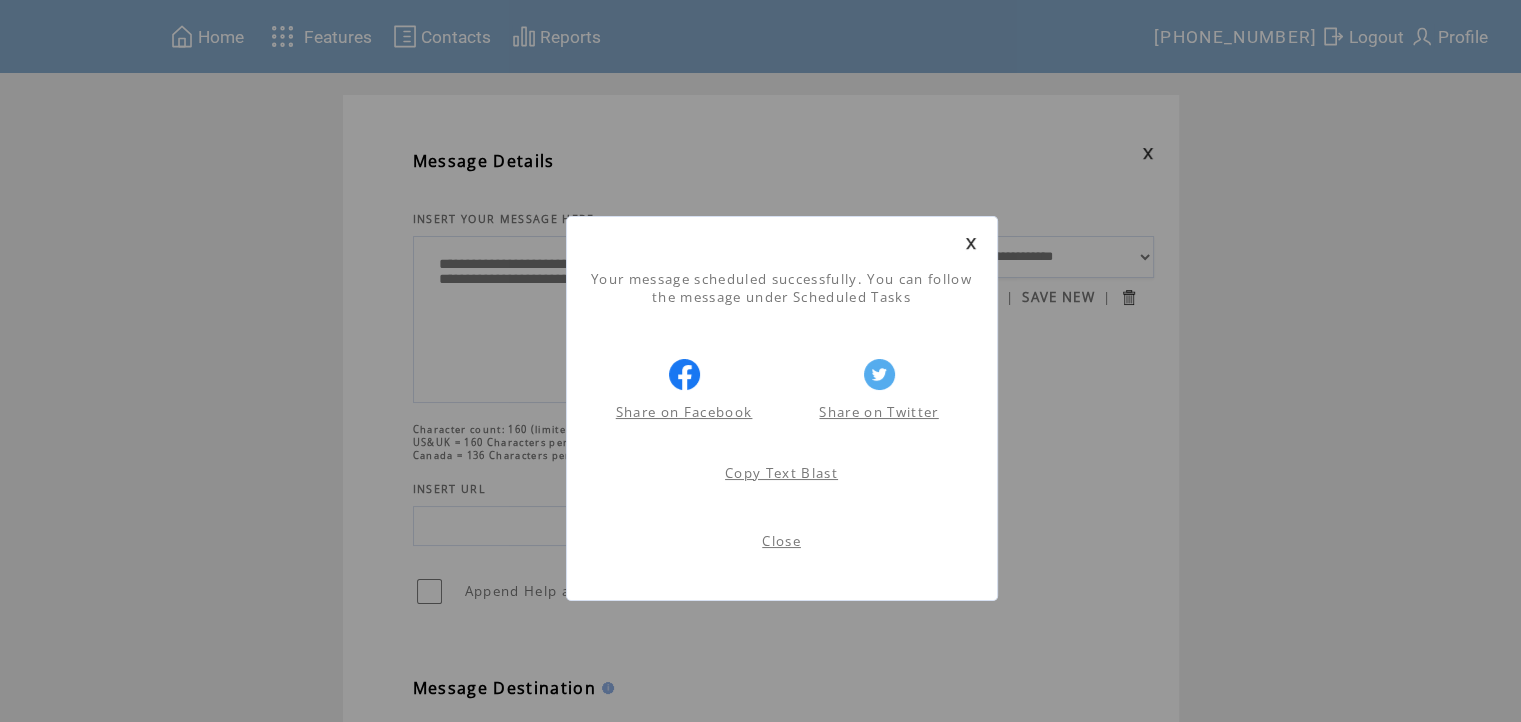 click on "Close" at bounding box center [781, 541] 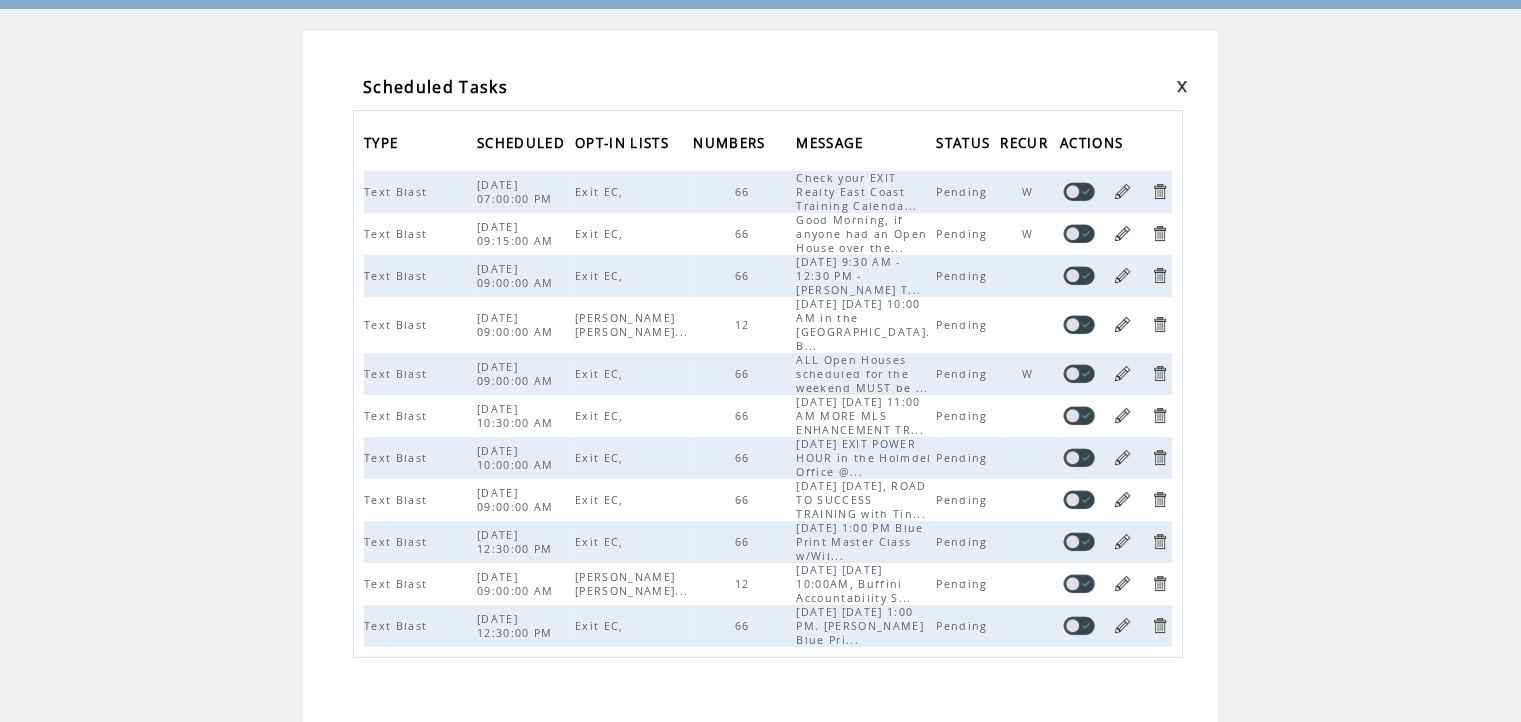 scroll, scrollTop: 0, scrollLeft: 0, axis: both 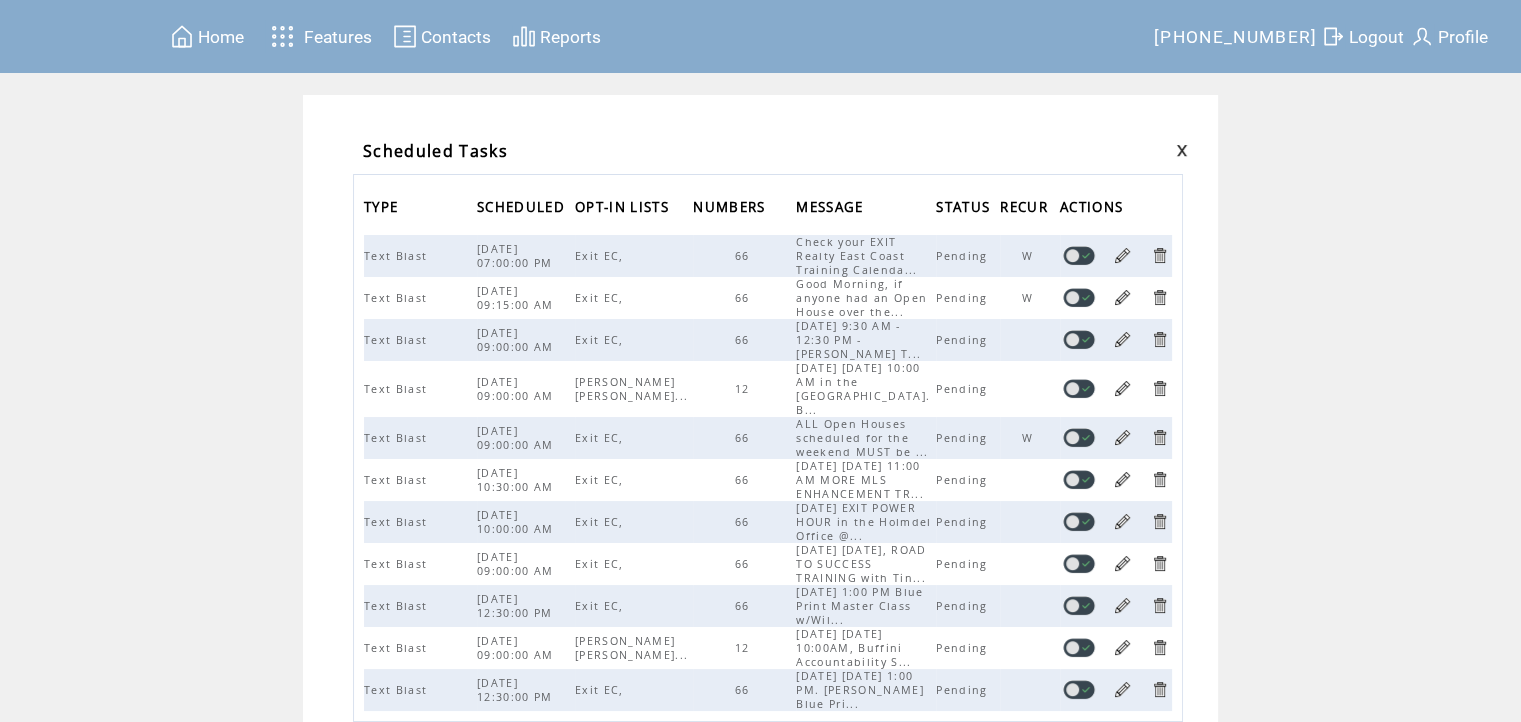 click on "Logout" at bounding box center [1376, 37] 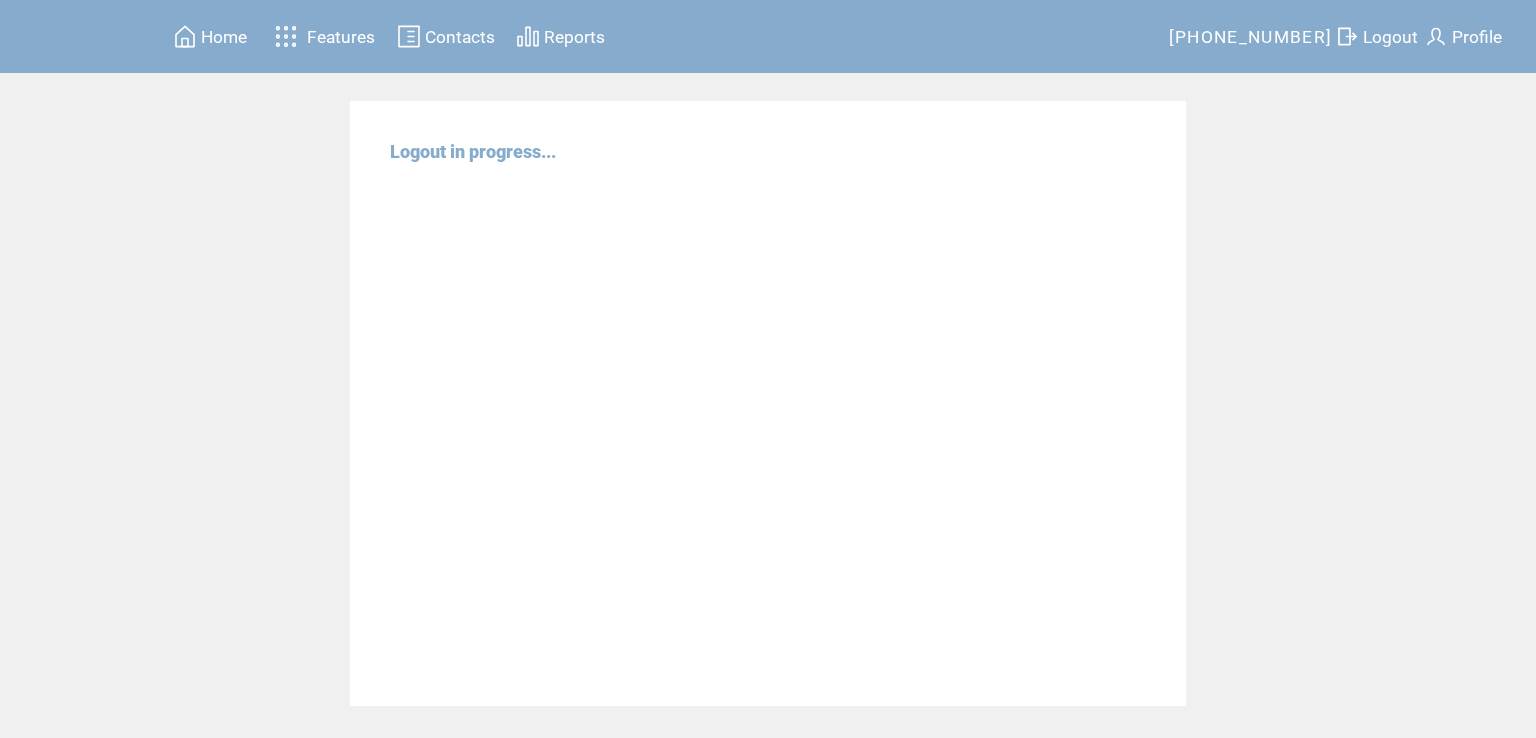 scroll, scrollTop: 0, scrollLeft: 0, axis: both 